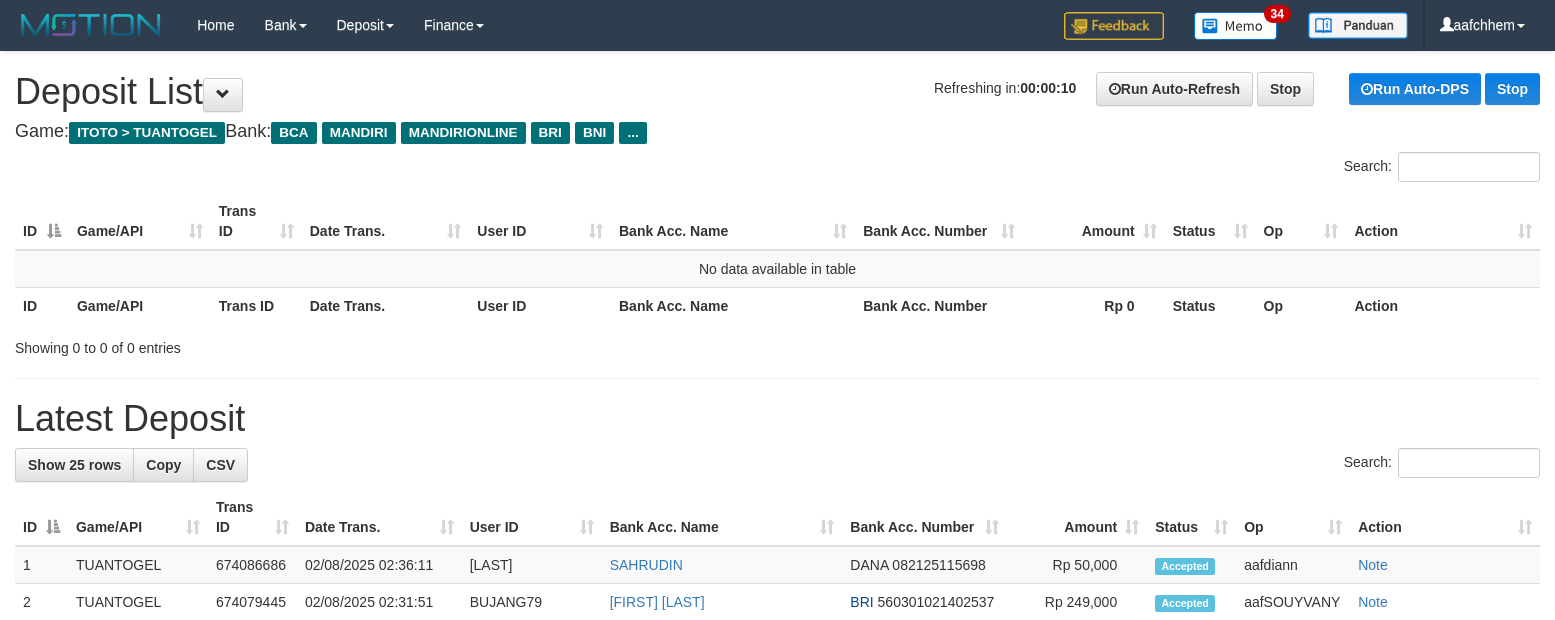 scroll, scrollTop: 0, scrollLeft: 0, axis: both 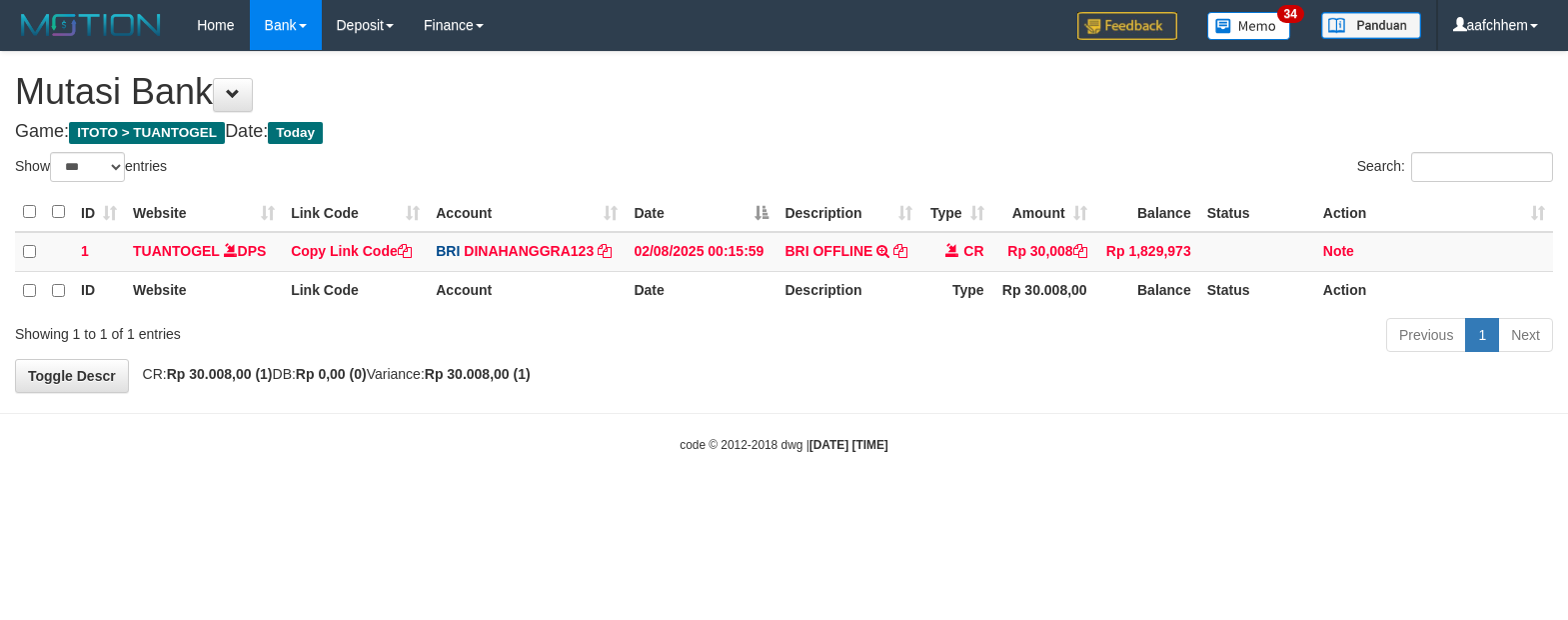 select on "***" 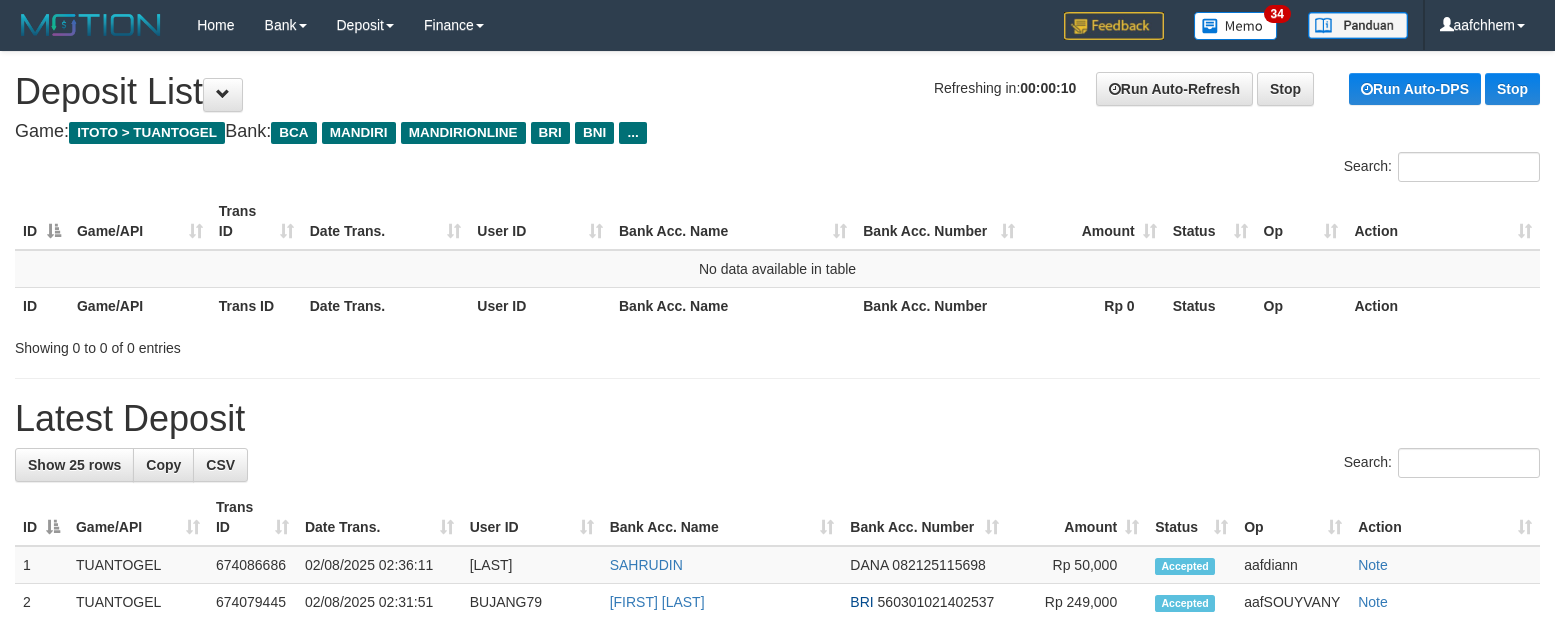 scroll, scrollTop: 0, scrollLeft: 0, axis: both 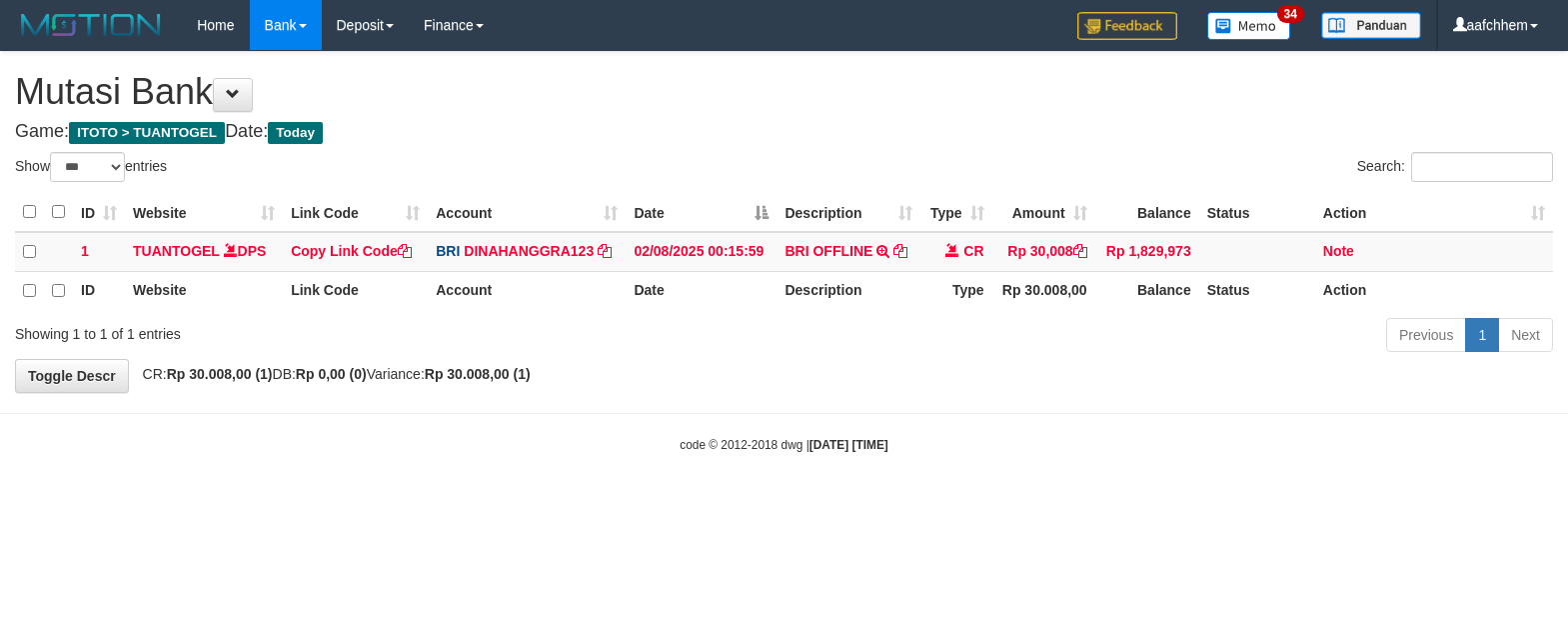 select on "***" 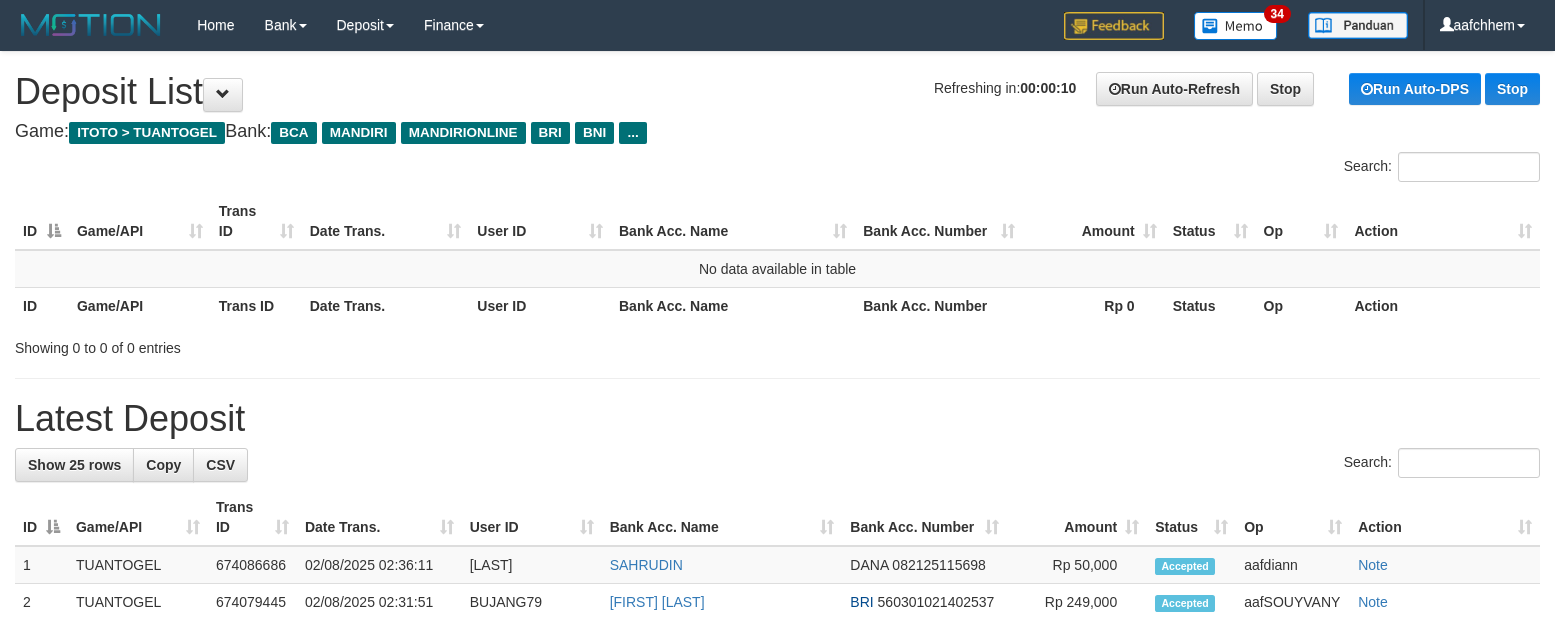 scroll, scrollTop: 0, scrollLeft: 0, axis: both 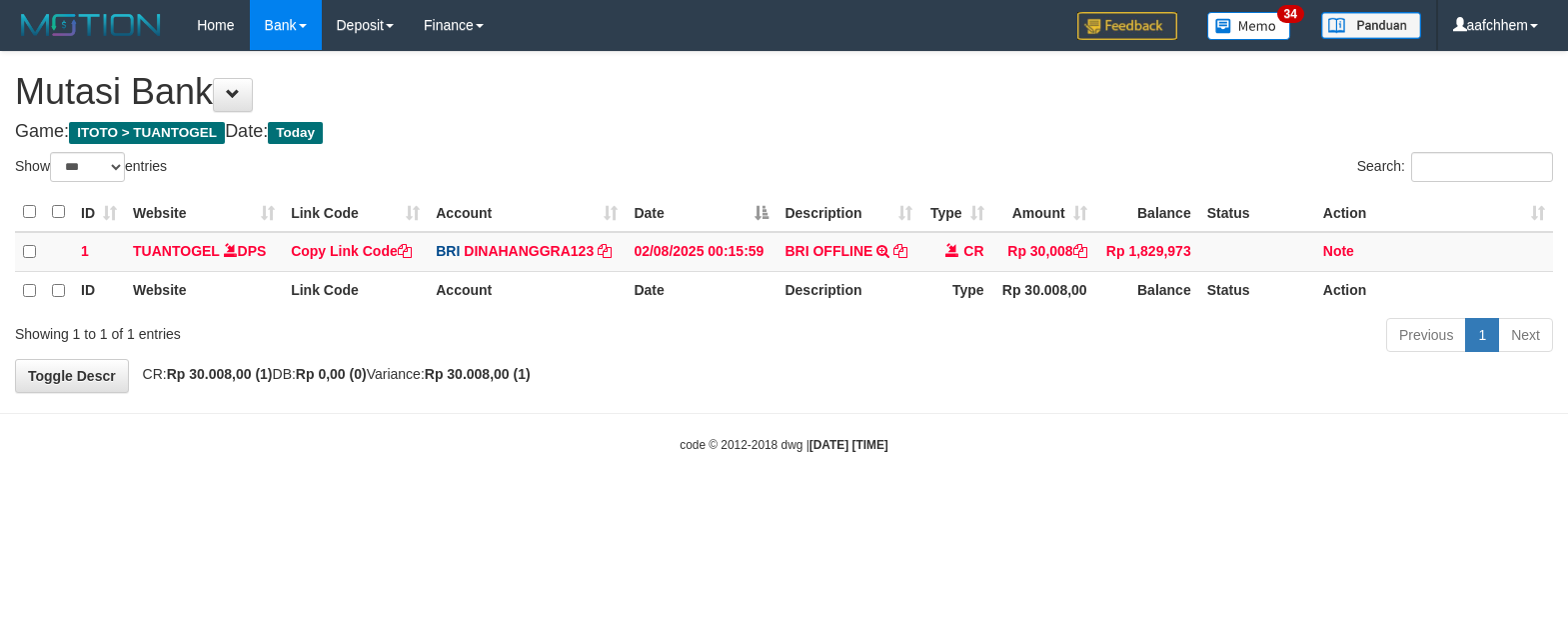 select on "***" 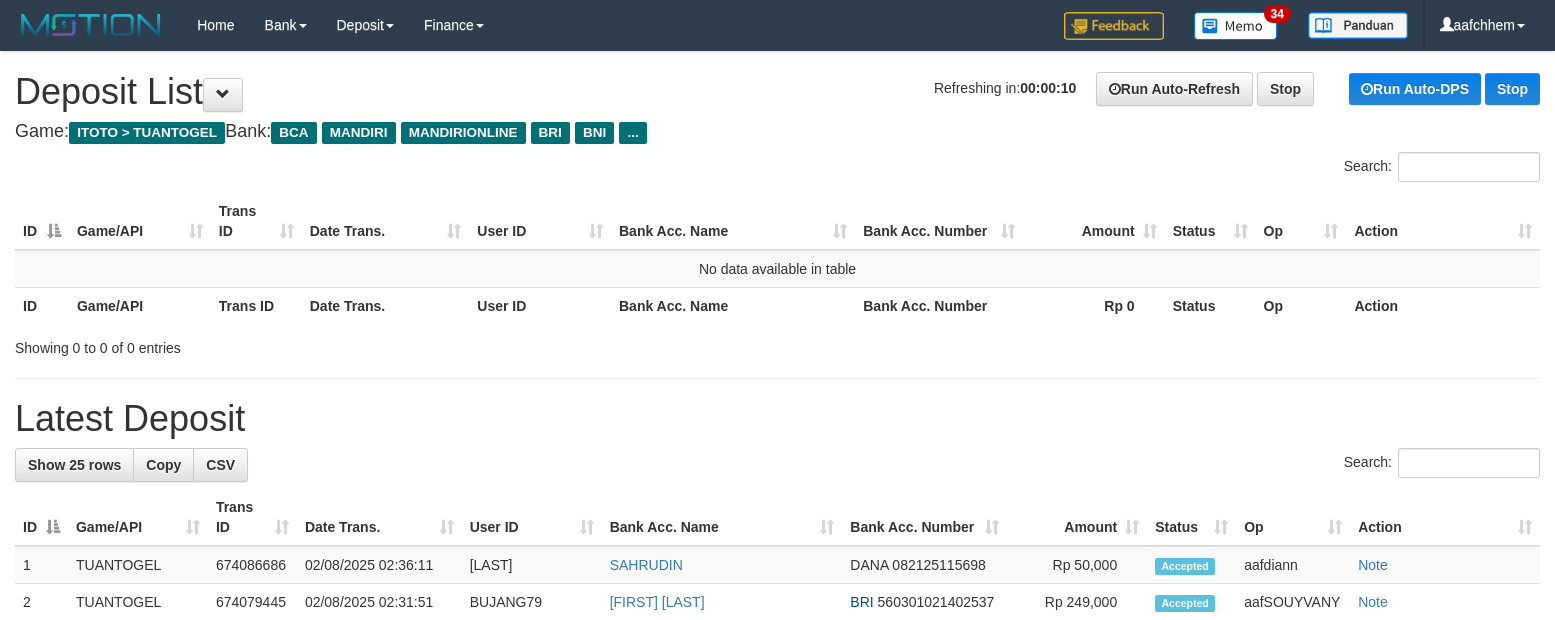 scroll, scrollTop: 0, scrollLeft: 0, axis: both 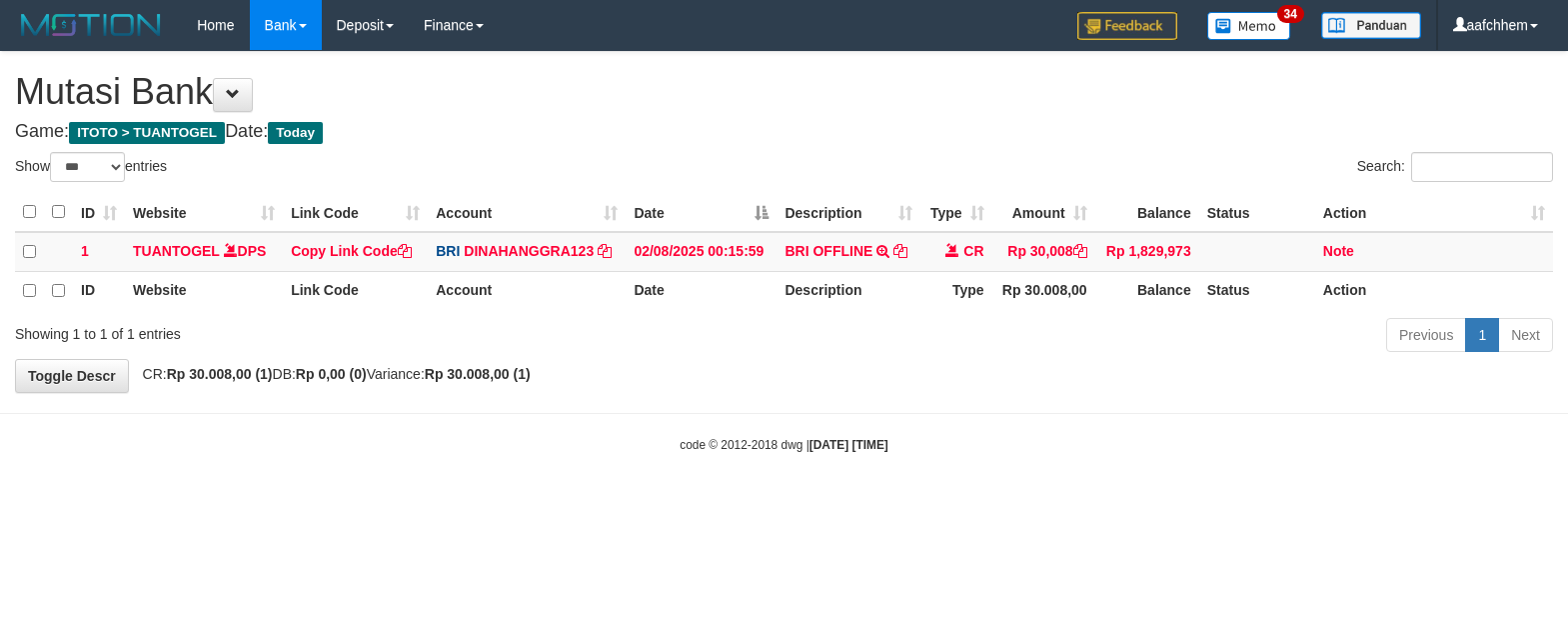 select on "***" 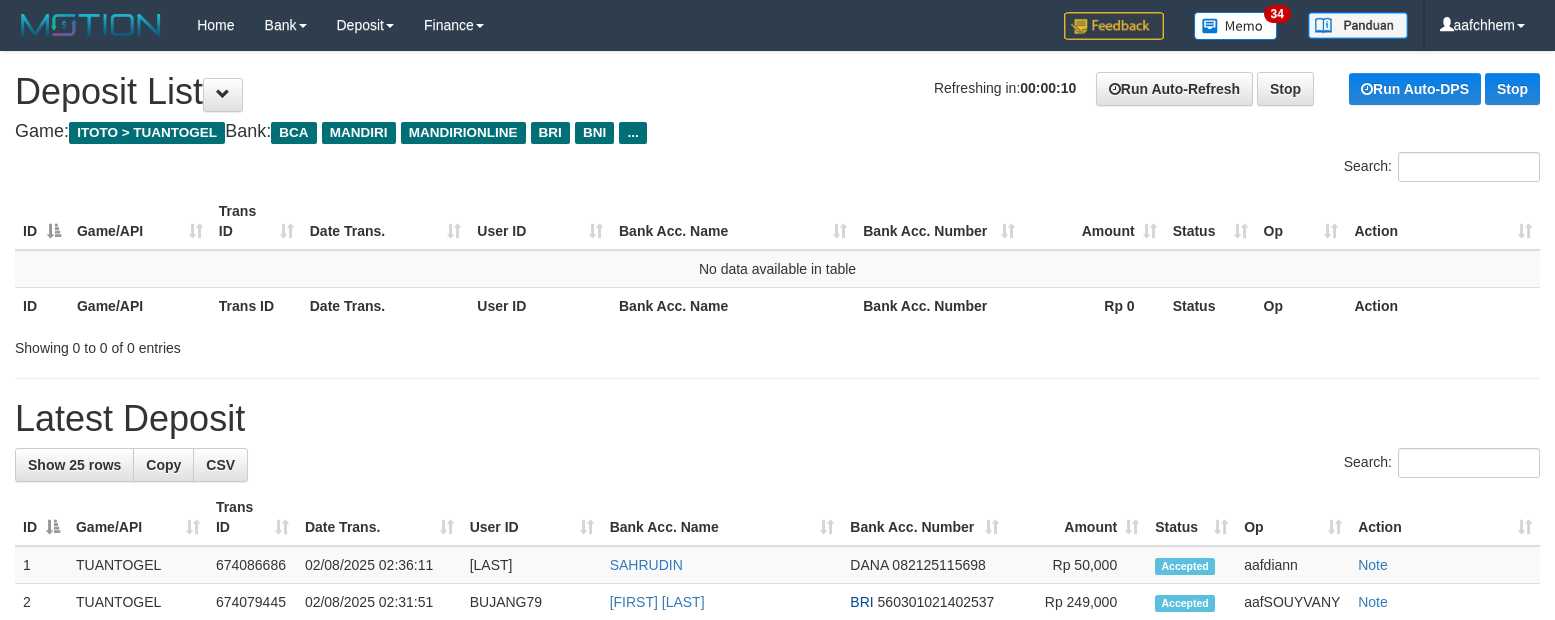 scroll, scrollTop: 0, scrollLeft: 0, axis: both 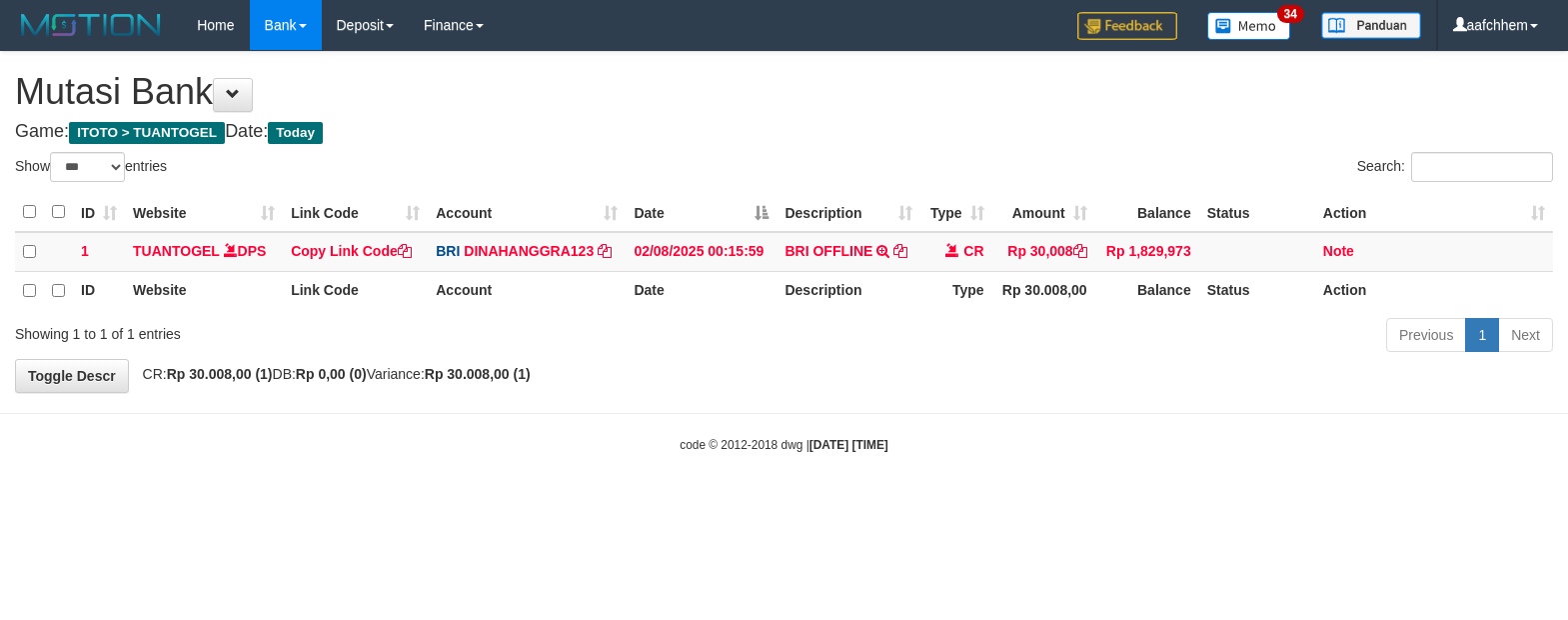 select on "***" 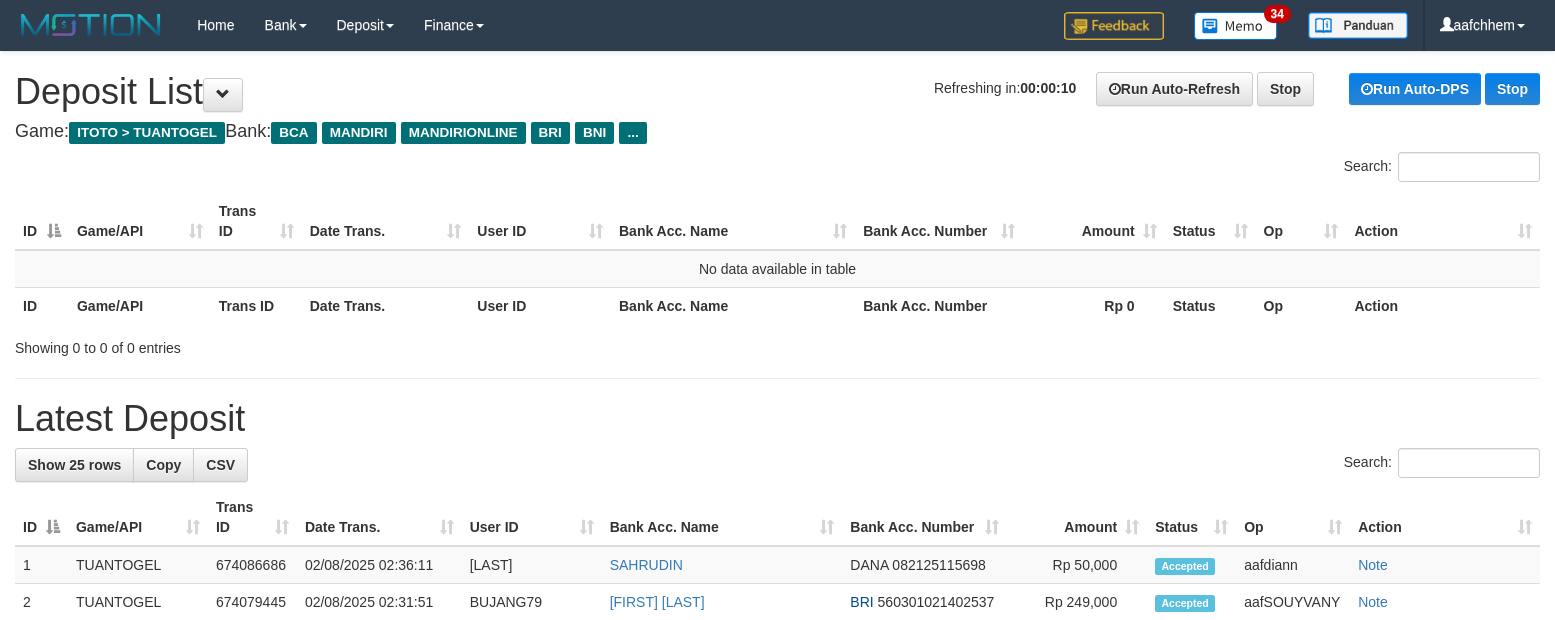 scroll, scrollTop: 0, scrollLeft: 0, axis: both 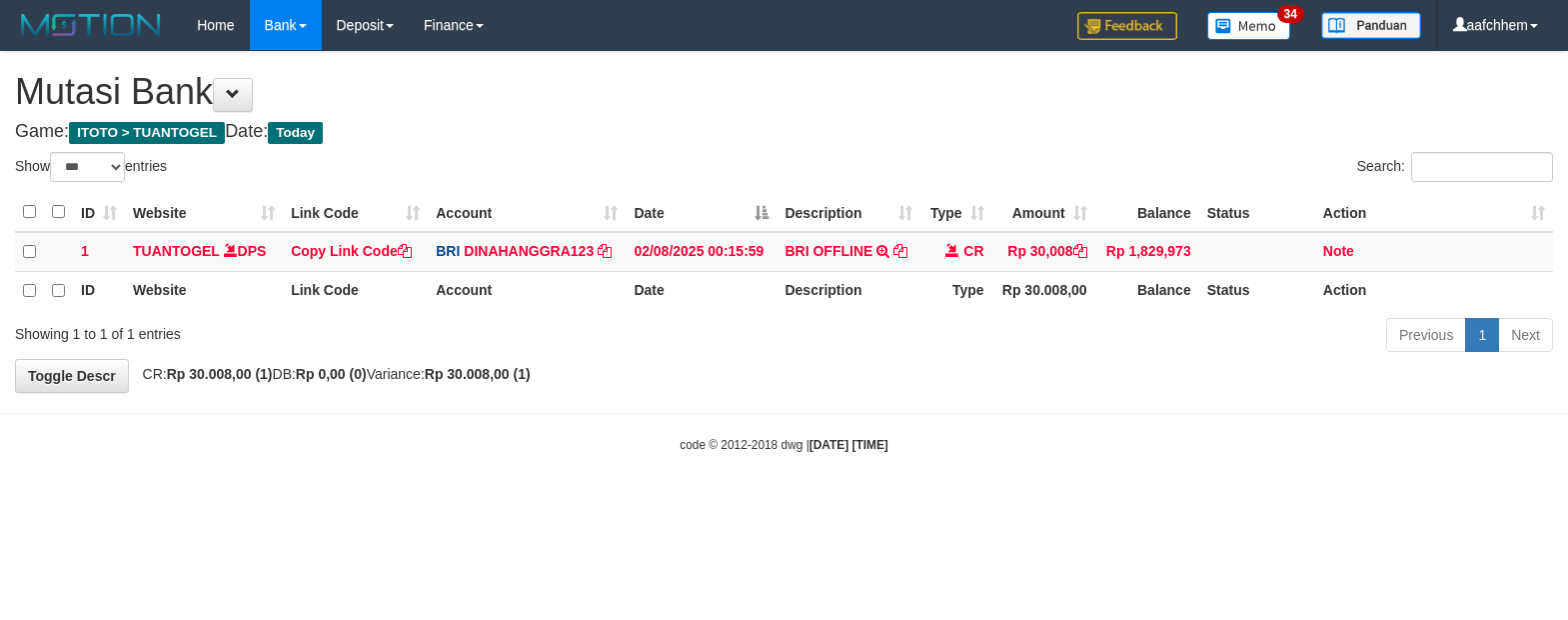 select on "***" 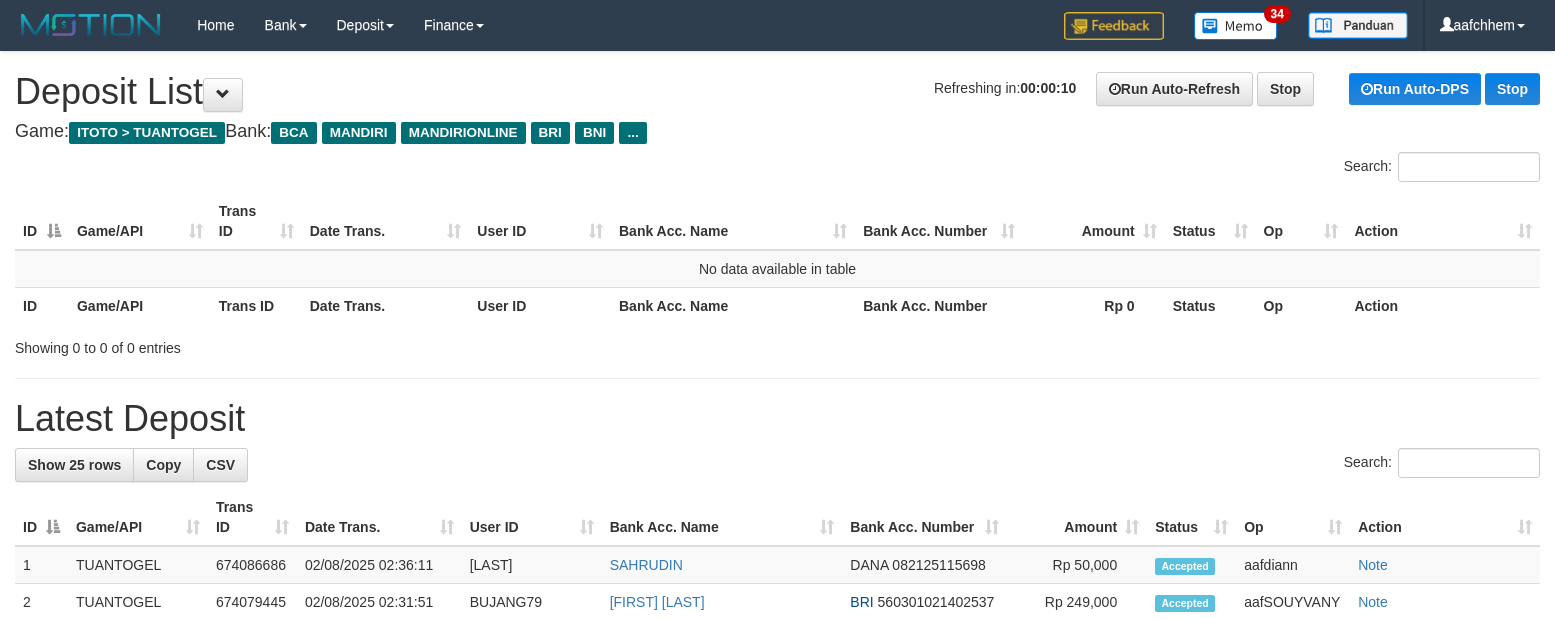 scroll, scrollTop: 0, scrollLeft: 0, axis: both 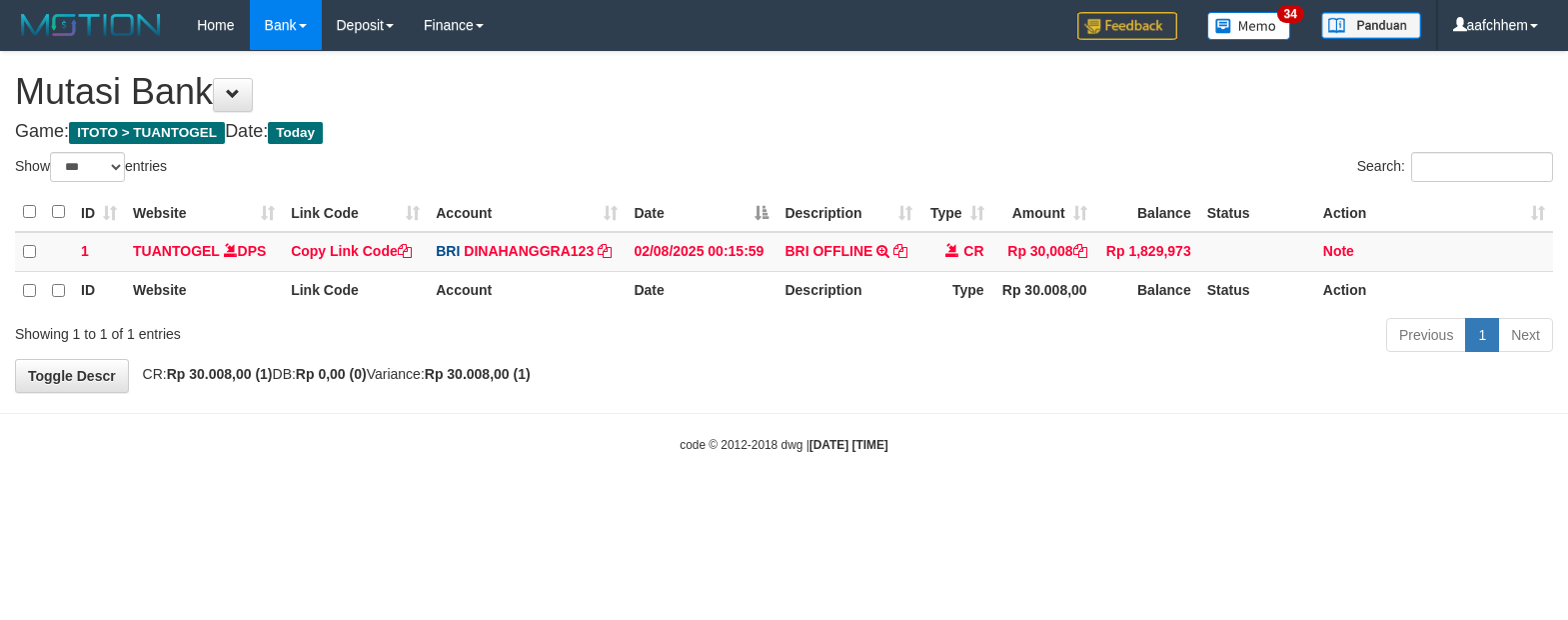 select on "***" 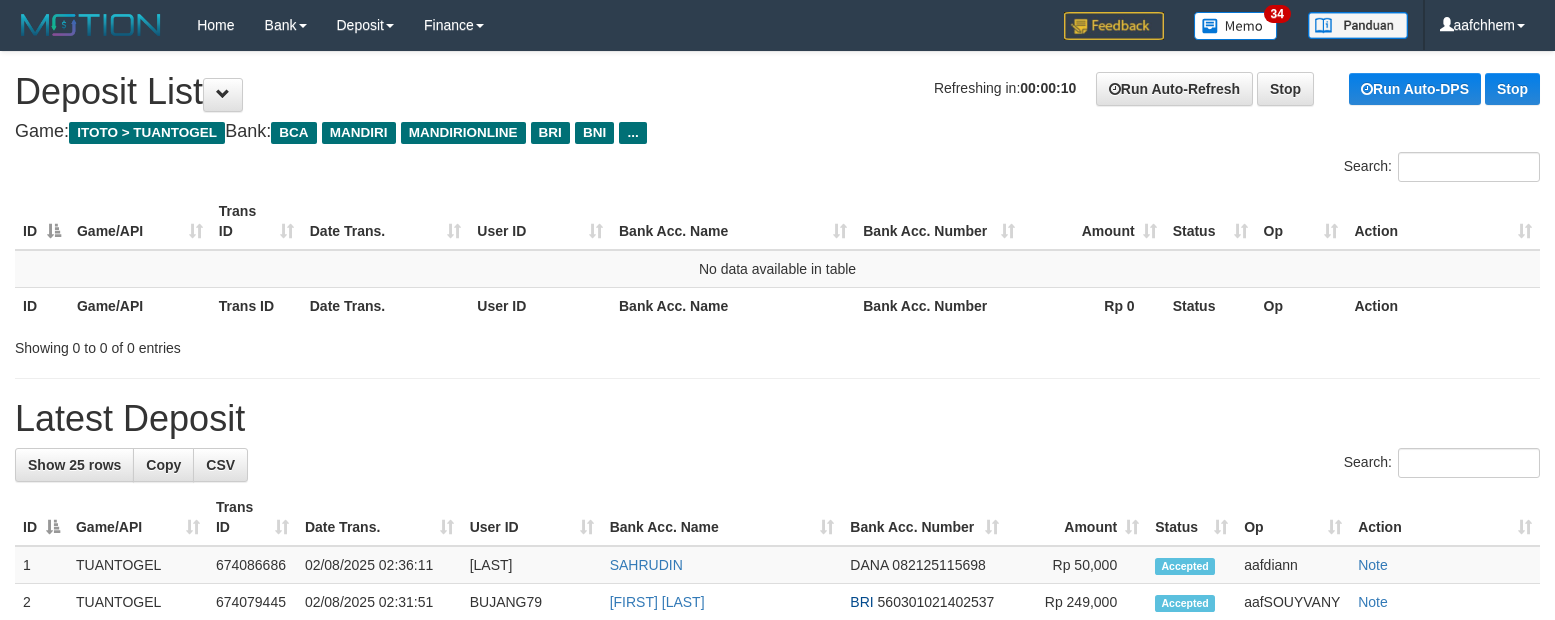 scroll, scrollTop: 0, scrollLeft: 0, axis: both 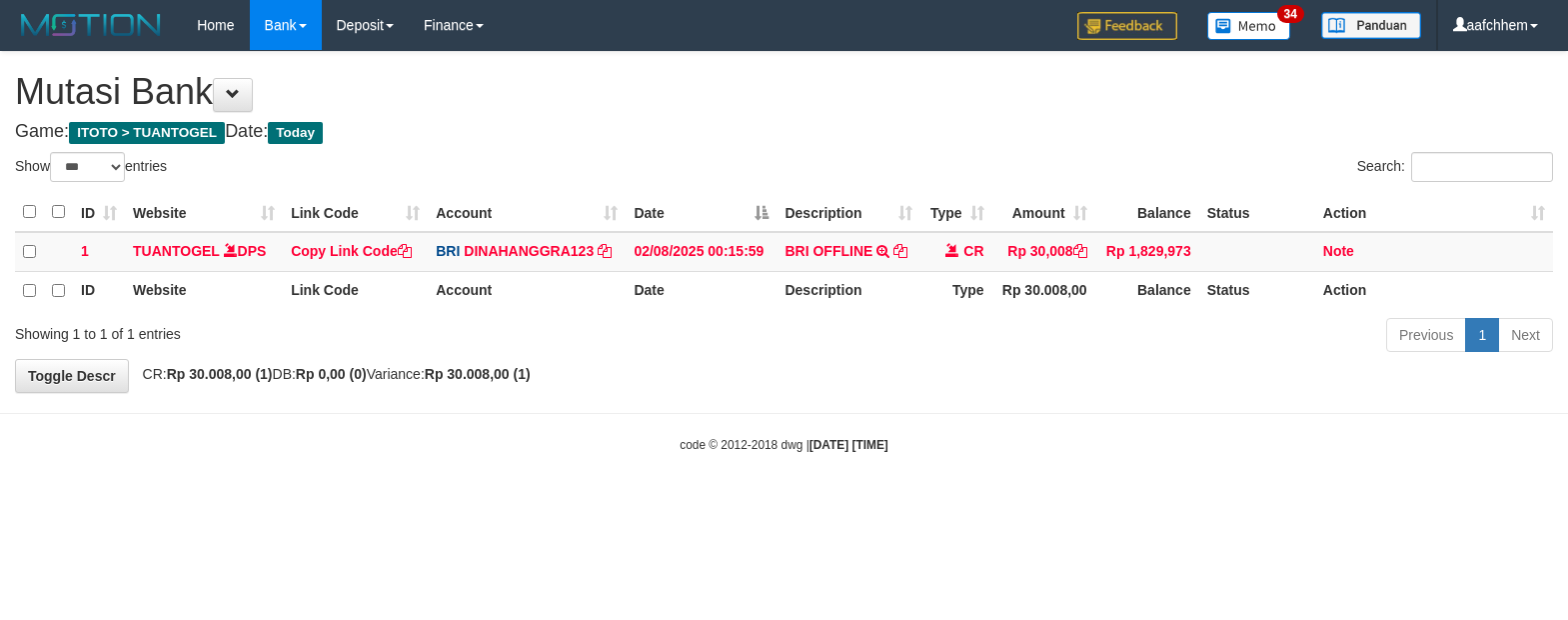 select on "***" 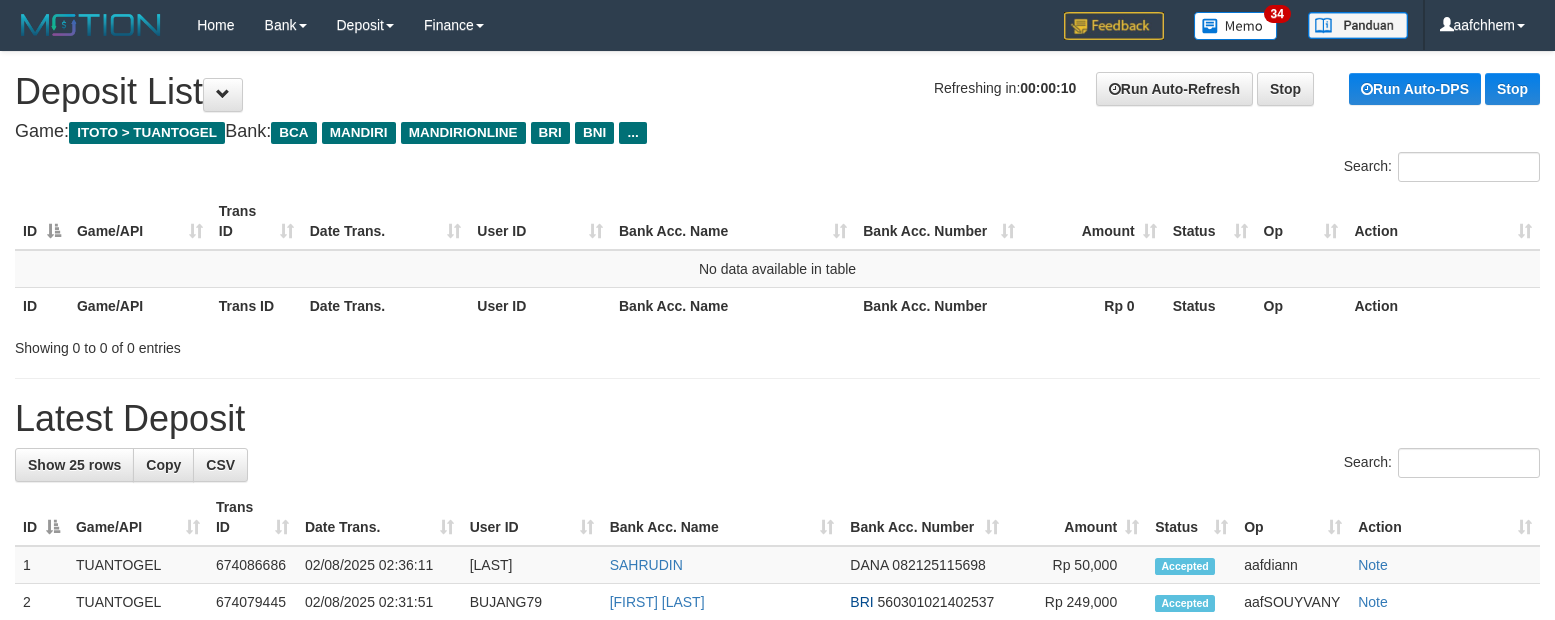 scroll, scrollTop: 0, scrollLeft: 0, axis: both 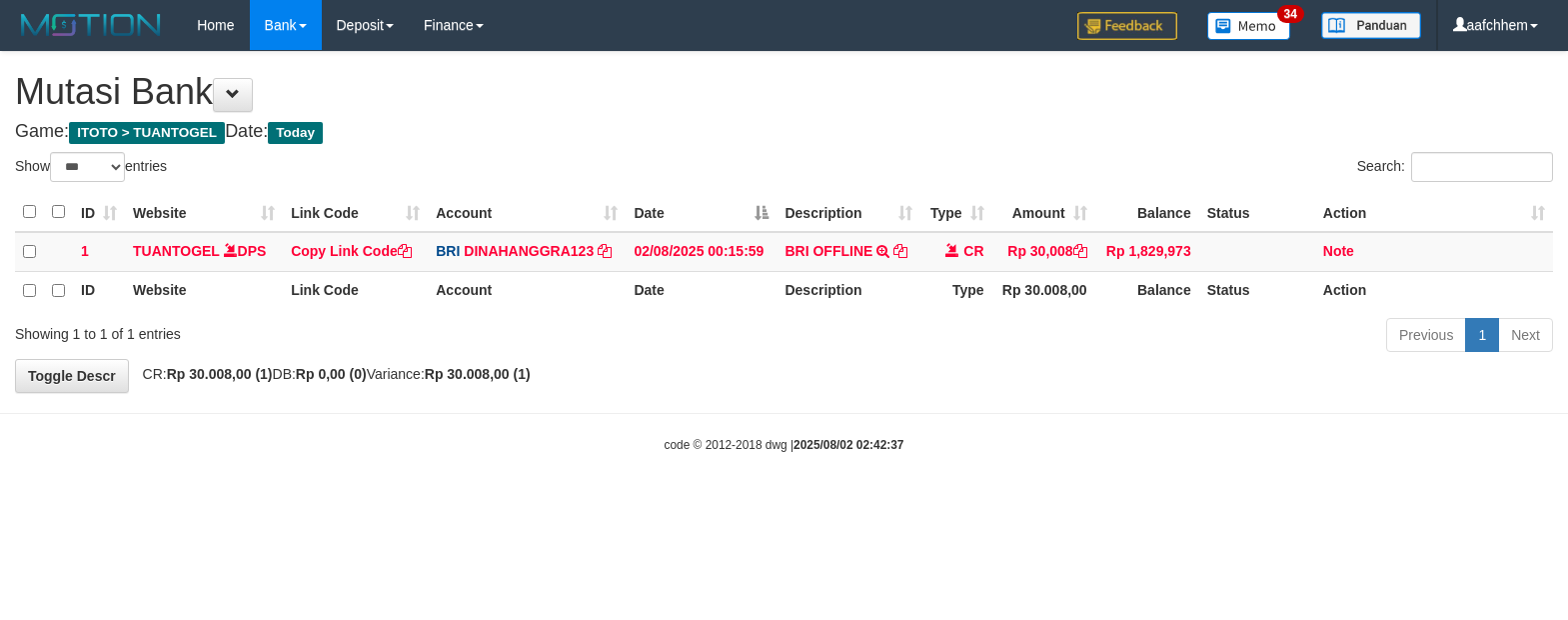 select on "***" 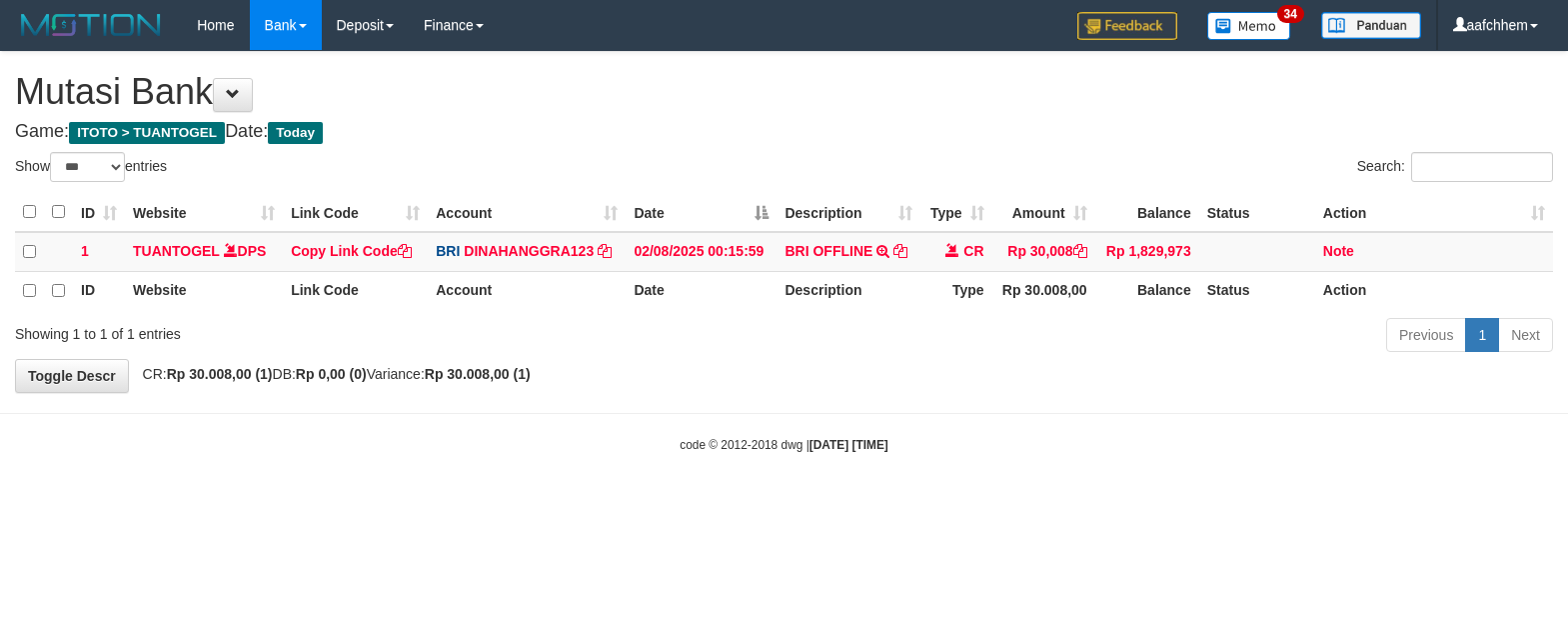 select on "***" 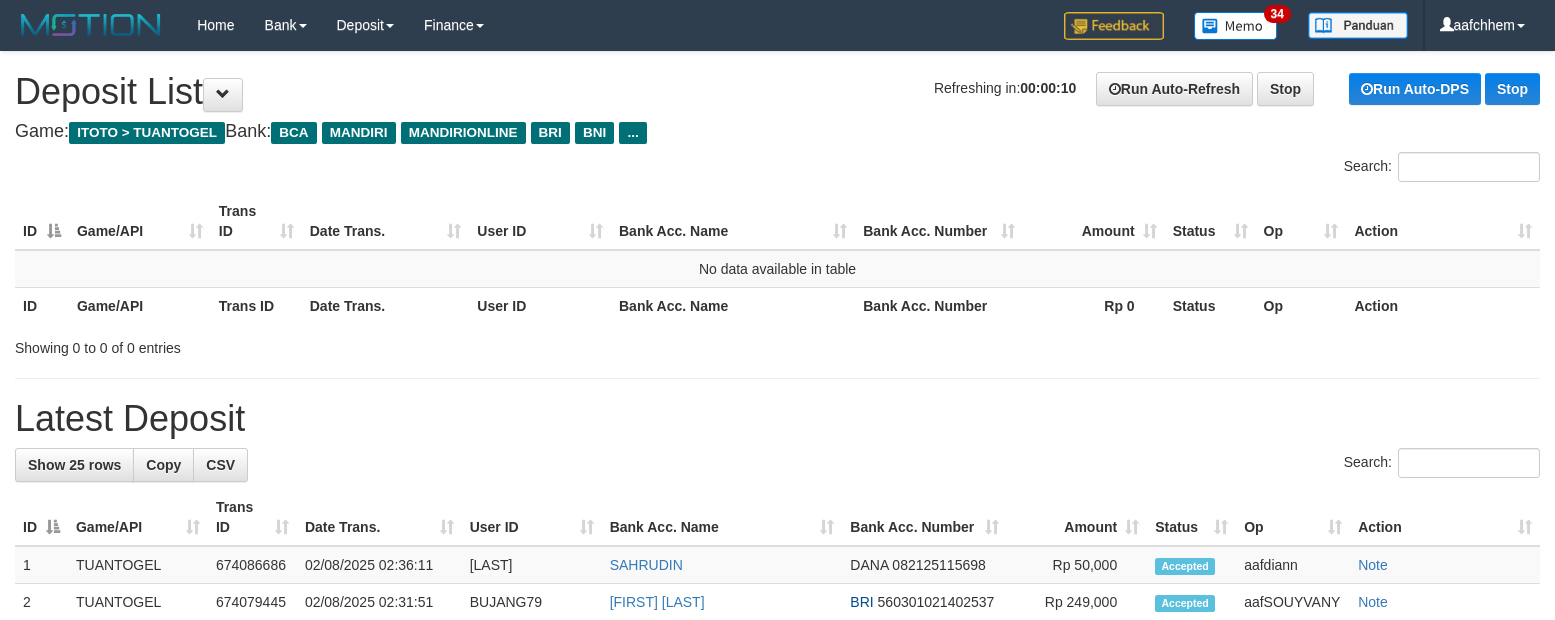 scroll, scrollTop: 0, scrollLeft: 0, axis: both 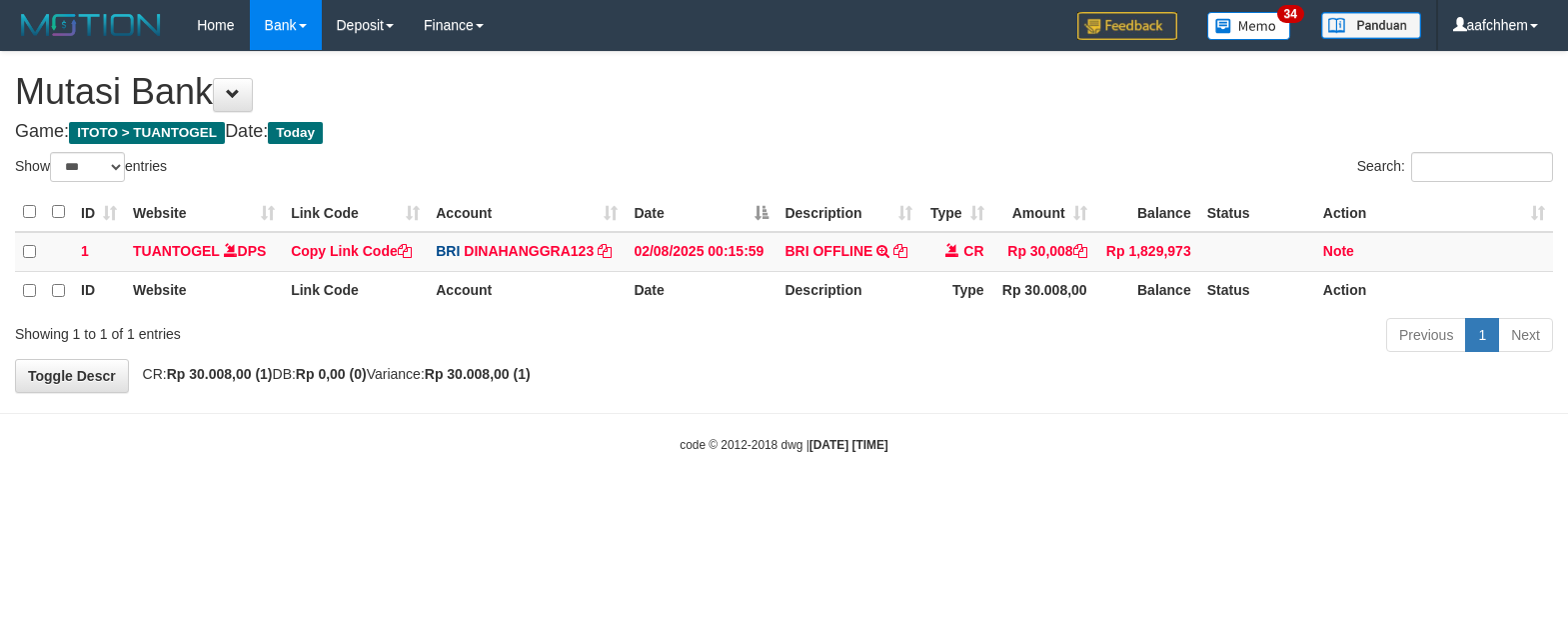 select on "***" 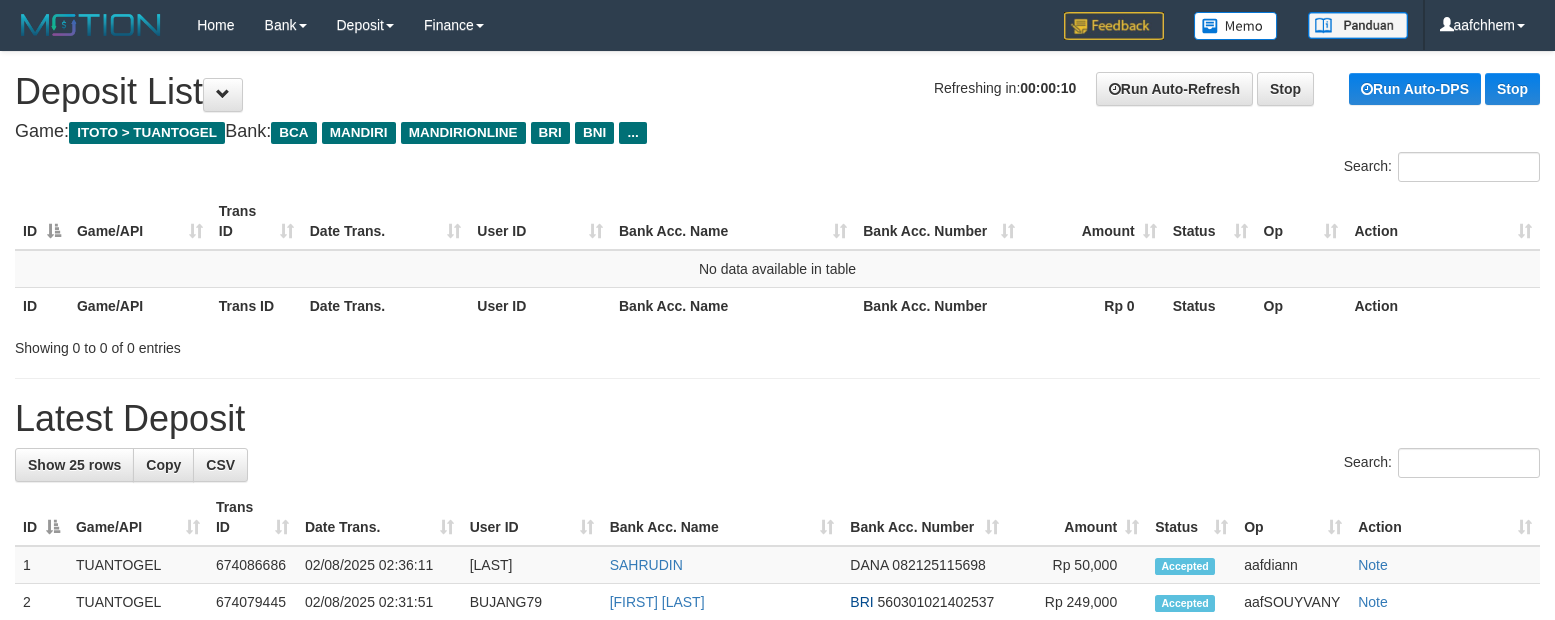 scroll, scrollTop: 0, scrollLeft: 0, axis: both 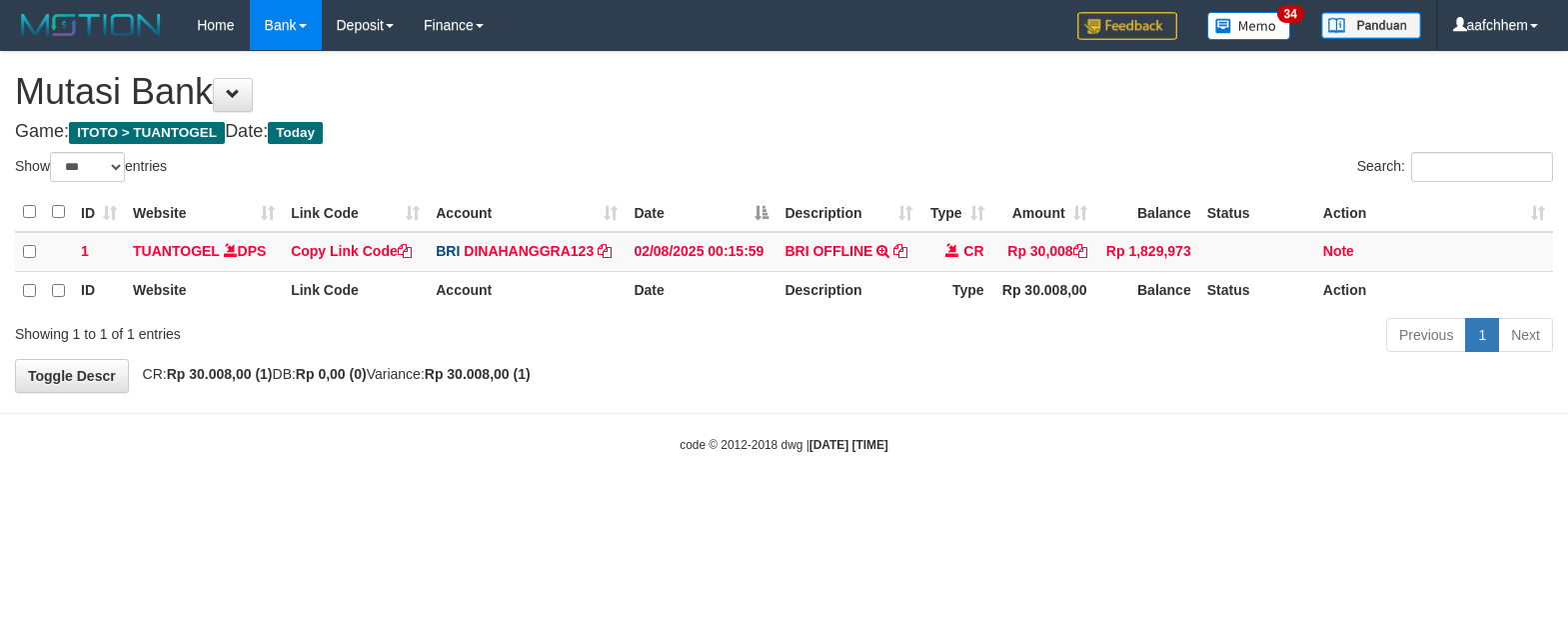 select on "***" 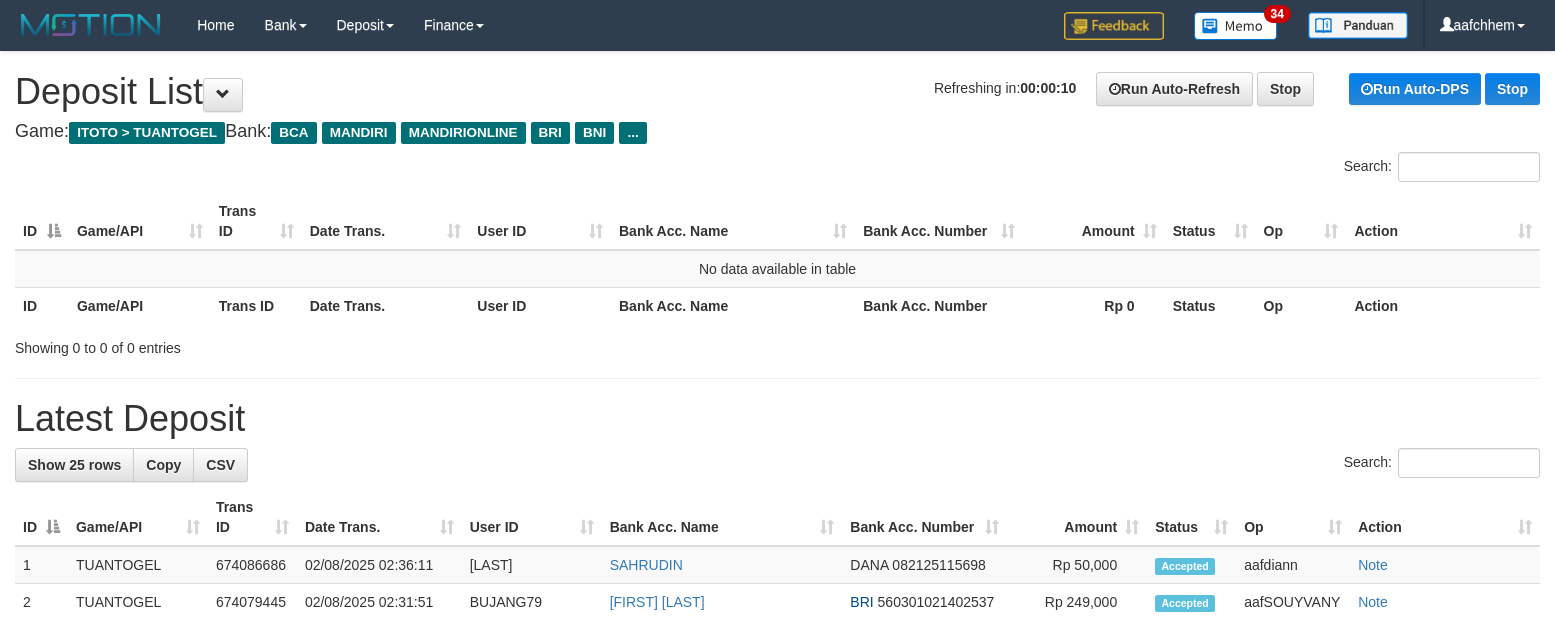 scroll, scrollTop: 0, scrollLeft: 0, axis: both 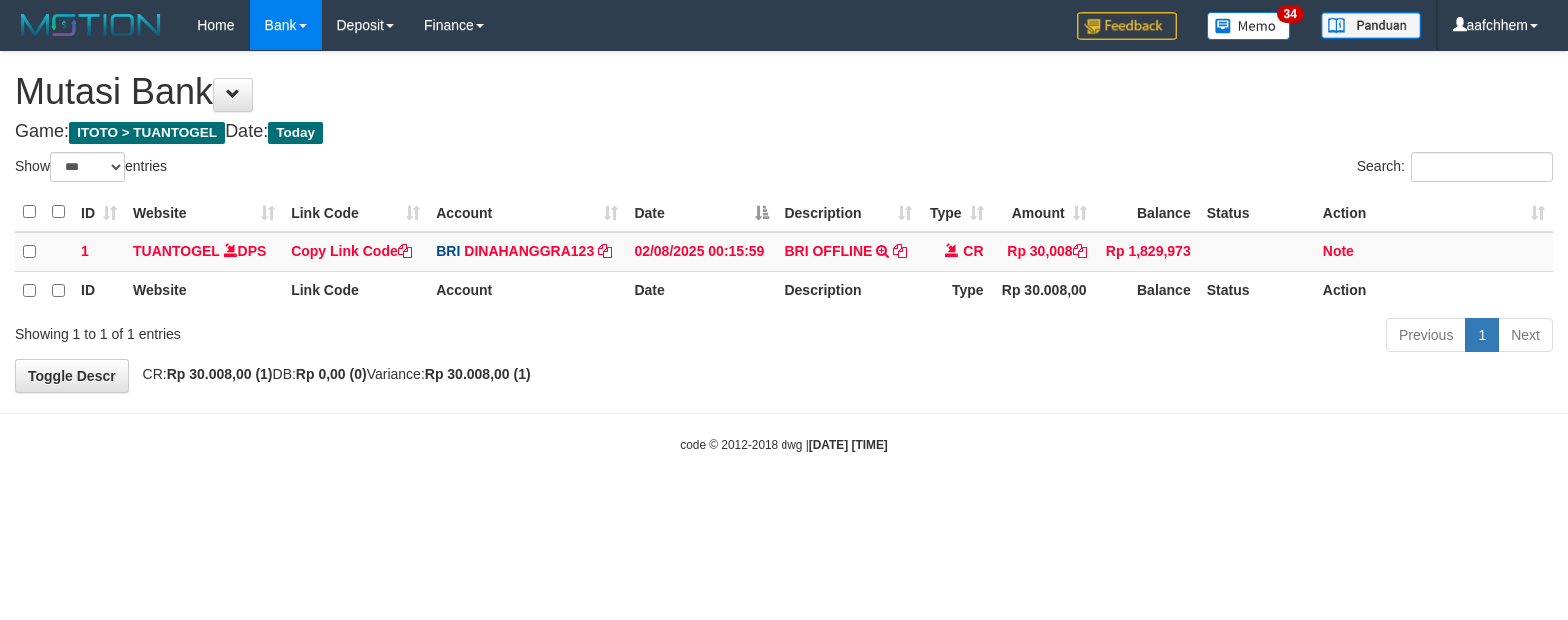 select on "***" 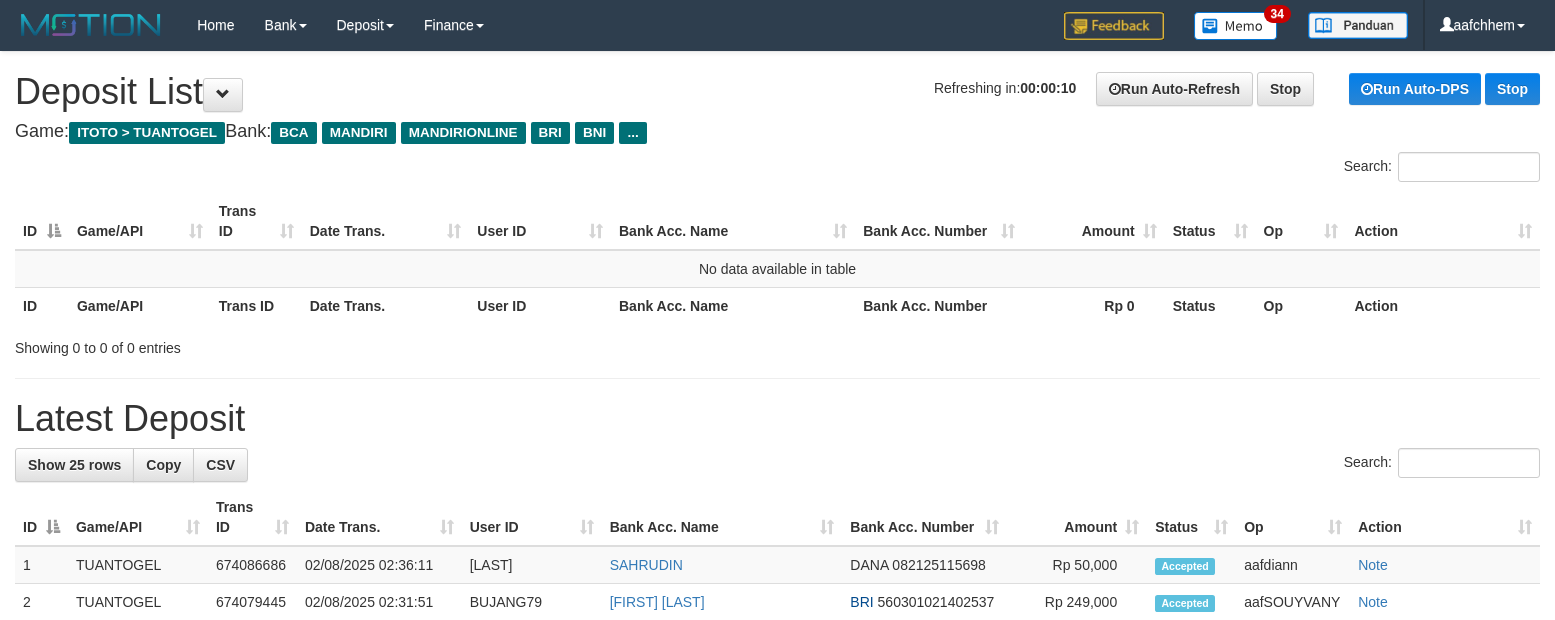 scroll, scrollTop: 0, scrollLeft: 0, axis: both 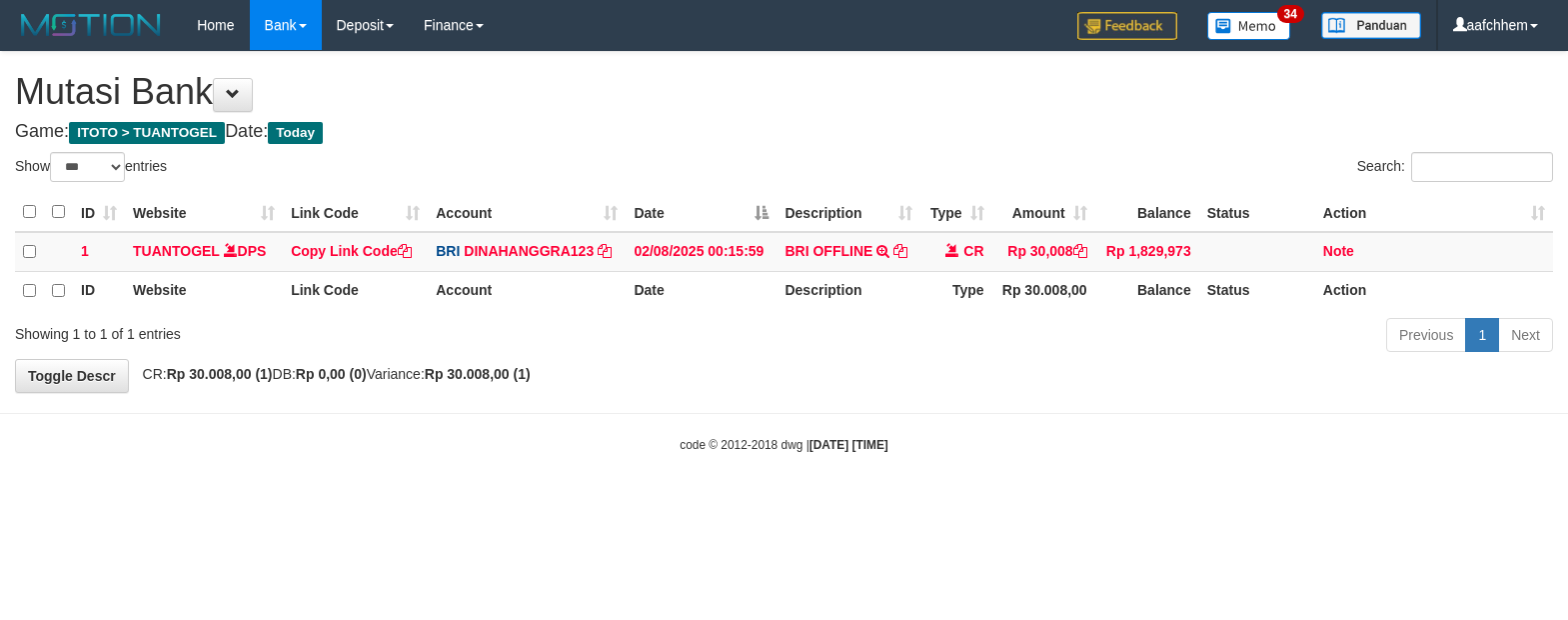 select on "***" 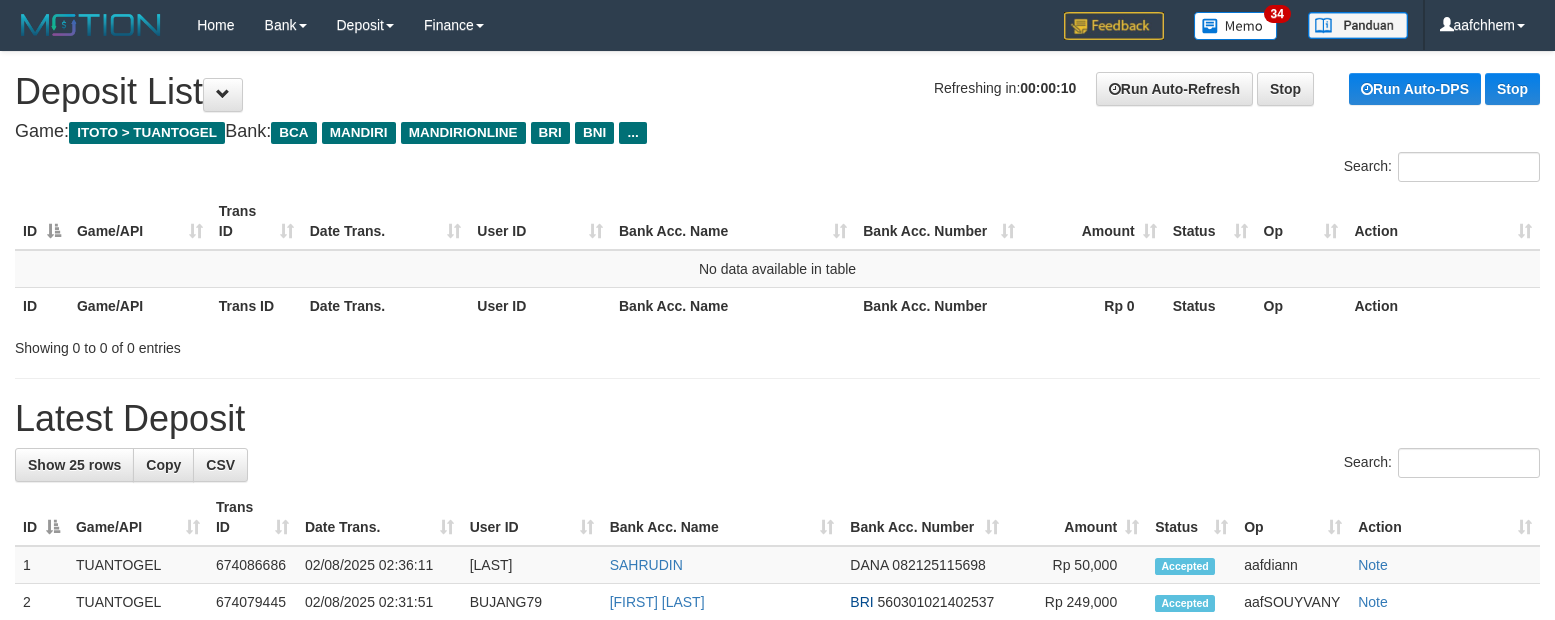 scroll, scrollTop: 0, scrollLeft: 0, axis: both 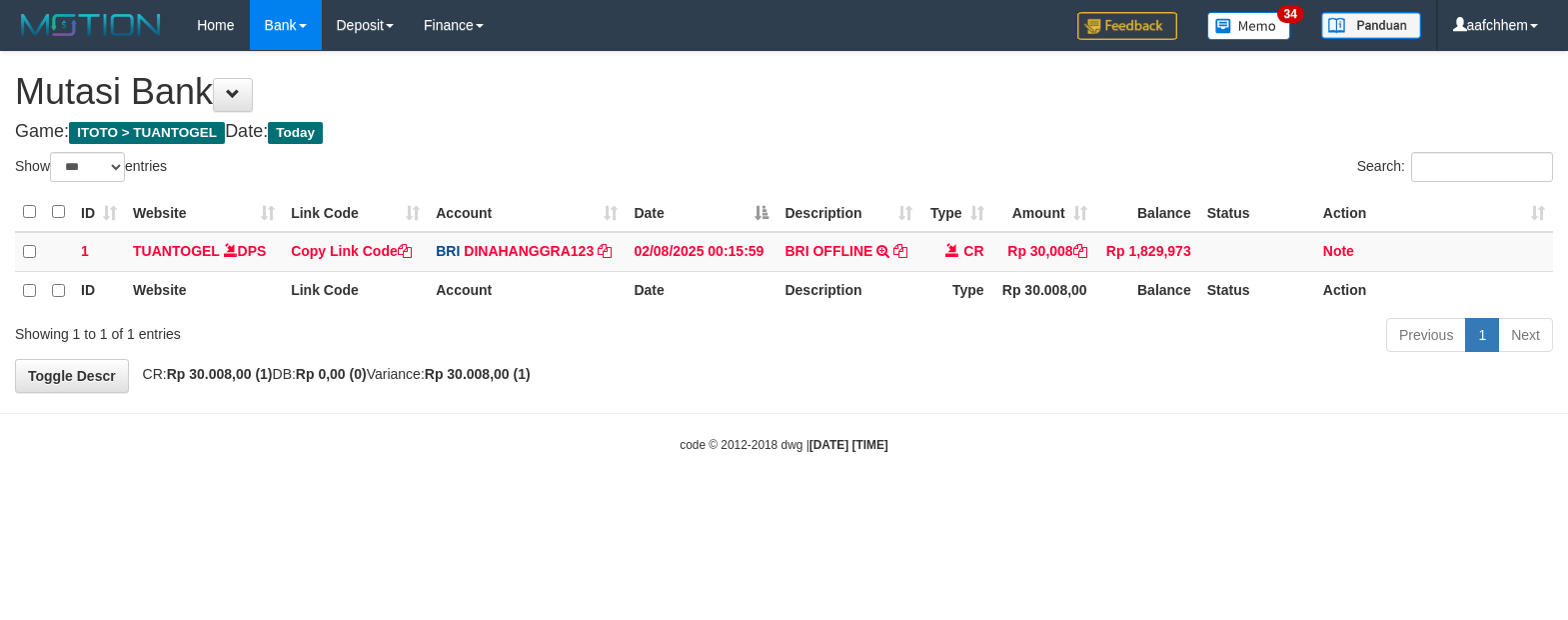 select on "***" 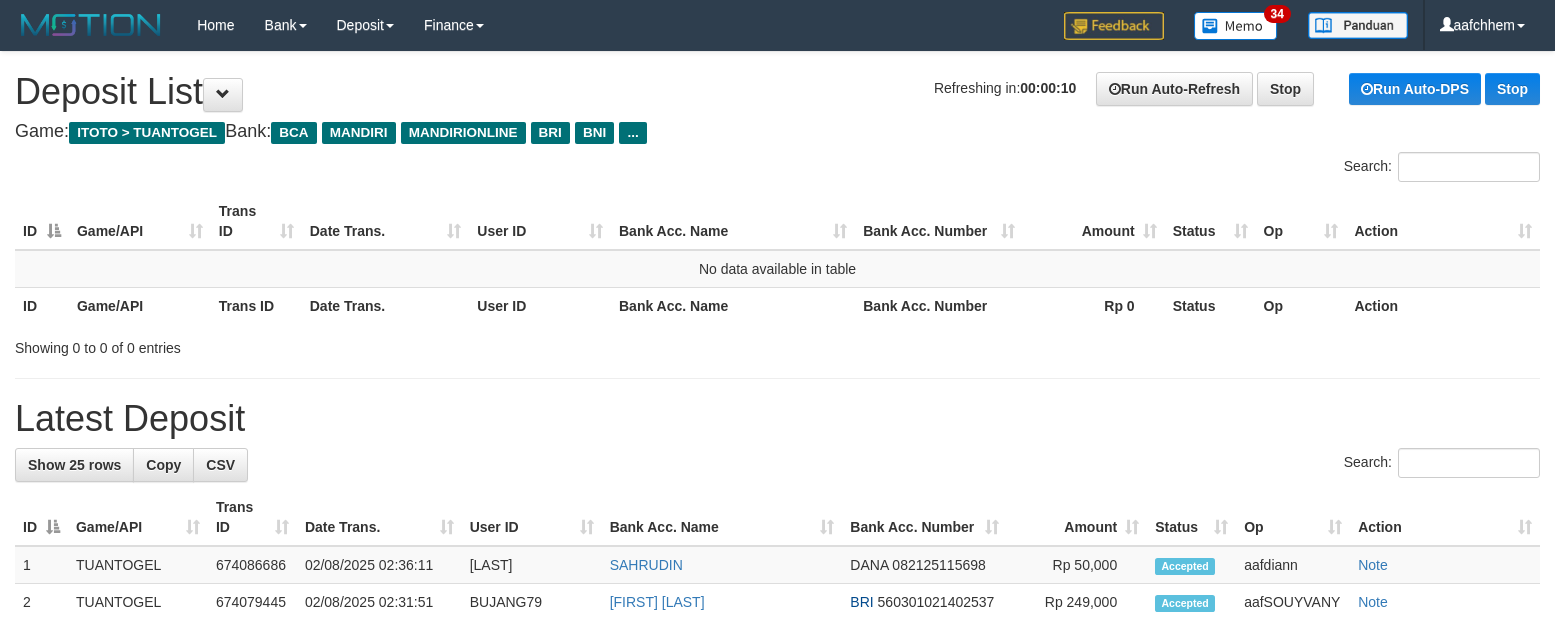 scroll, scrollTop: 0, scrollLeft: 0, axis: both 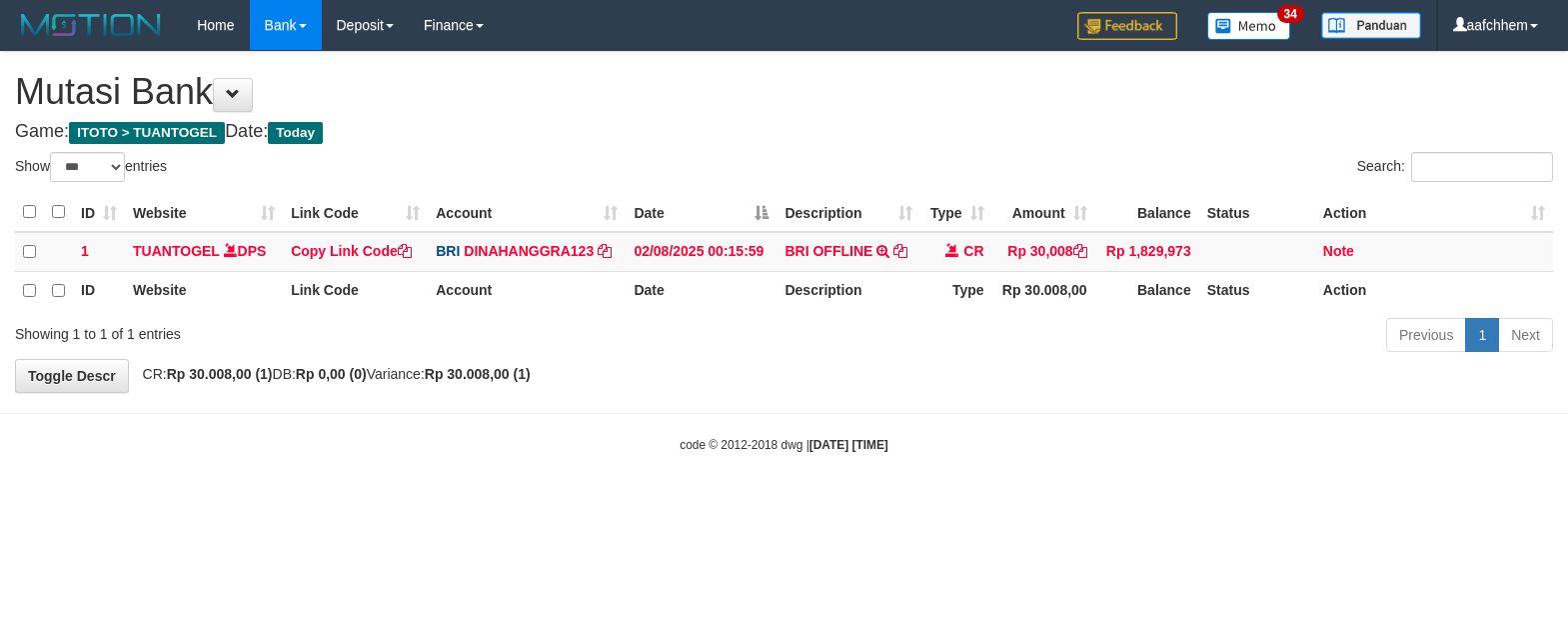 select on "***" 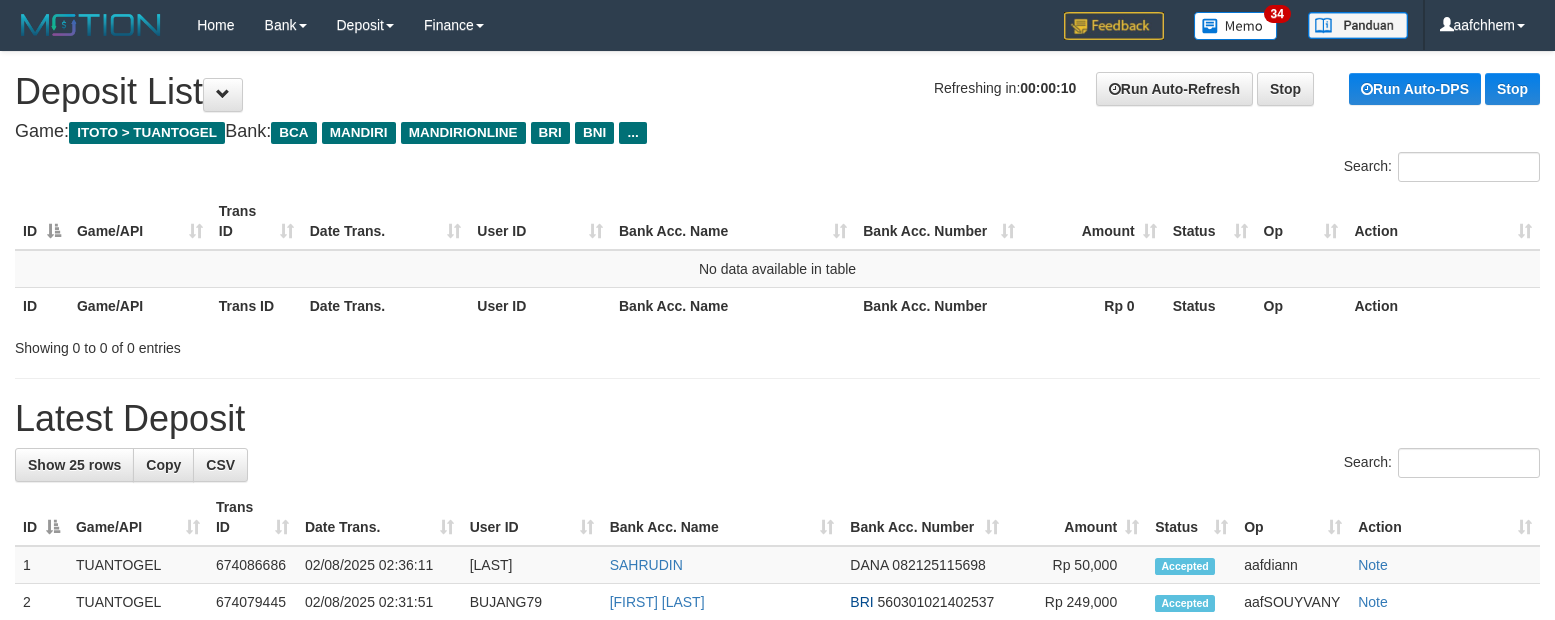 scroll, scrollTop: 0, scrollLeft: 0, axis: both 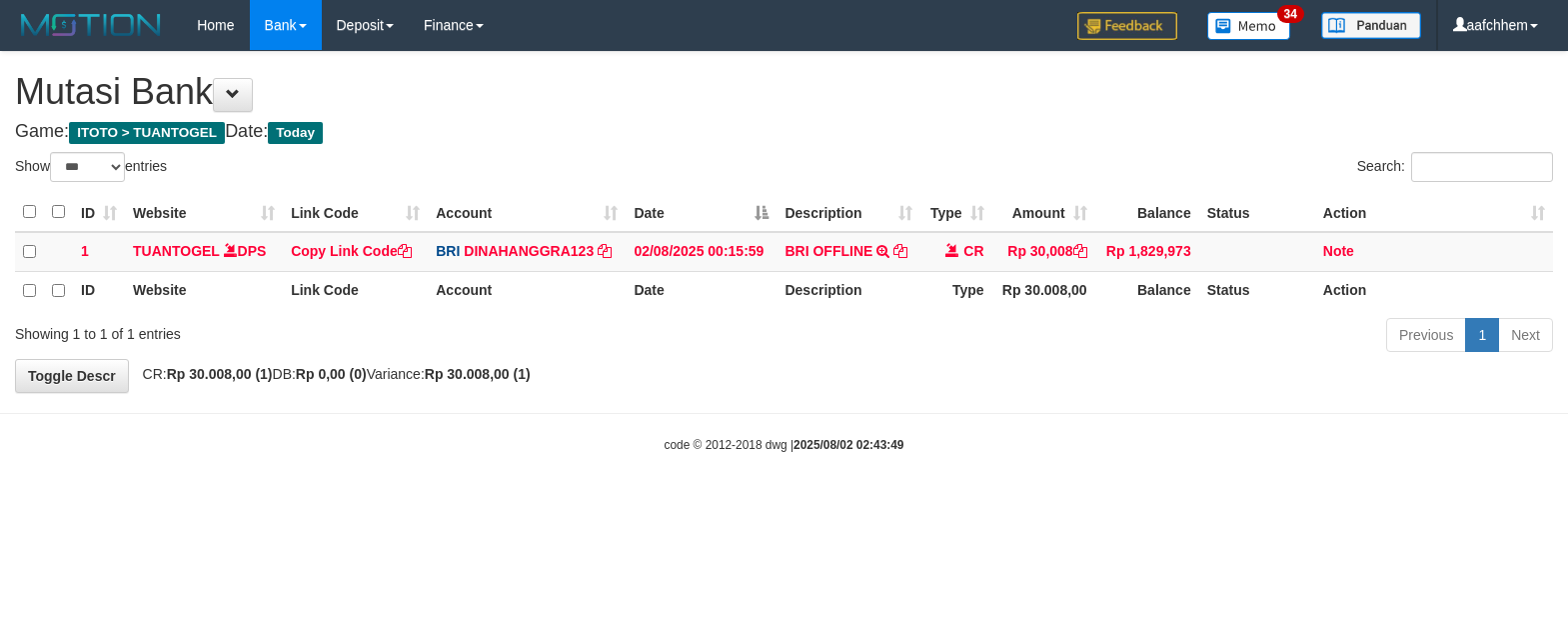 select on "***" 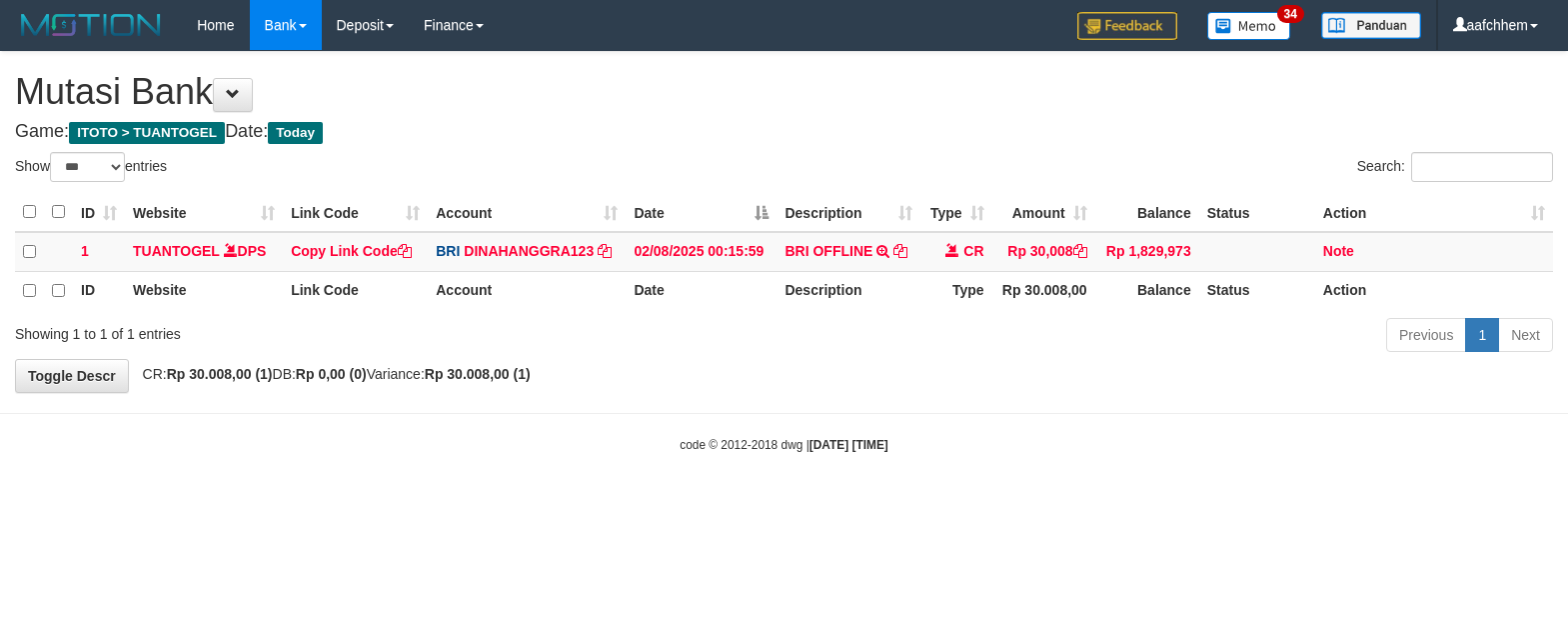 select on "***" 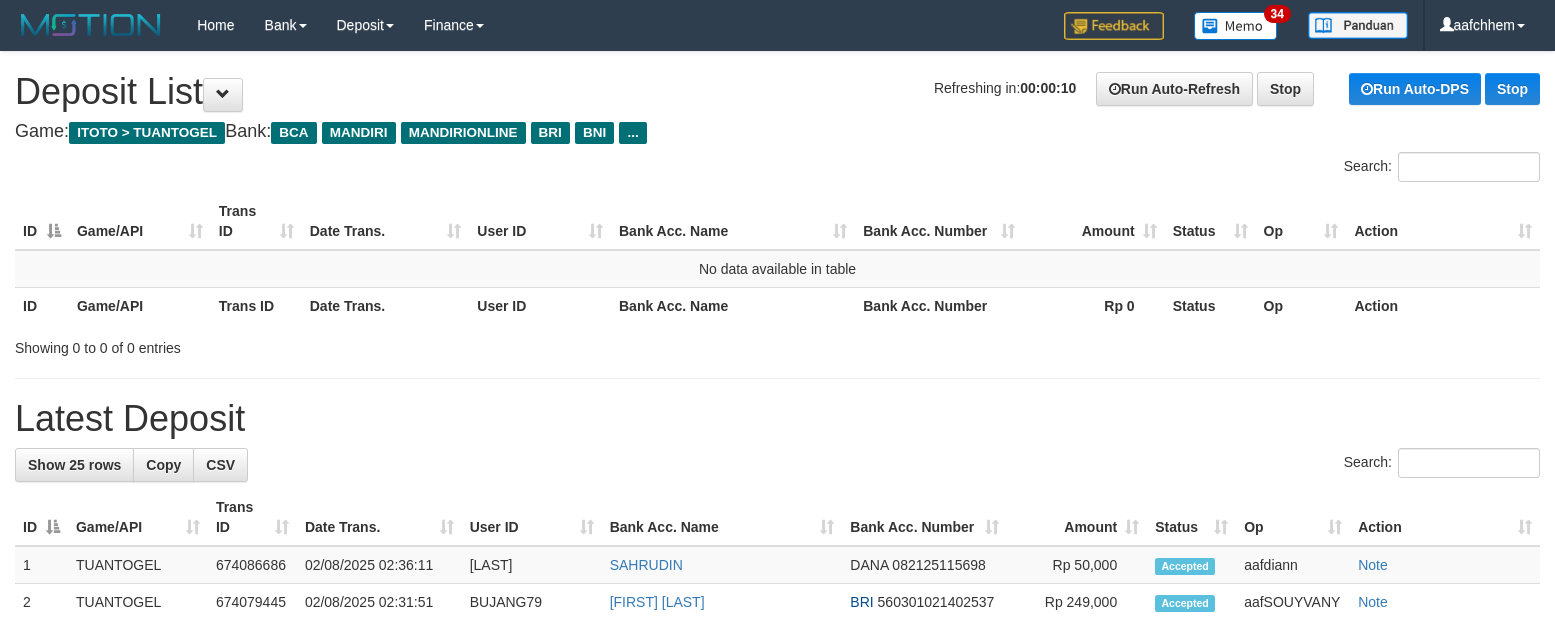 scroll, scrollTop: 0, scrollLeft: 0, axis: both 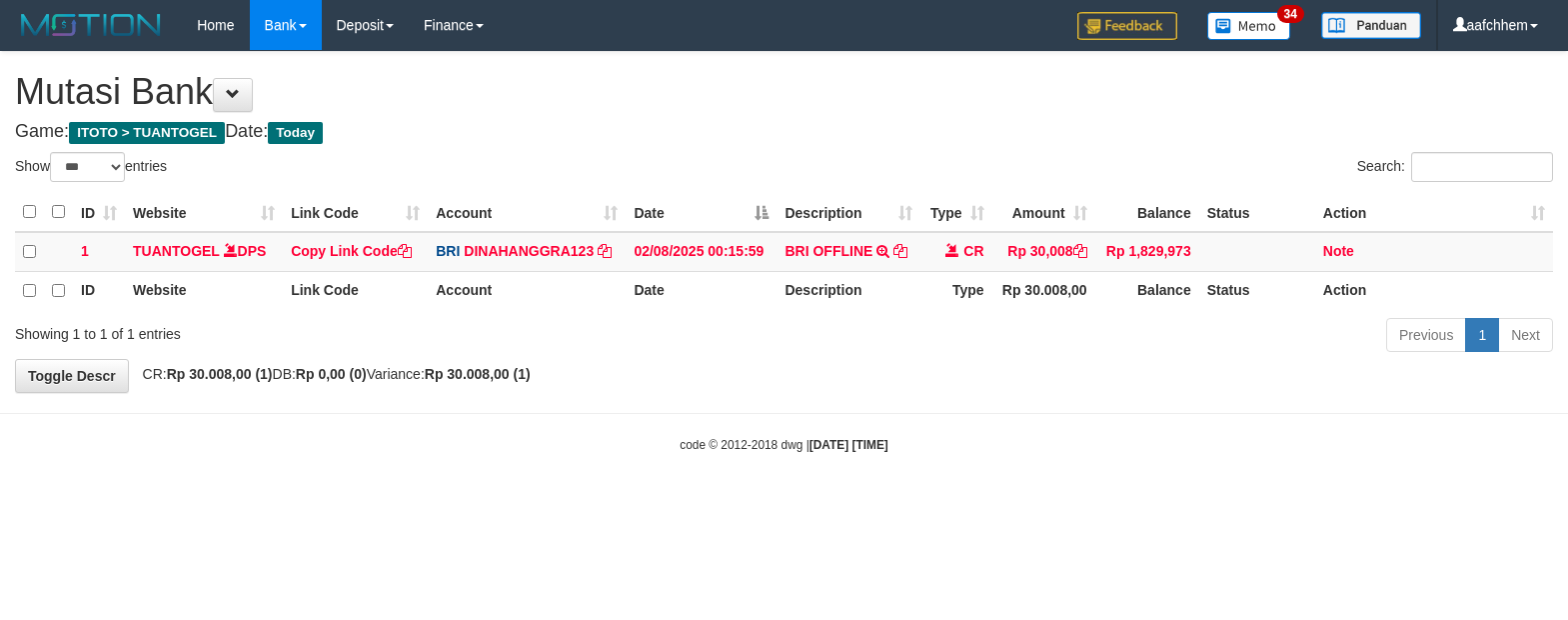 select on "***" 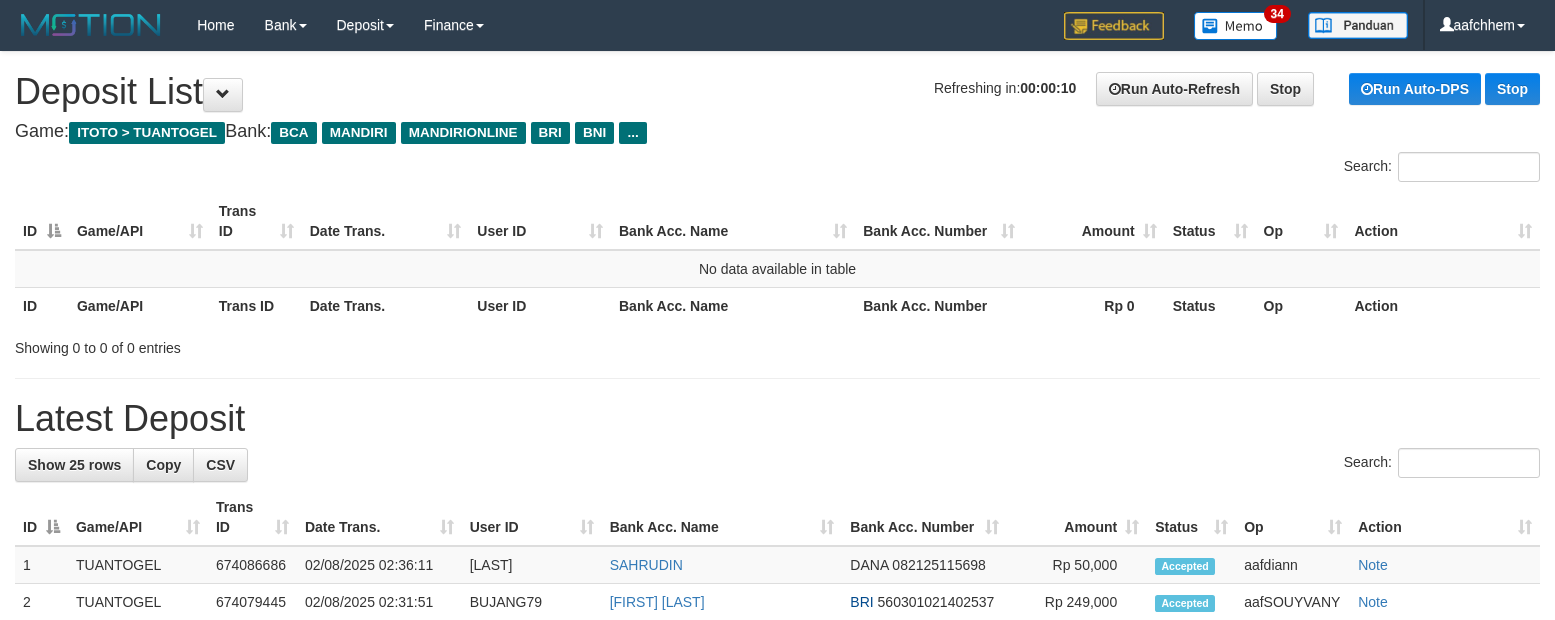 scroll, scrollTop: 0, scrollLeft: 0, axis: both 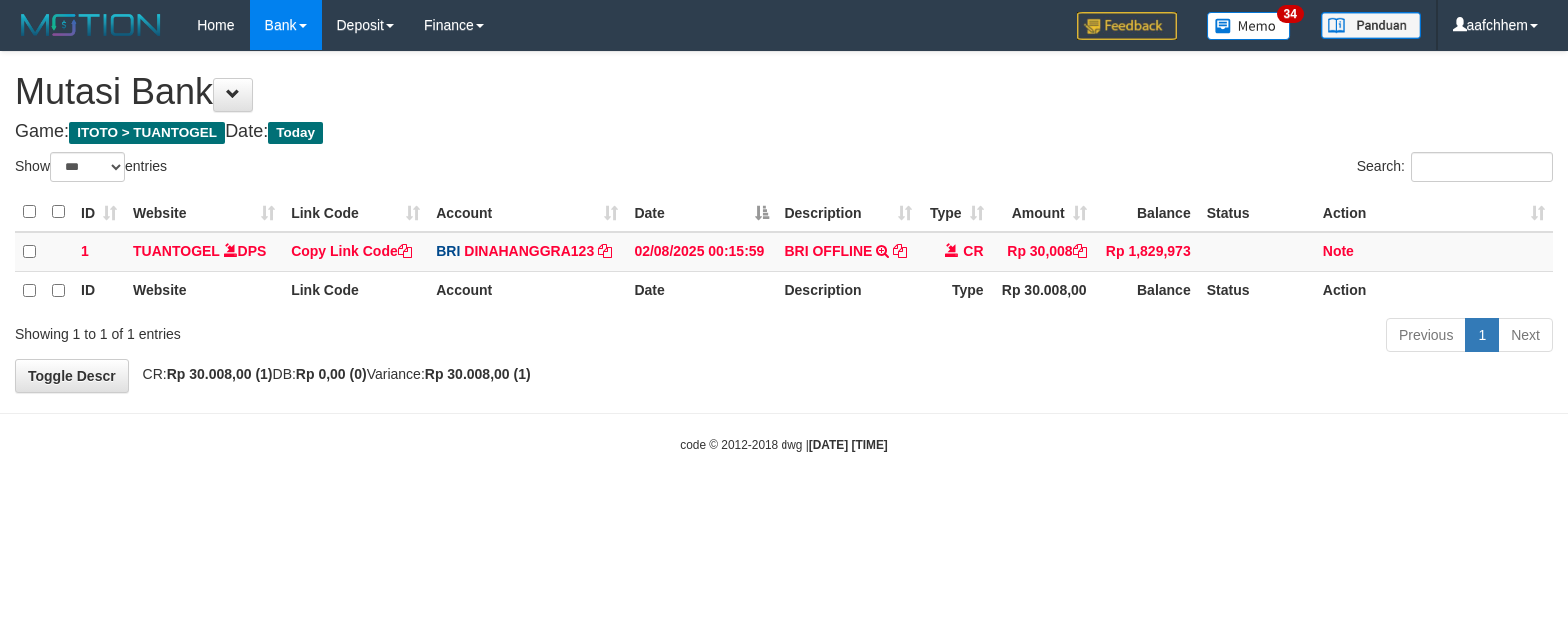 select on "***" 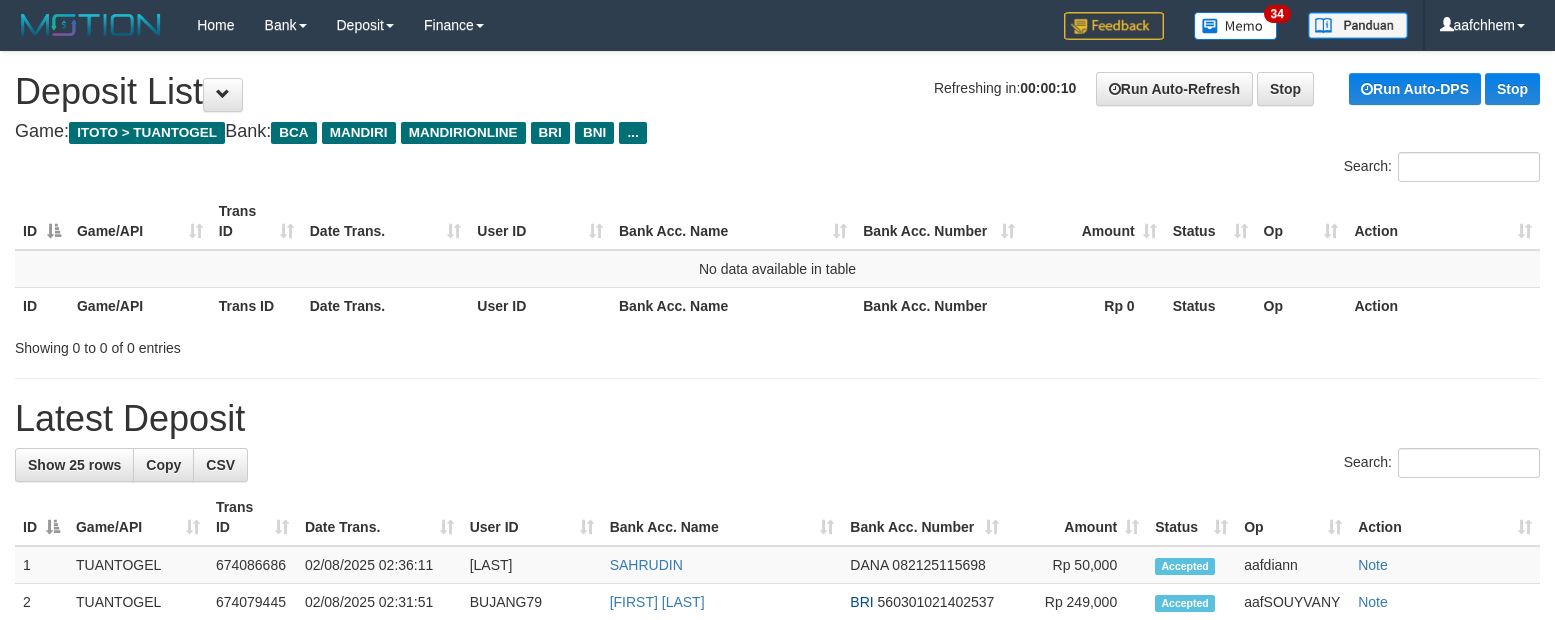 scroll, scrollTop: 0, scrollLeft: 0, axis: both 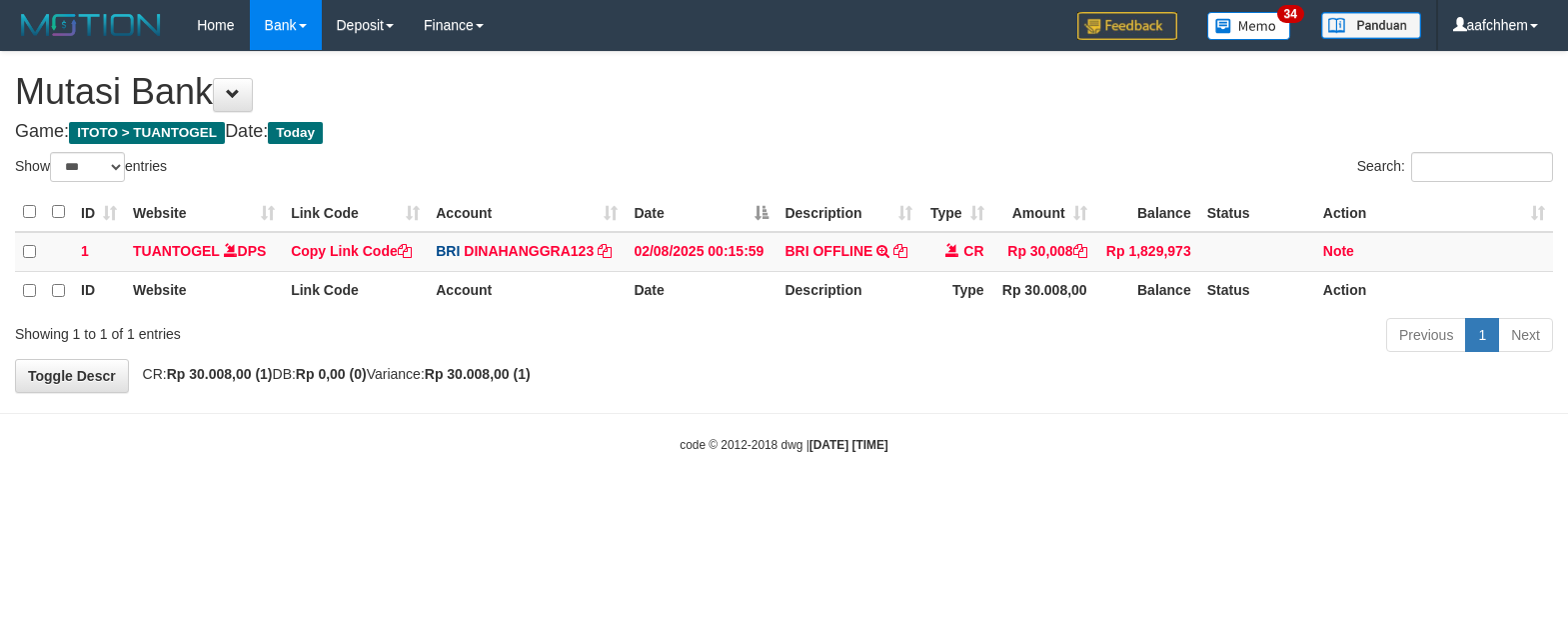 select on "***" 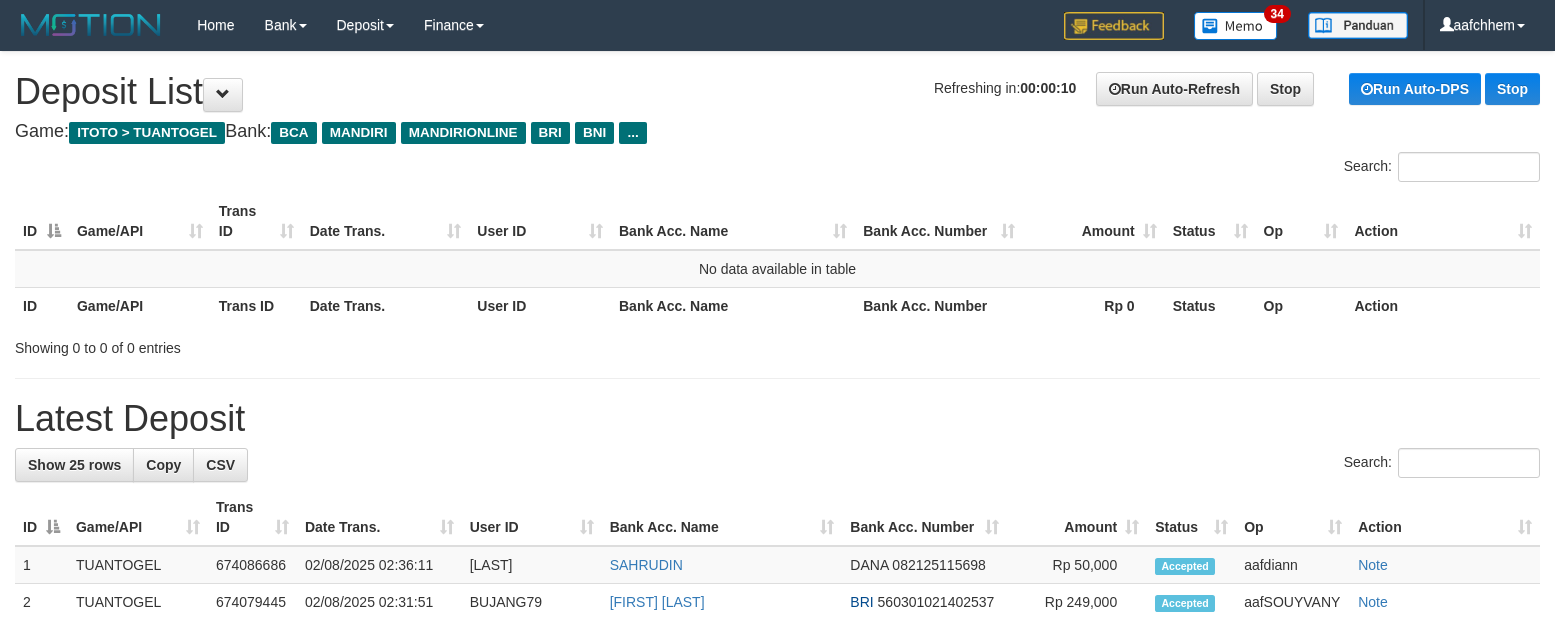 scroll, scrollTop: 0, scrollLeft: 0, axis: both 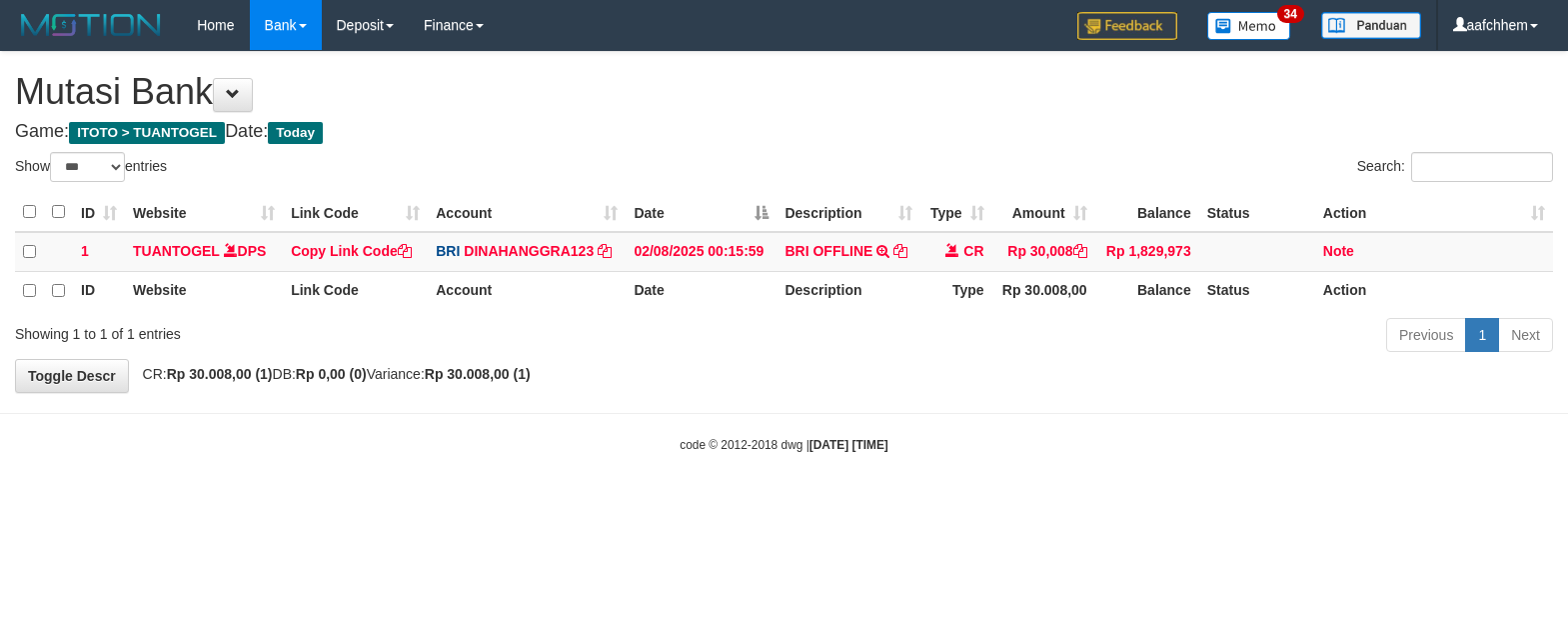 select on "***" 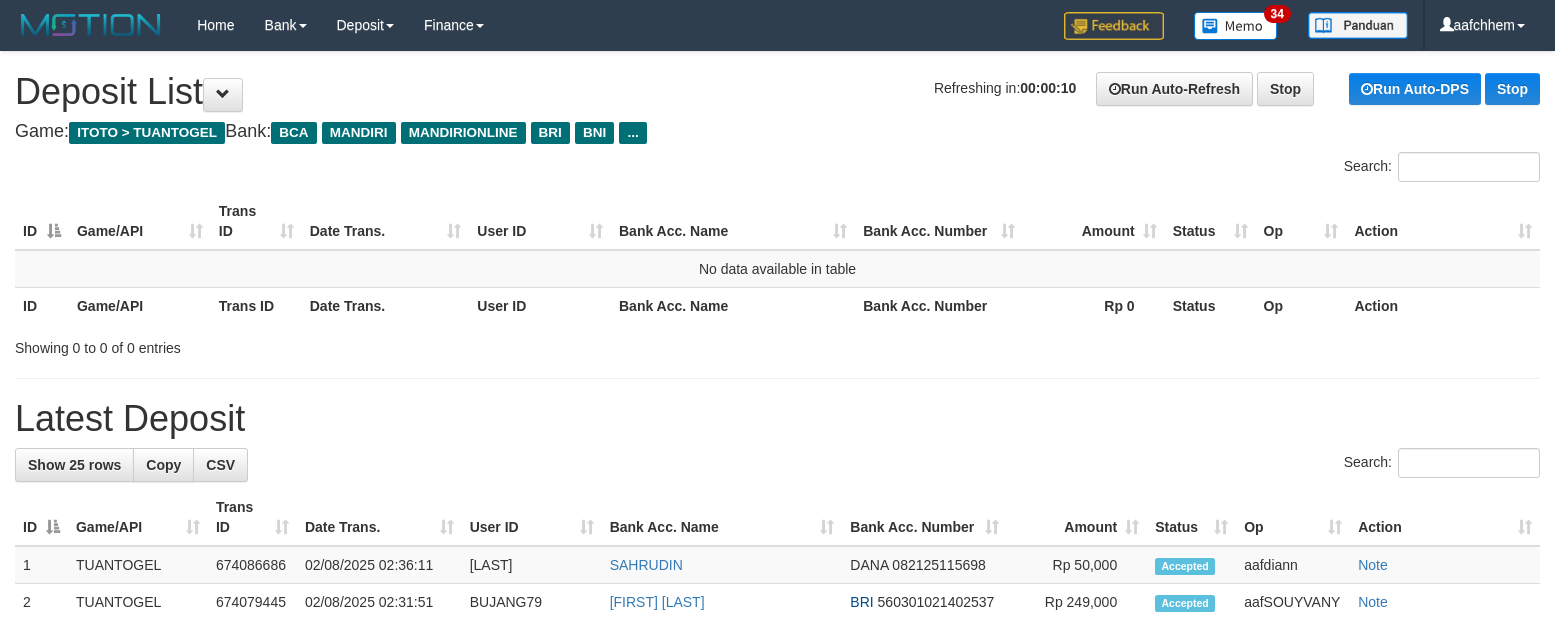 scroll, scrollTop: 0, scrollLeft: 0, axis: both 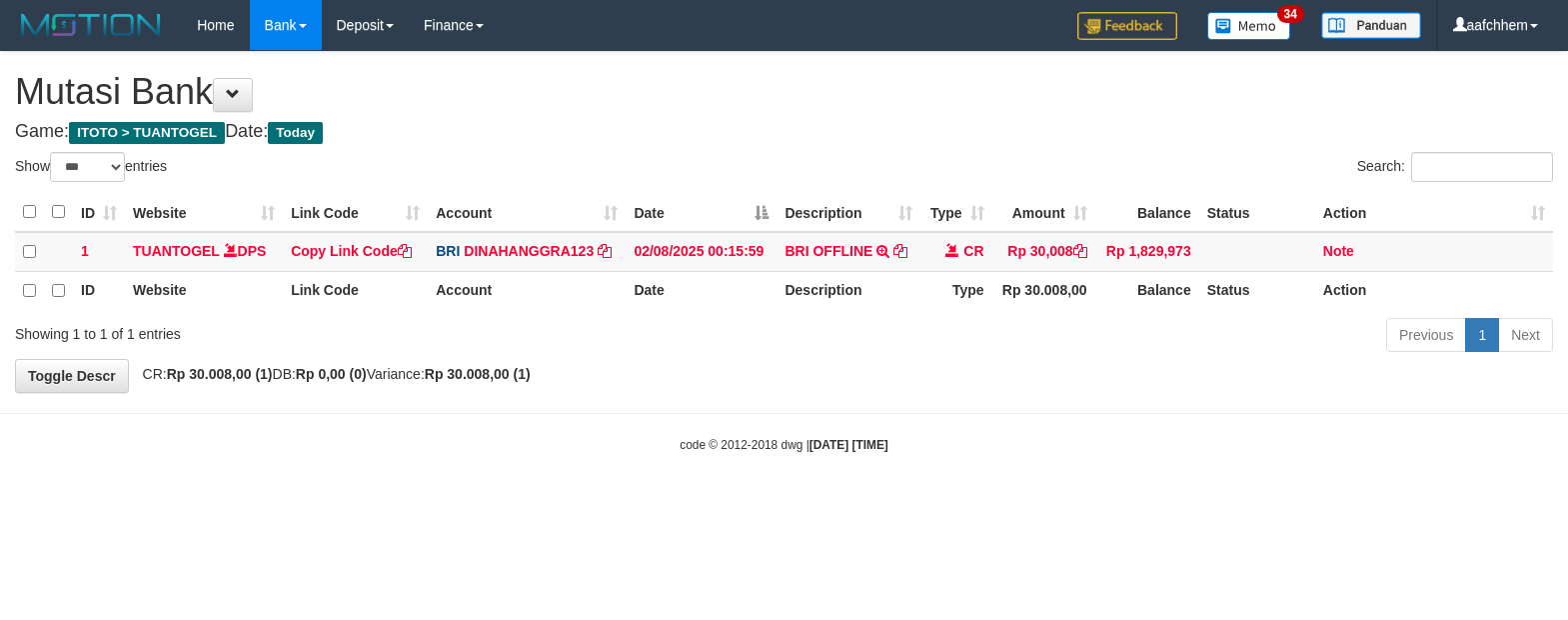 select on "***" 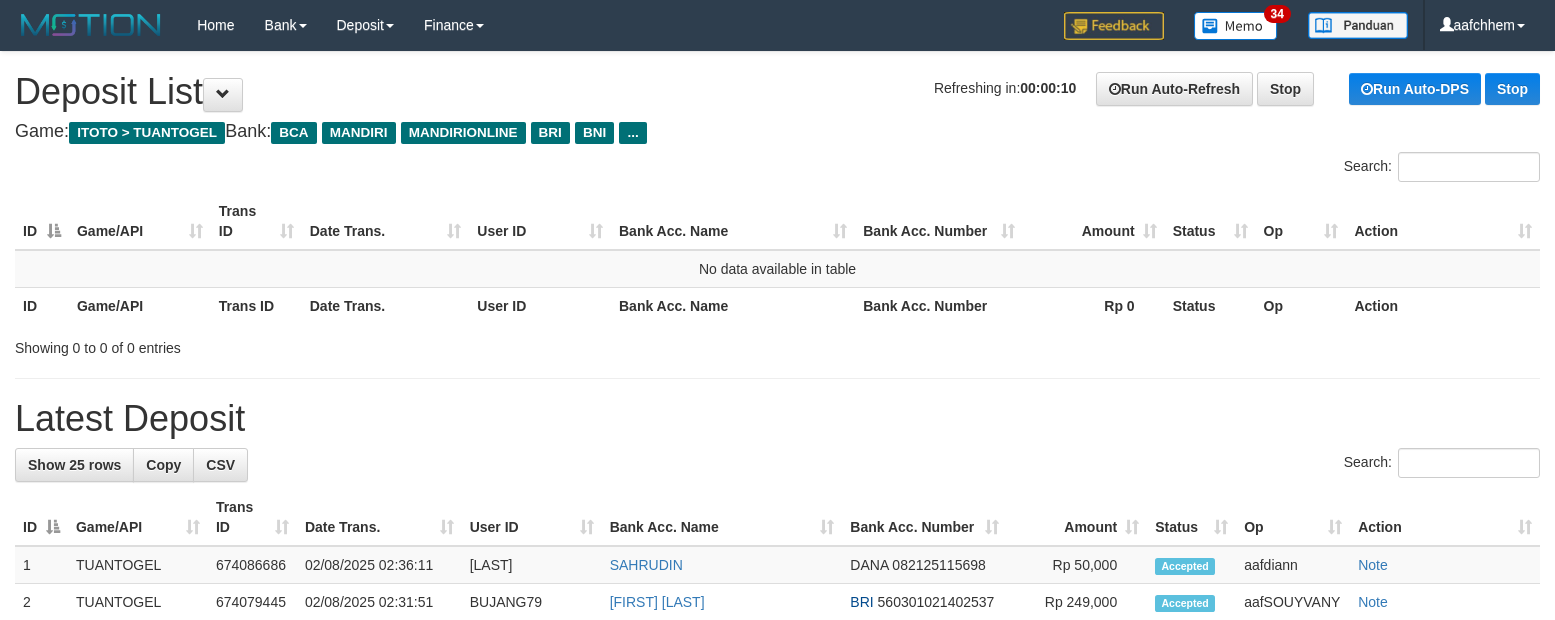 scroll, scrollTop: 0, scrollLeft: 0, axis: both 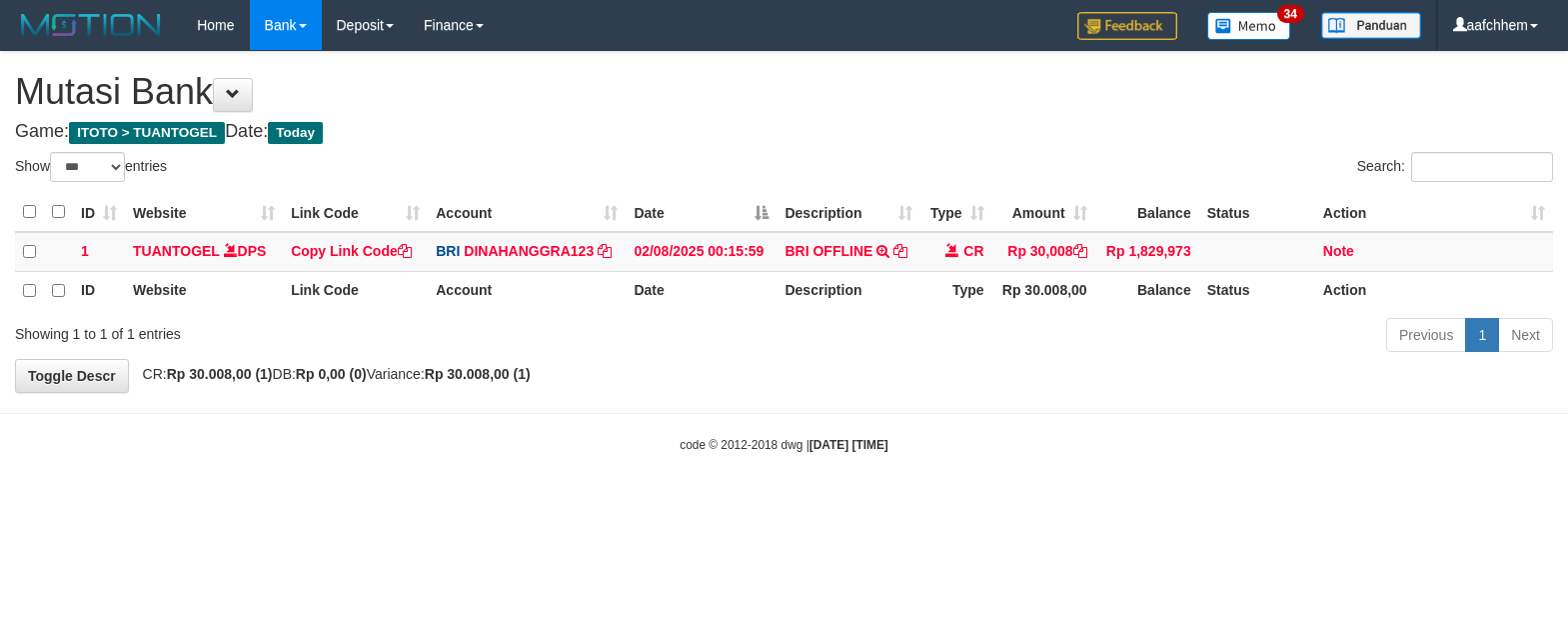 select on "***" 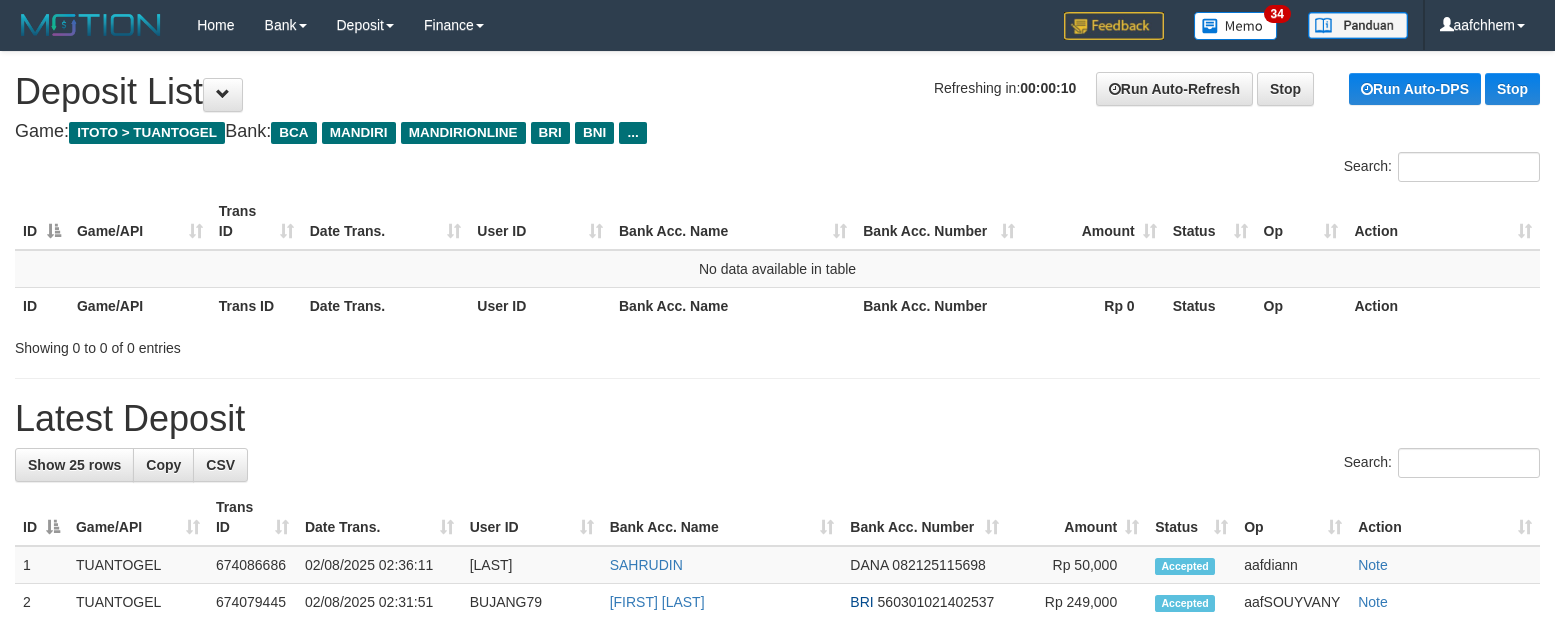 scroll, scrollTop: 0, scrollLeft: 0, axis: both 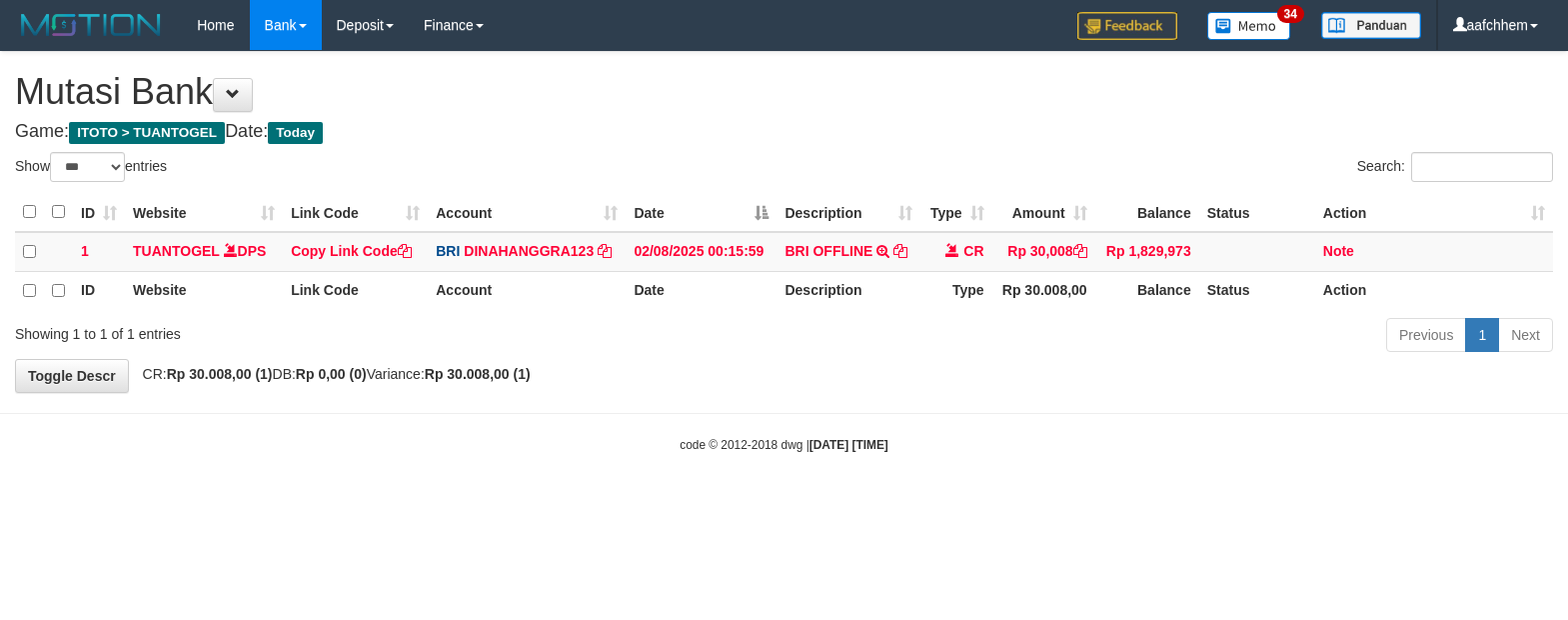 select on "***" 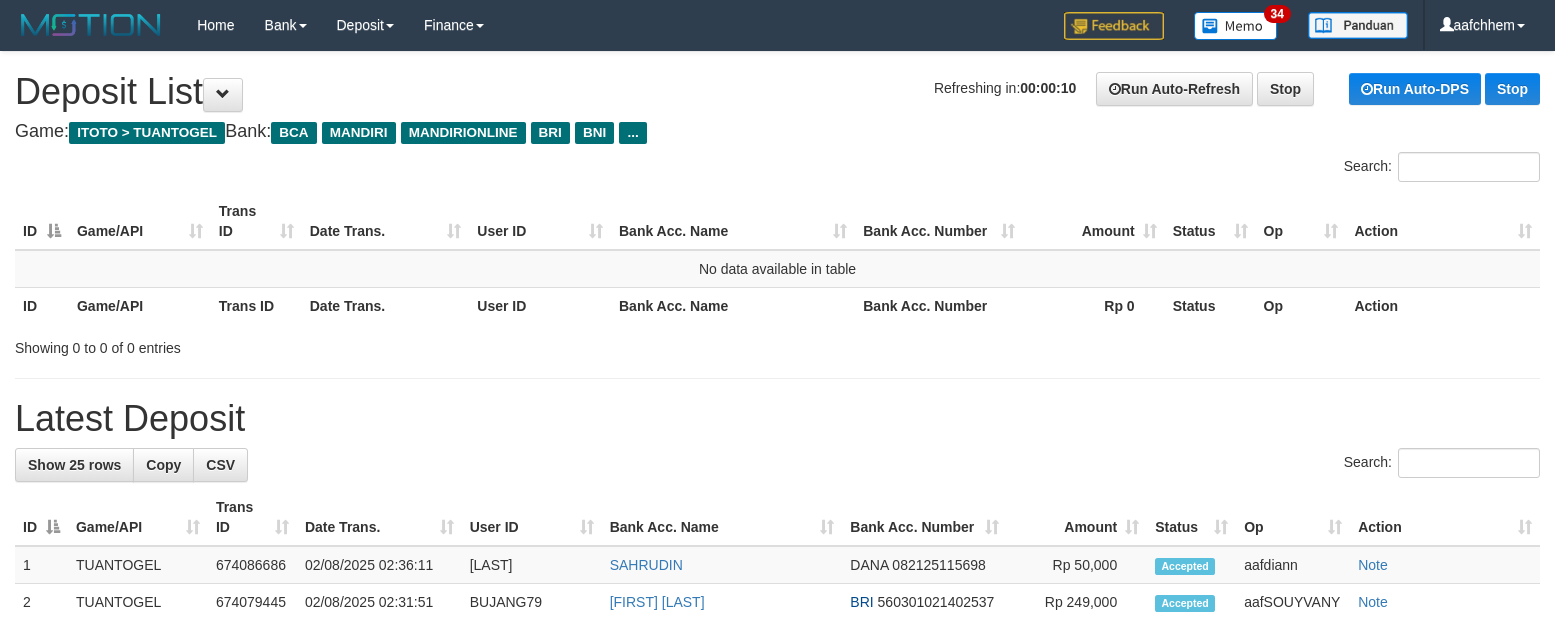 scroll, scrollTop: 0, scrollLeft: 0, axis: both 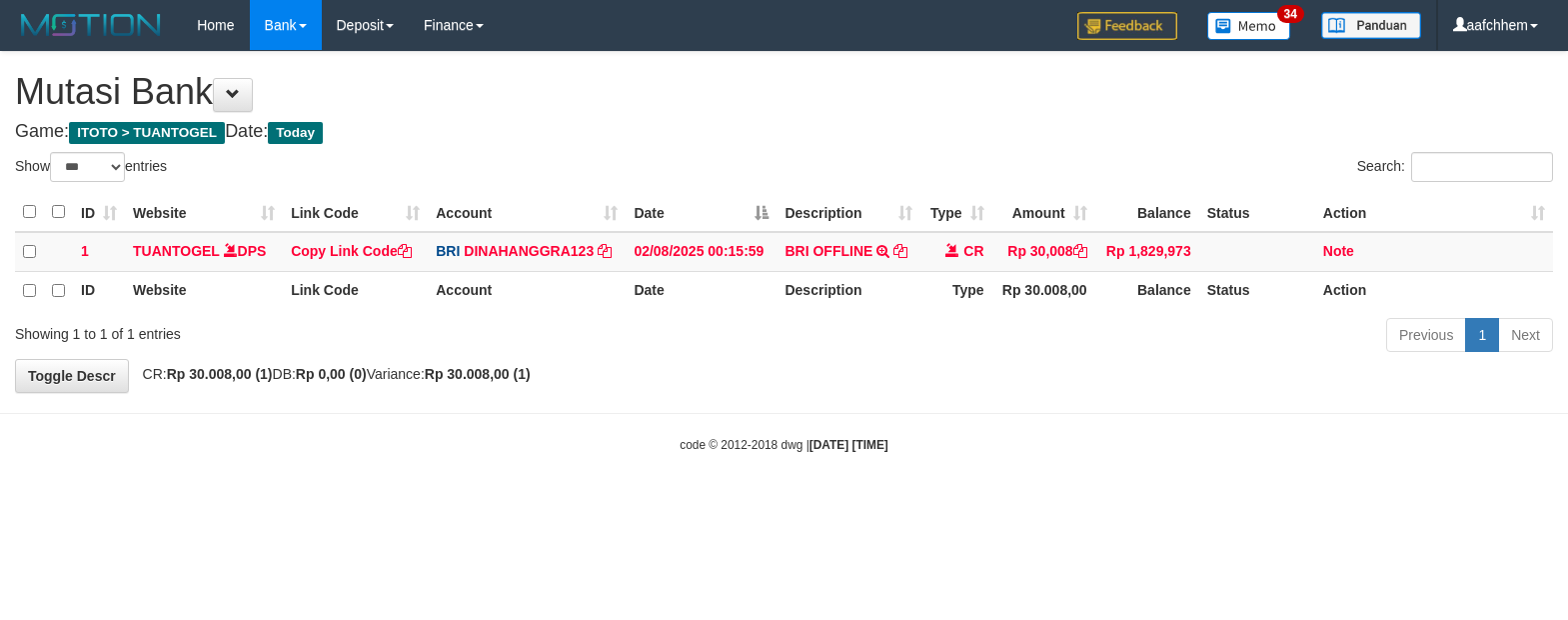 select on "***" 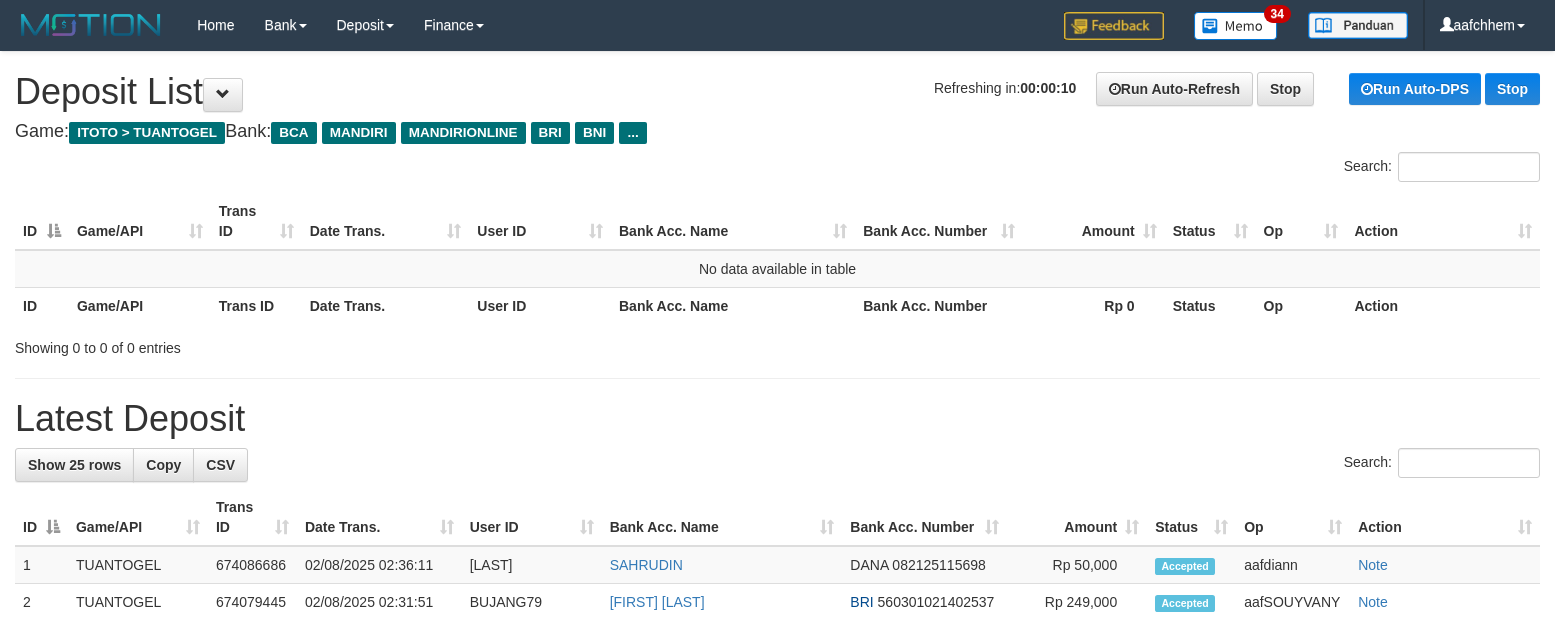 scroll, scrollTop: 0, scrollLeft: 0, axis: both 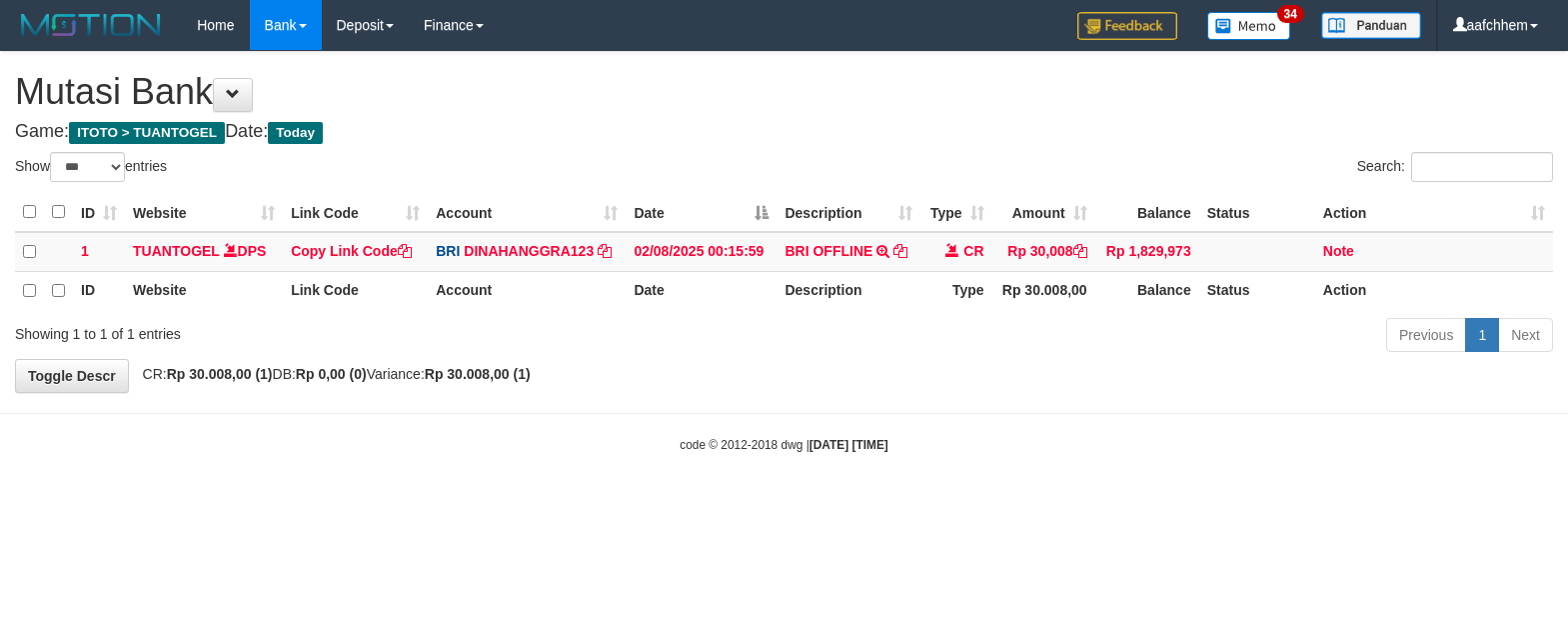 select on "***" 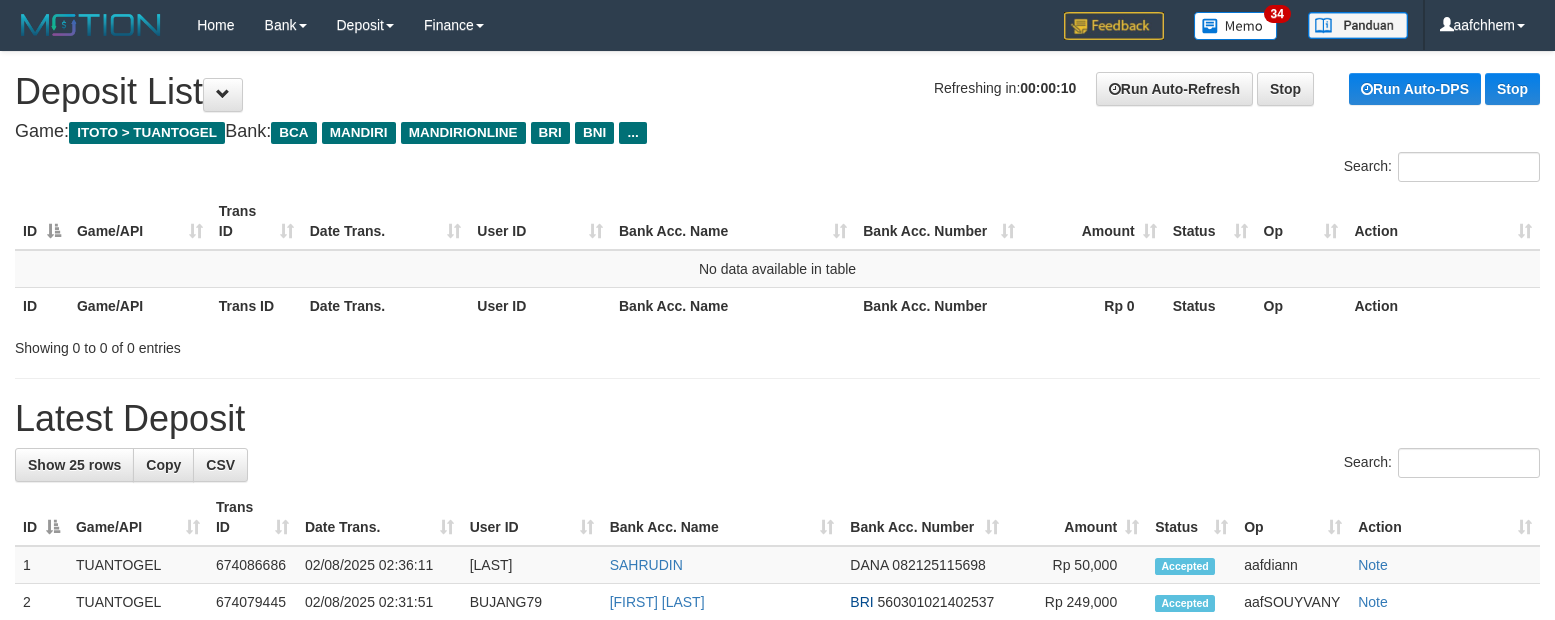 scroll, scrollTop: 0, scrollLeft: 0, axis: both 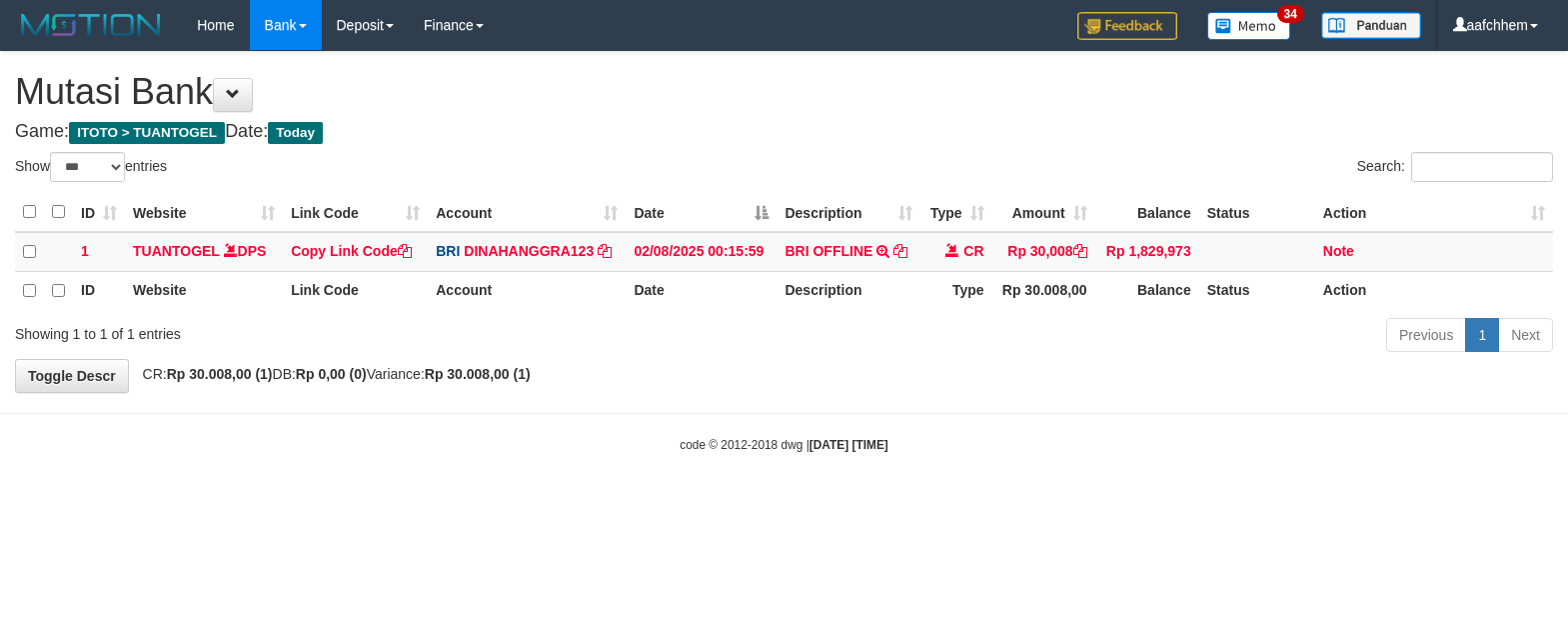 select on "***" 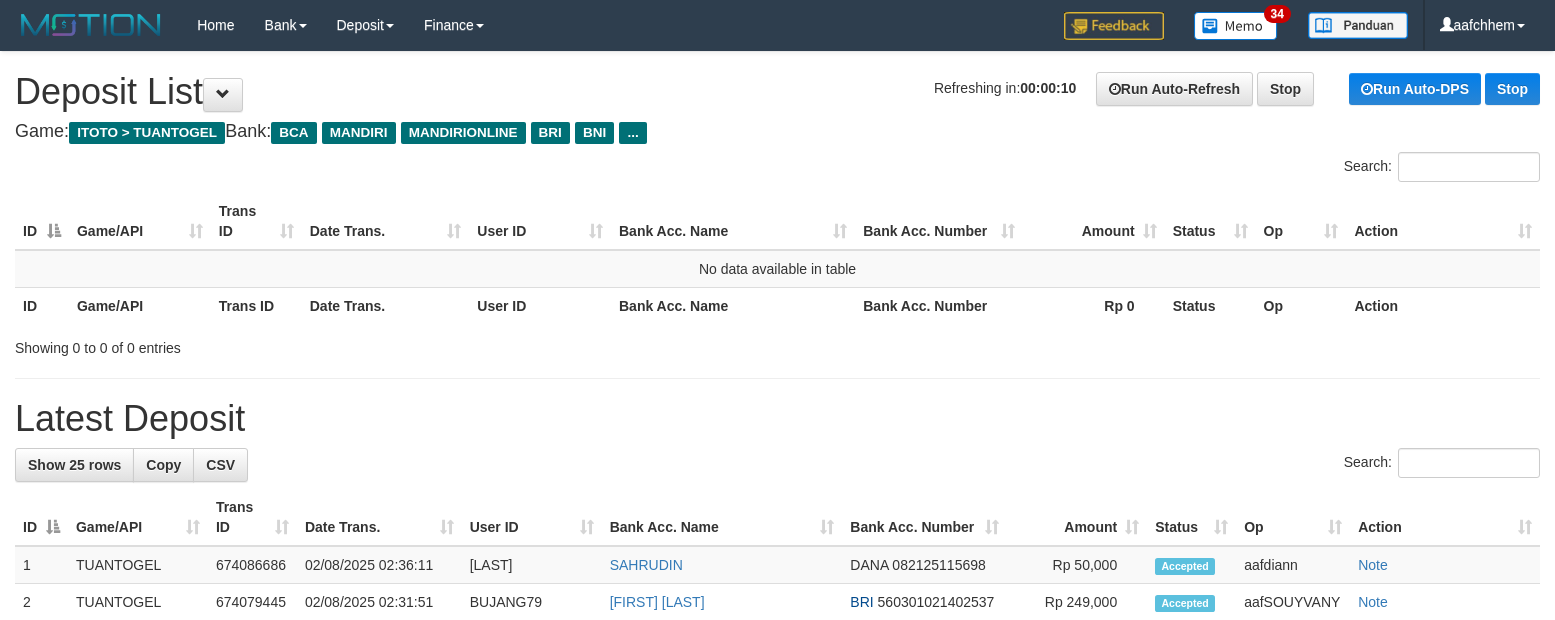 scroll, scrollTop: 0, scrollLeft: 0, axis: both 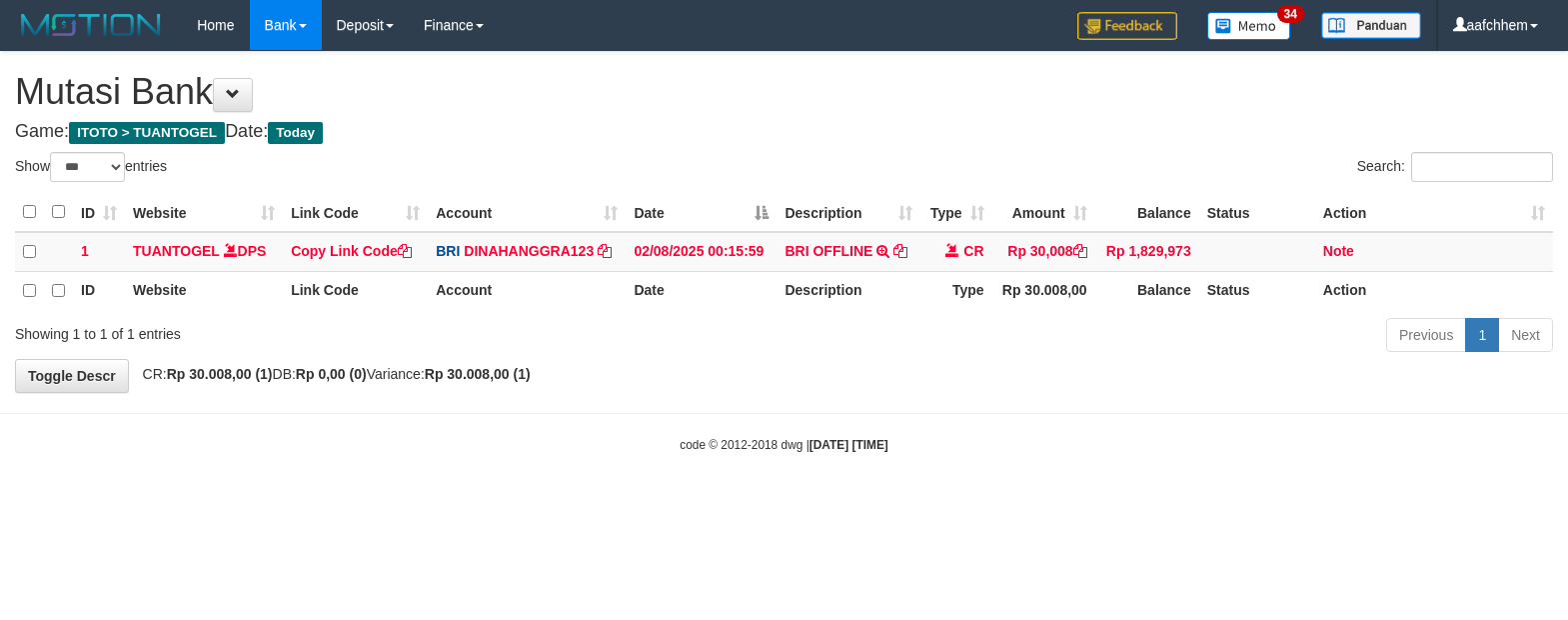 select on "***" 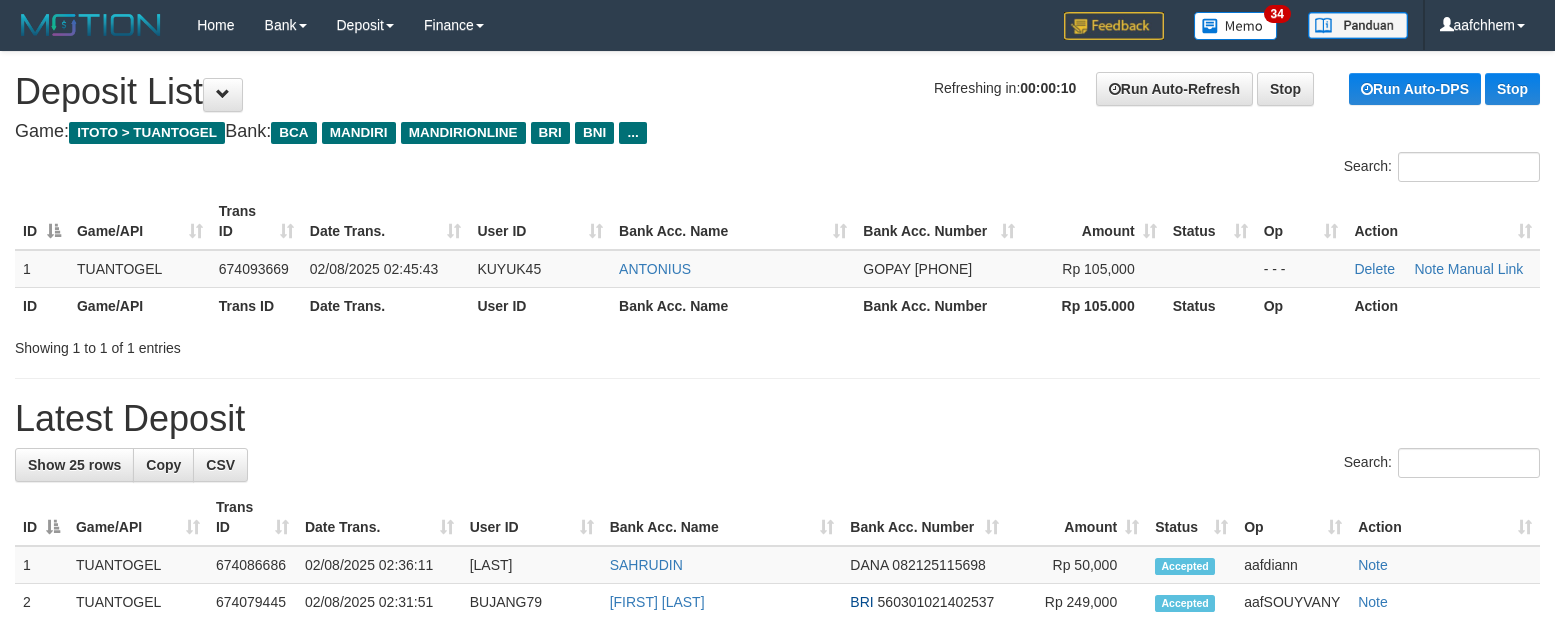 scroll, scrollTop: 0, scrollLeft: 0, axis: both 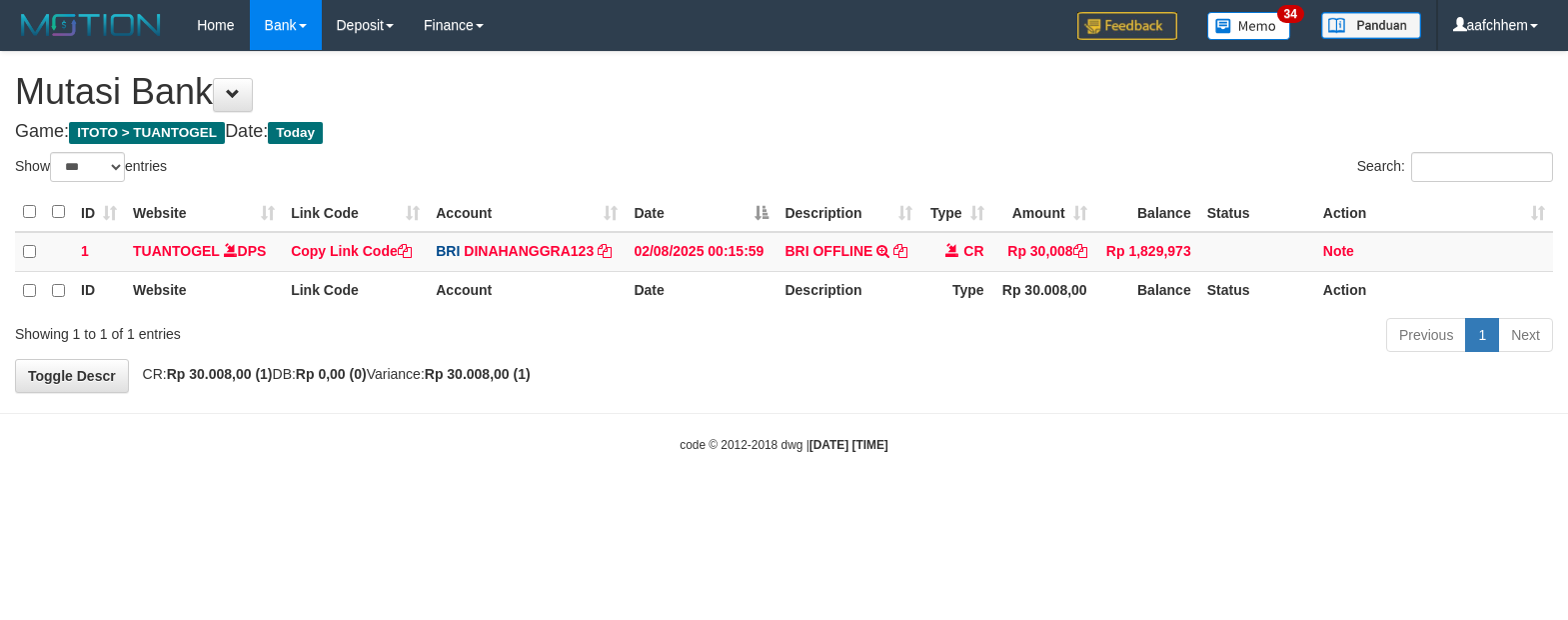 select on "***" 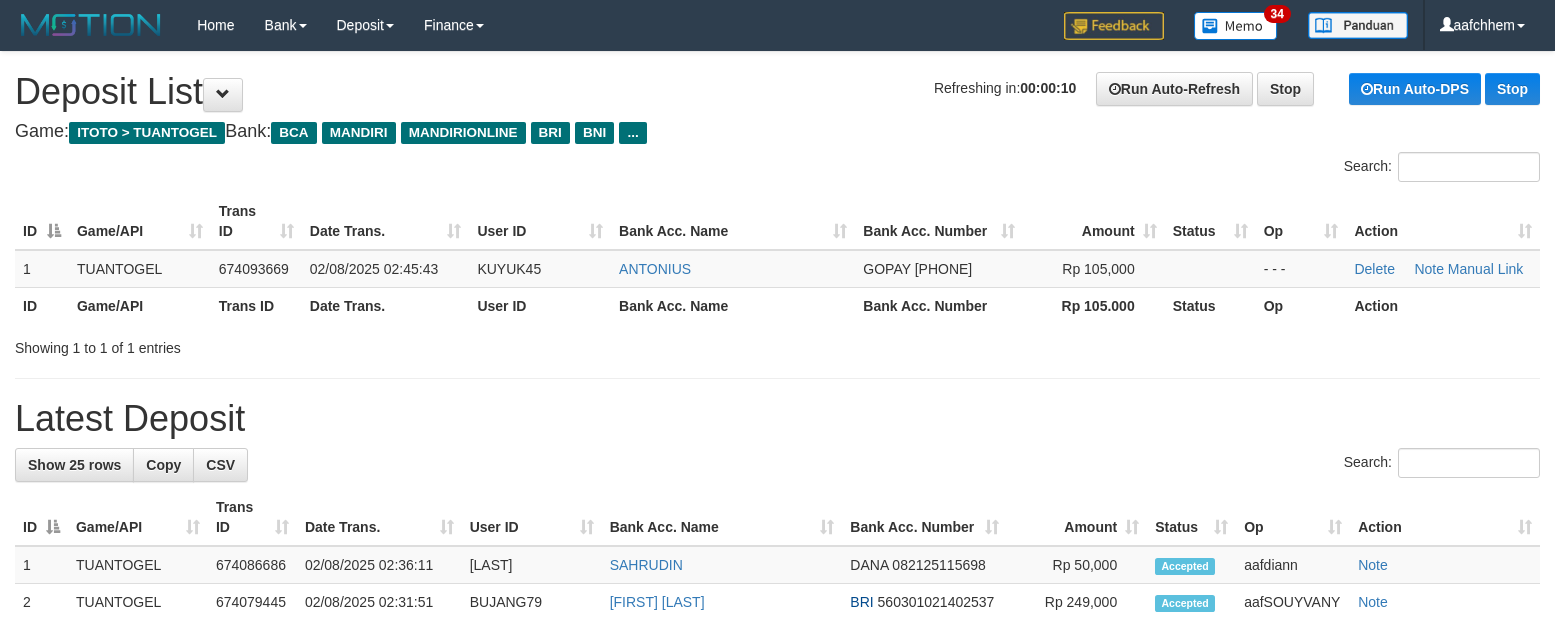 scroll, scrollTop: 0, scrollLeft: 0, axis: both 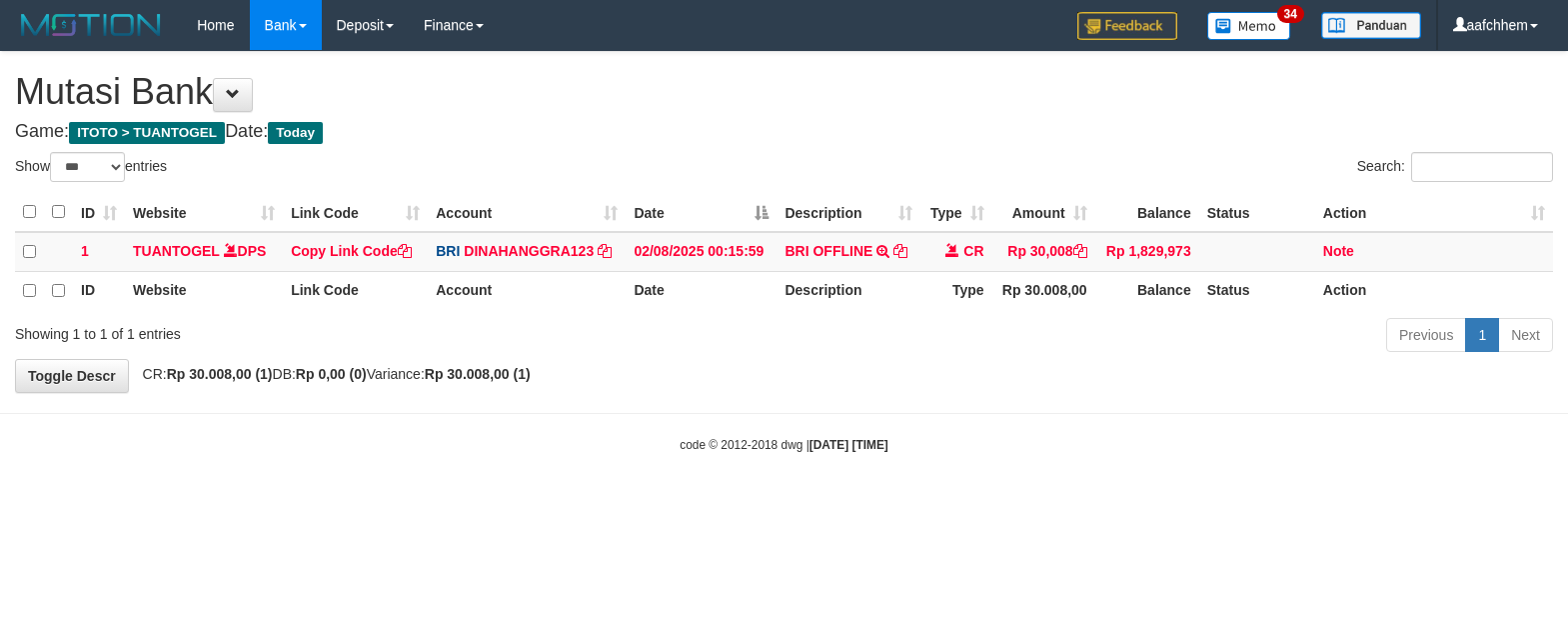 select on "***" 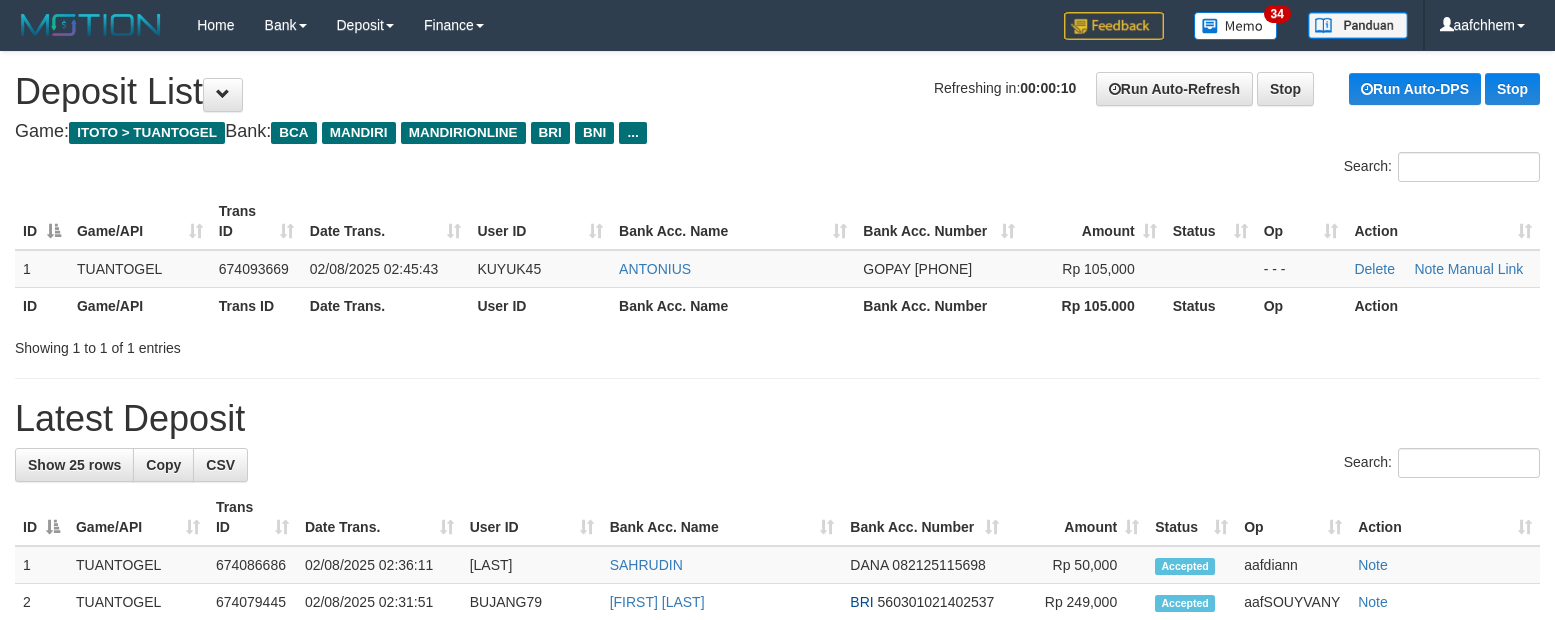 scroll, scrollTop: 0, scrollLeft: 0, axis: both 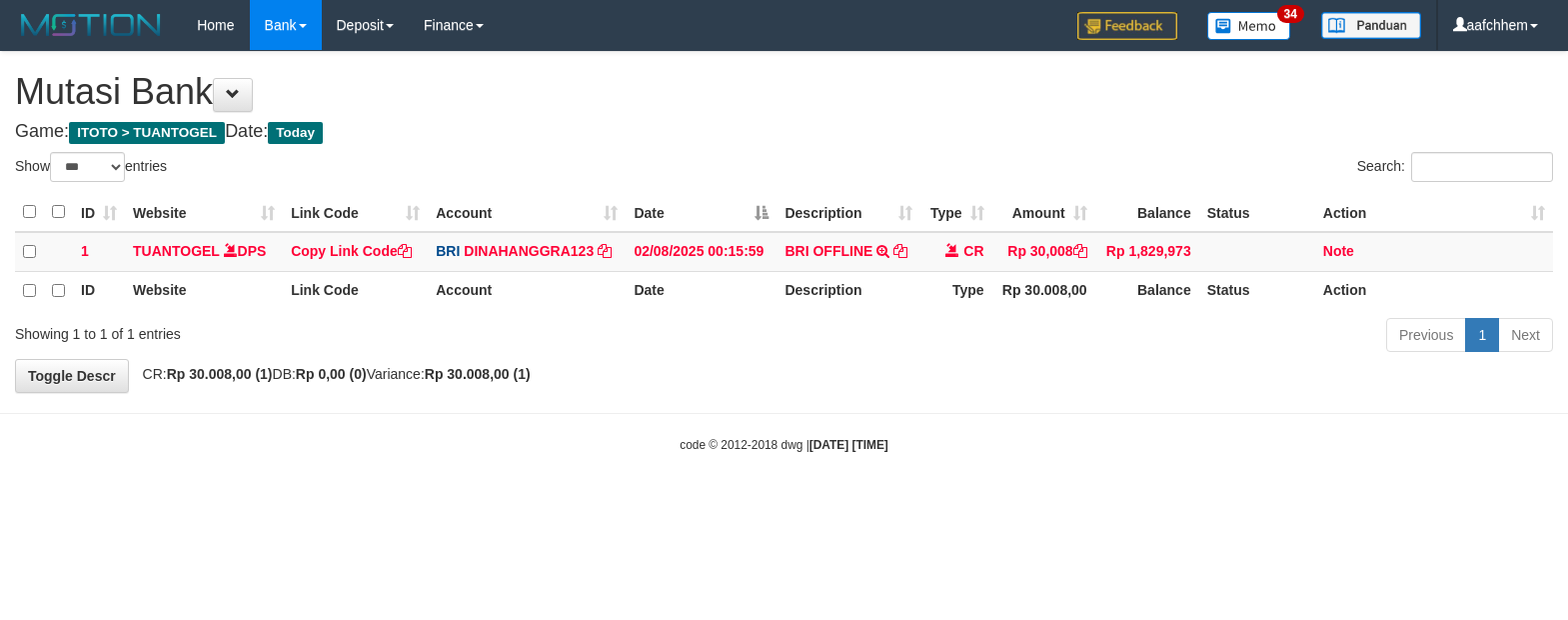 select on "***" 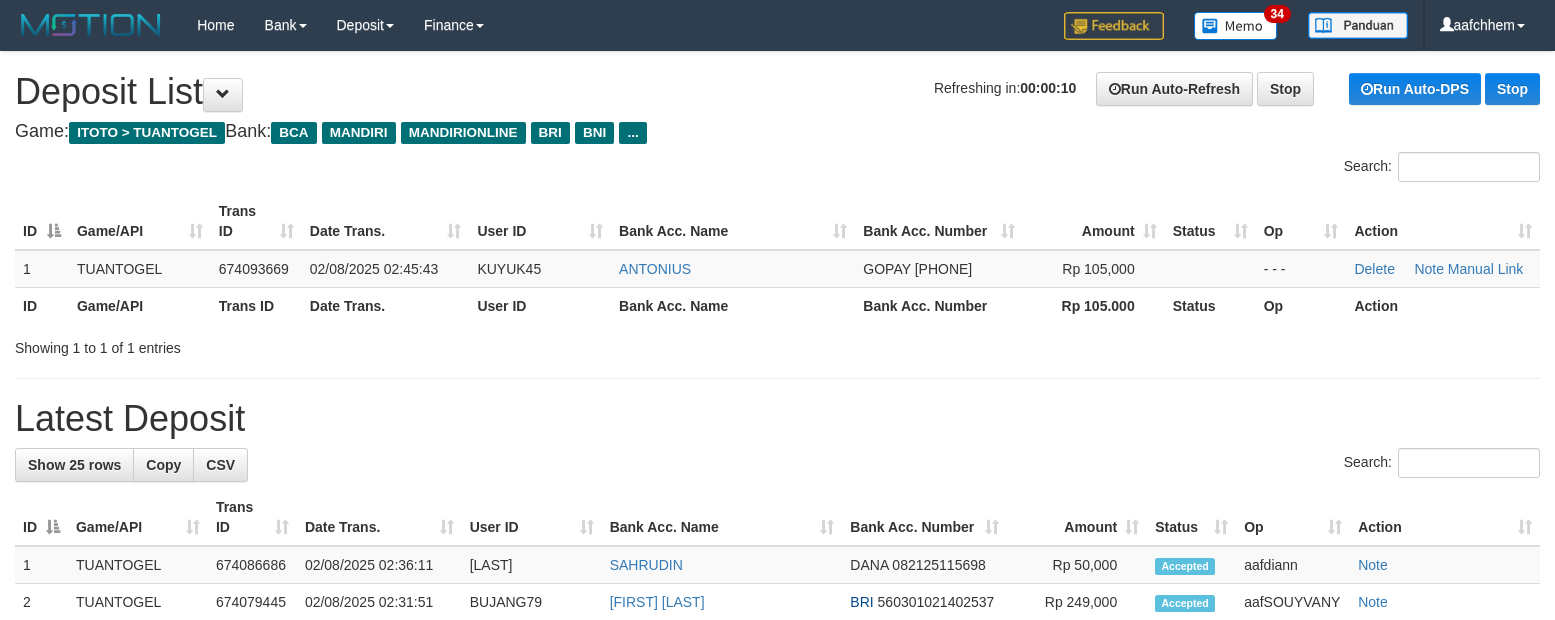 scroll, scrollTop: 0, scrollLeft: 0, axis: both 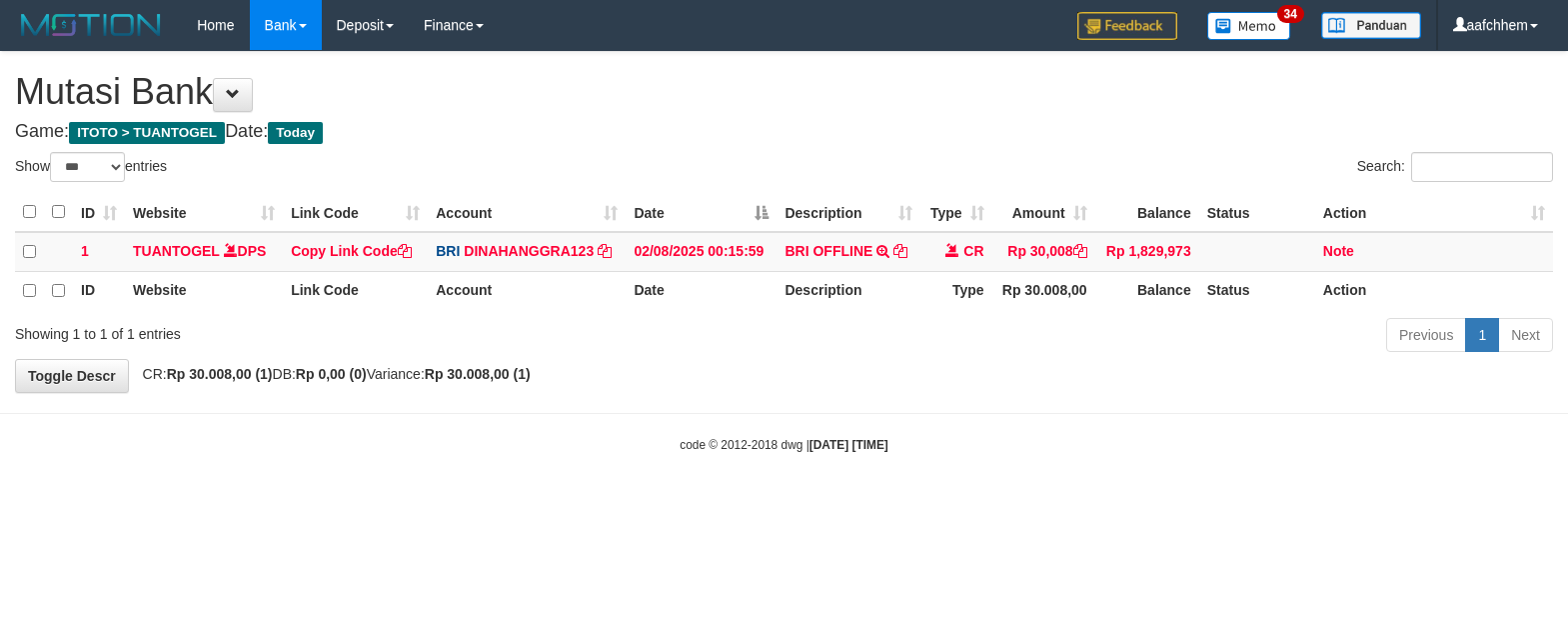 select on "***" 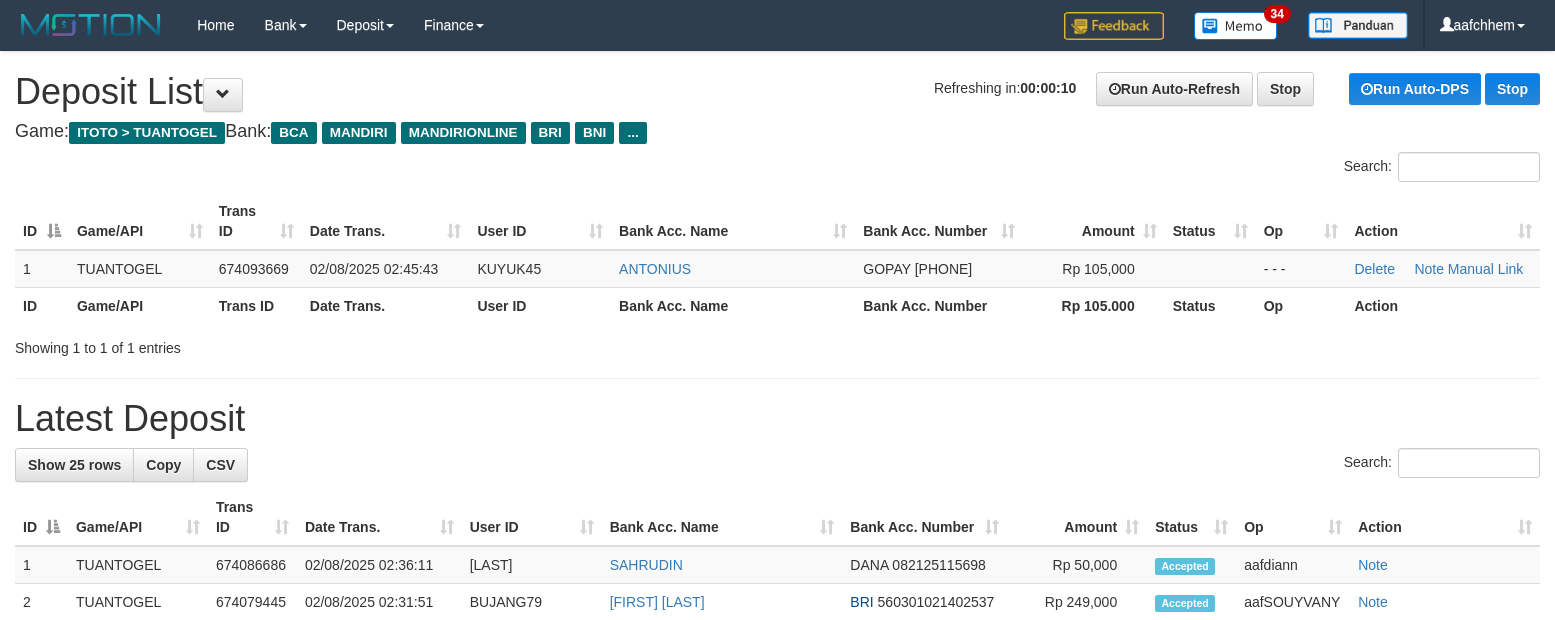 scroll, scrollTop: 0, scrollLeft: 0, axis: both 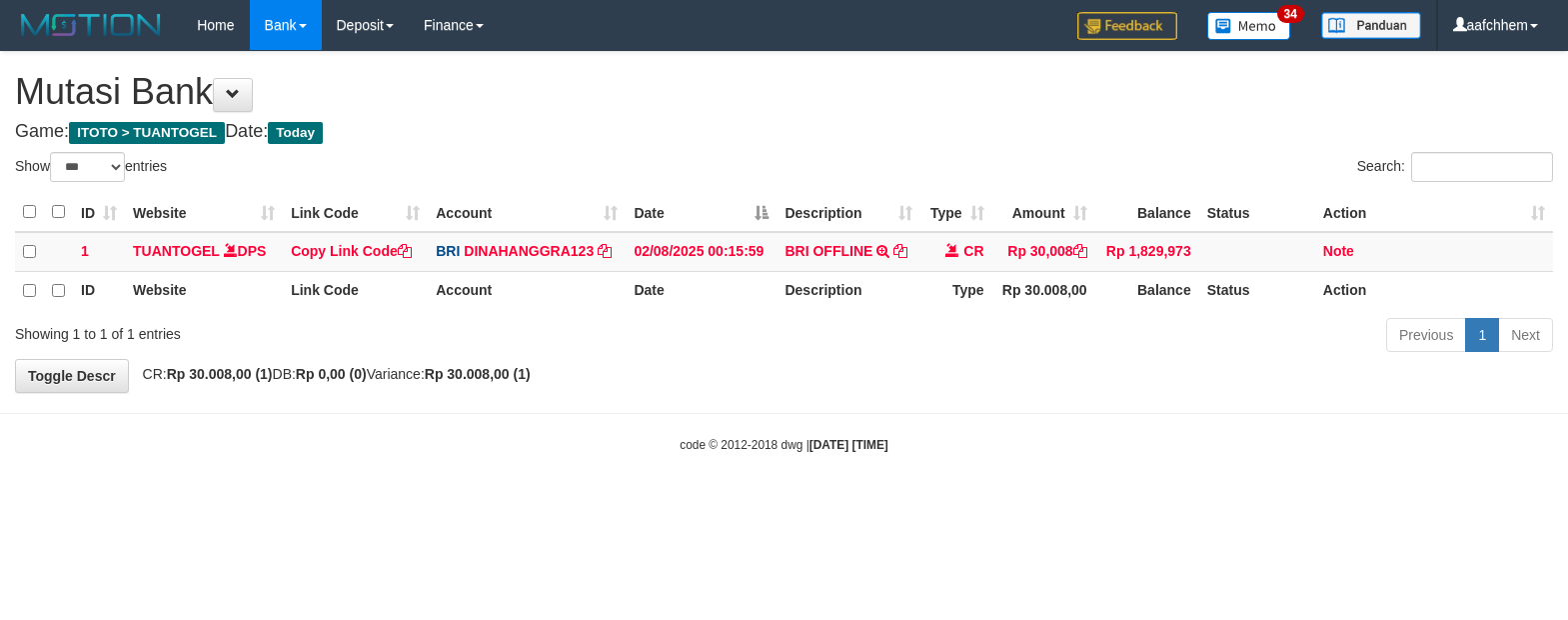 select on "***" 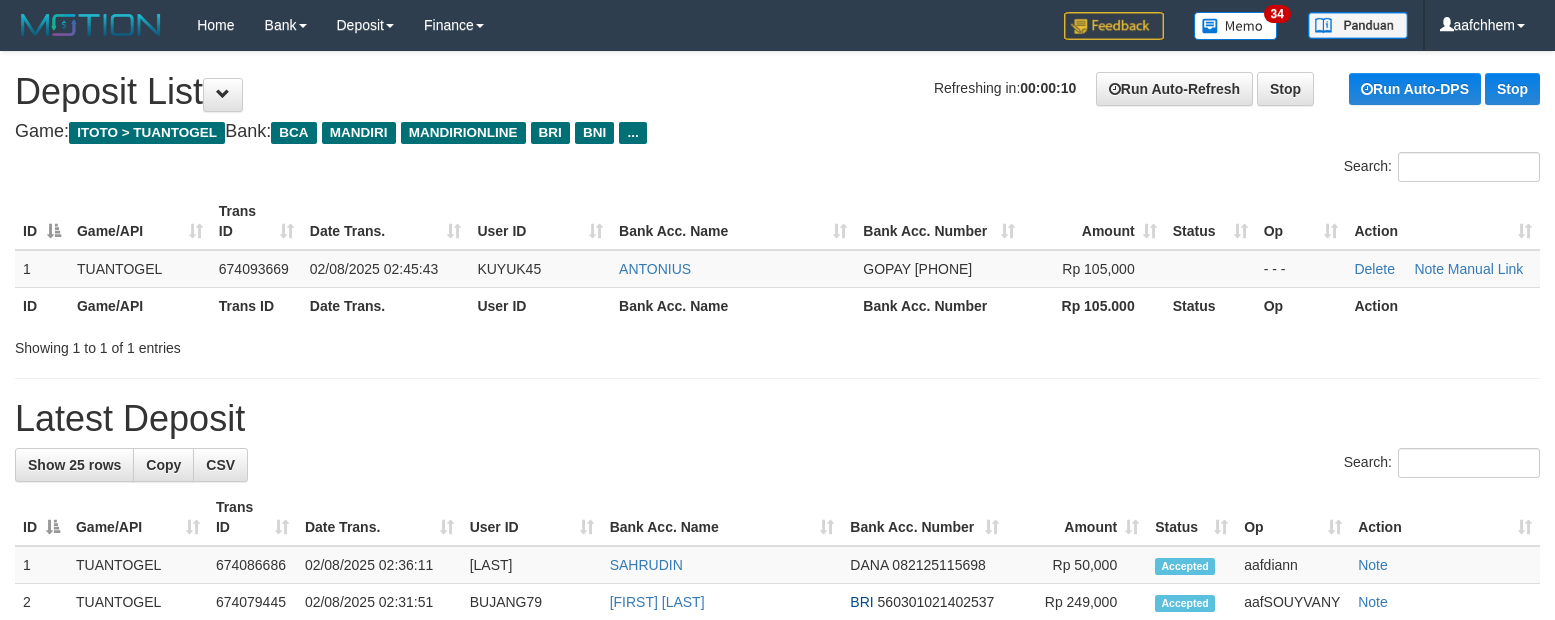 scroll, scrollTop: 0, scrollLeft: 0, axis: both 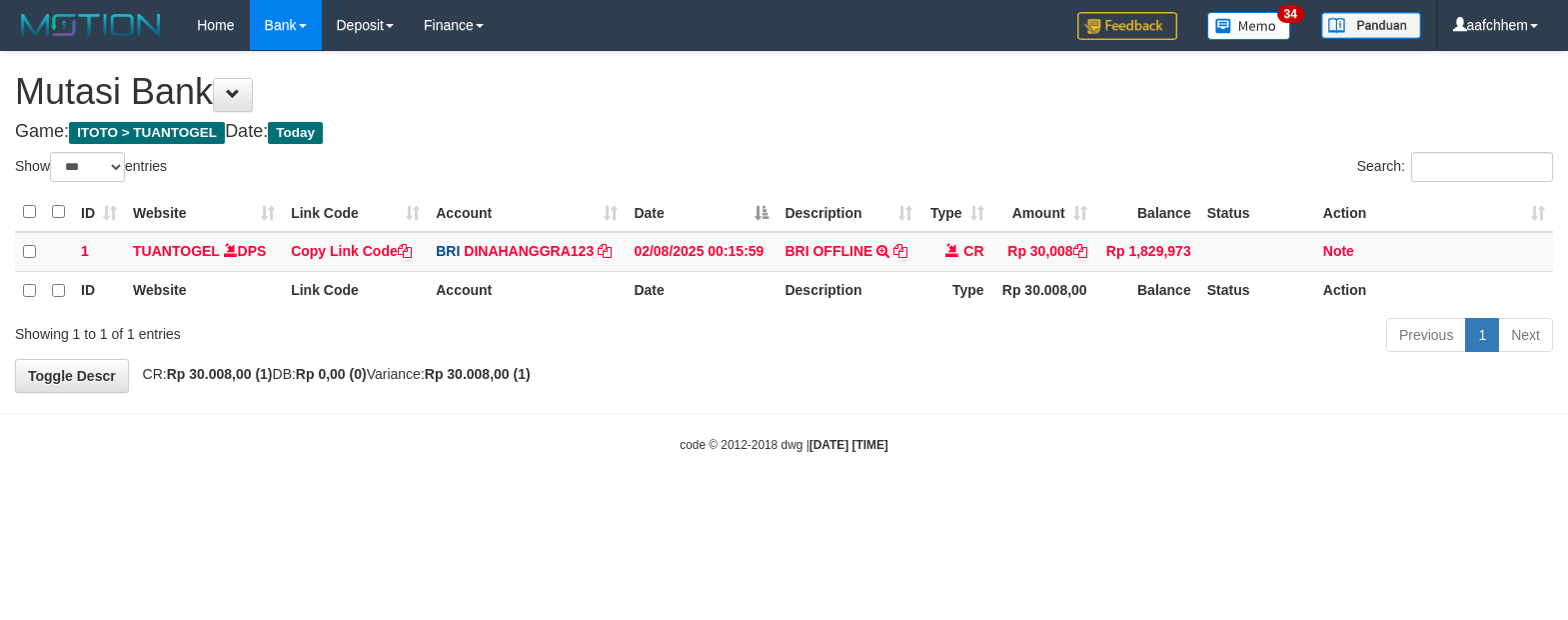 select on "***" 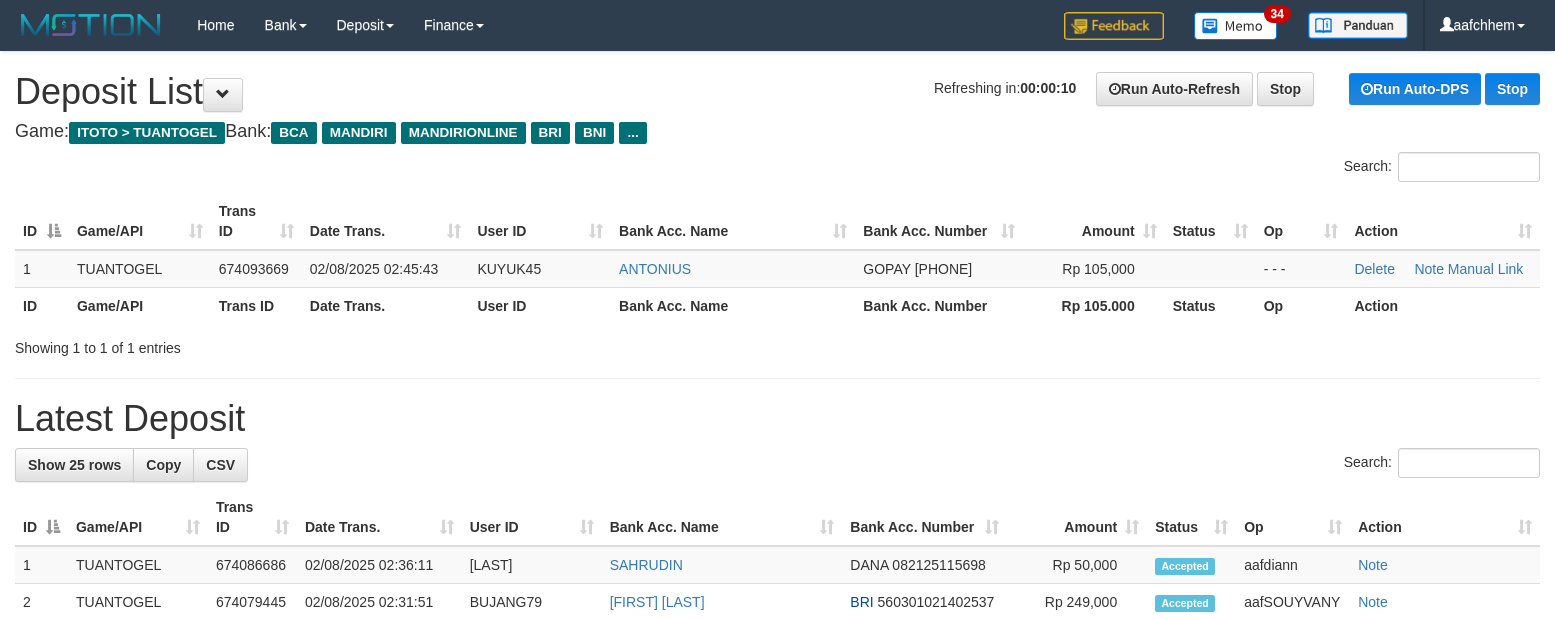 scroll, scrollTop: 0, scrollLeft: 0, axis: both 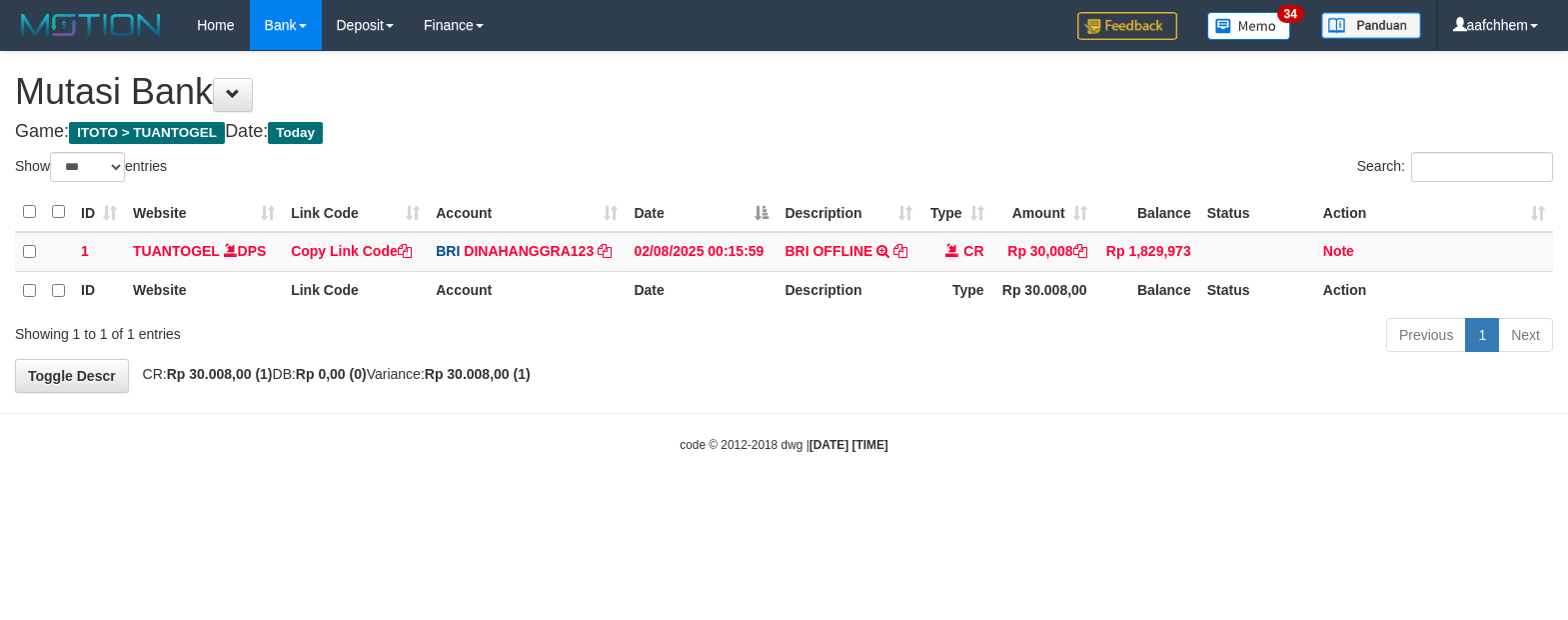 select on "***" 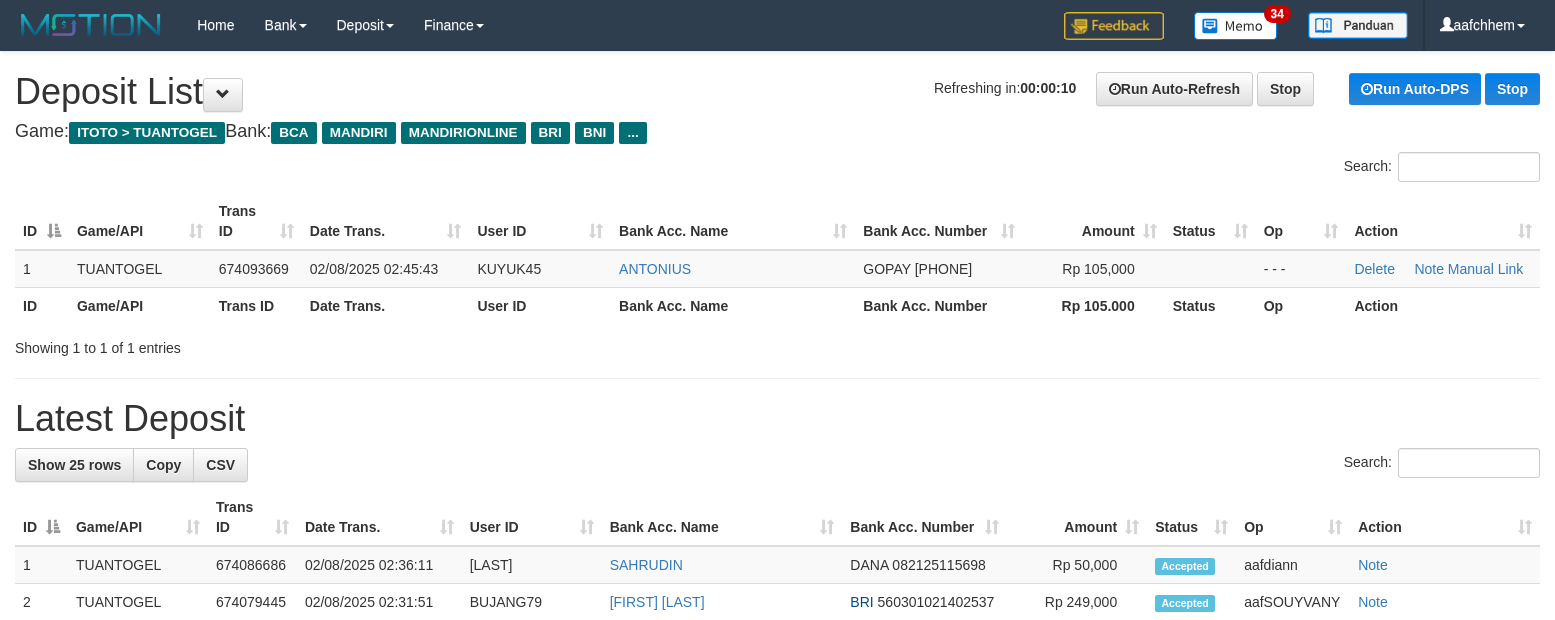 scroll, scrollTop: 0, scrollLeft: 0, axis: both 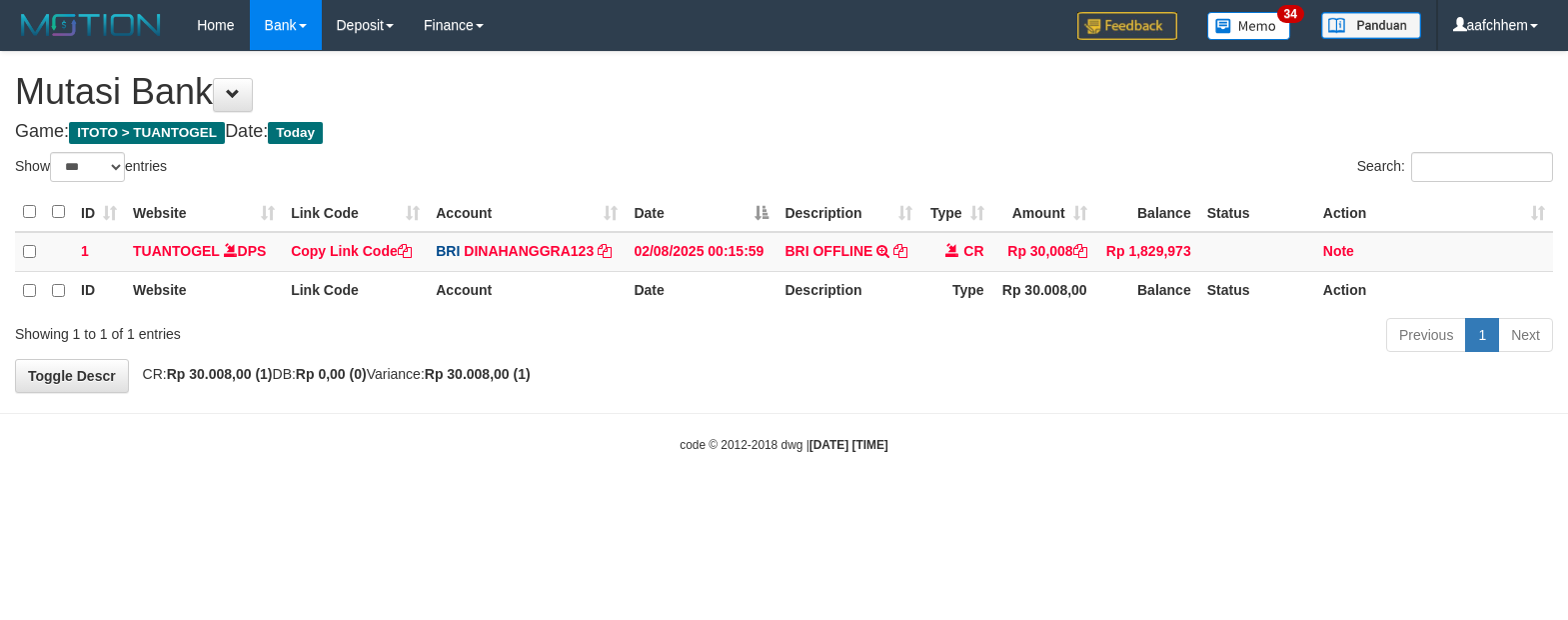 select on "***" 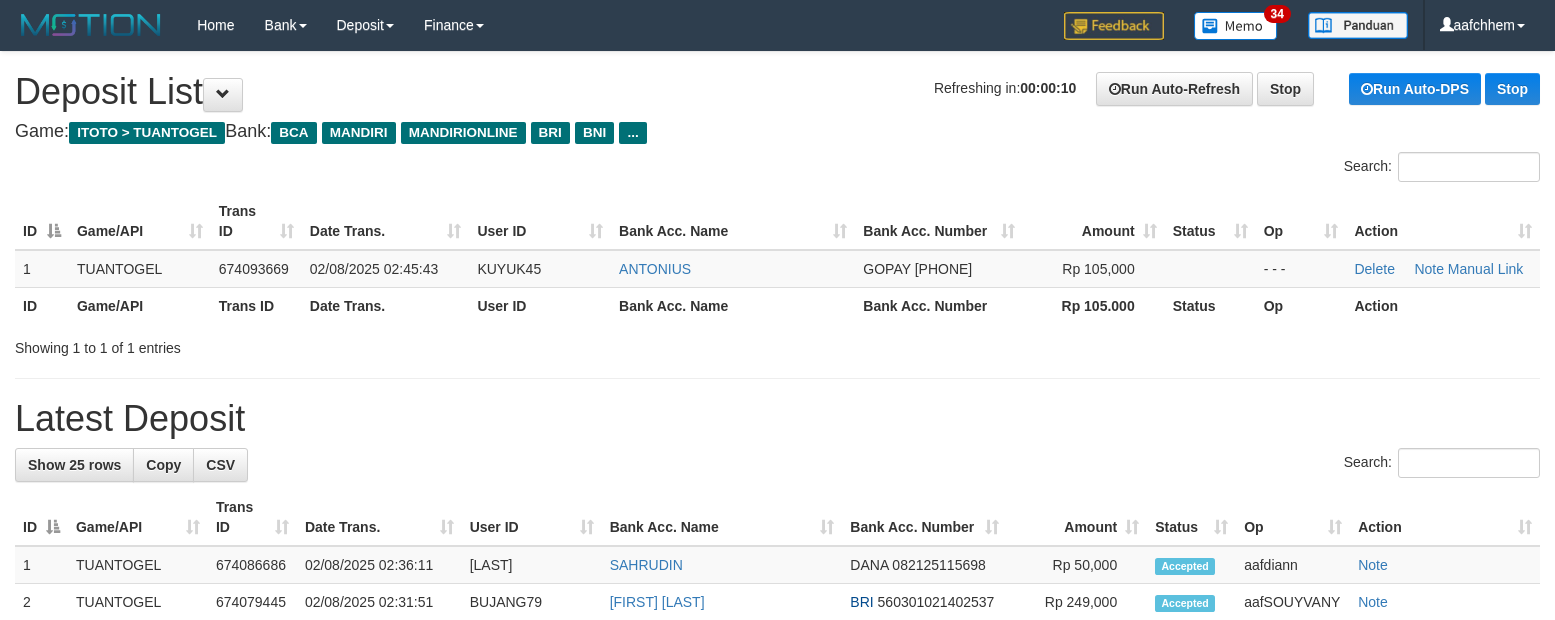 scroll, scrollTop: 0, scrollLeft: 0, axis: both 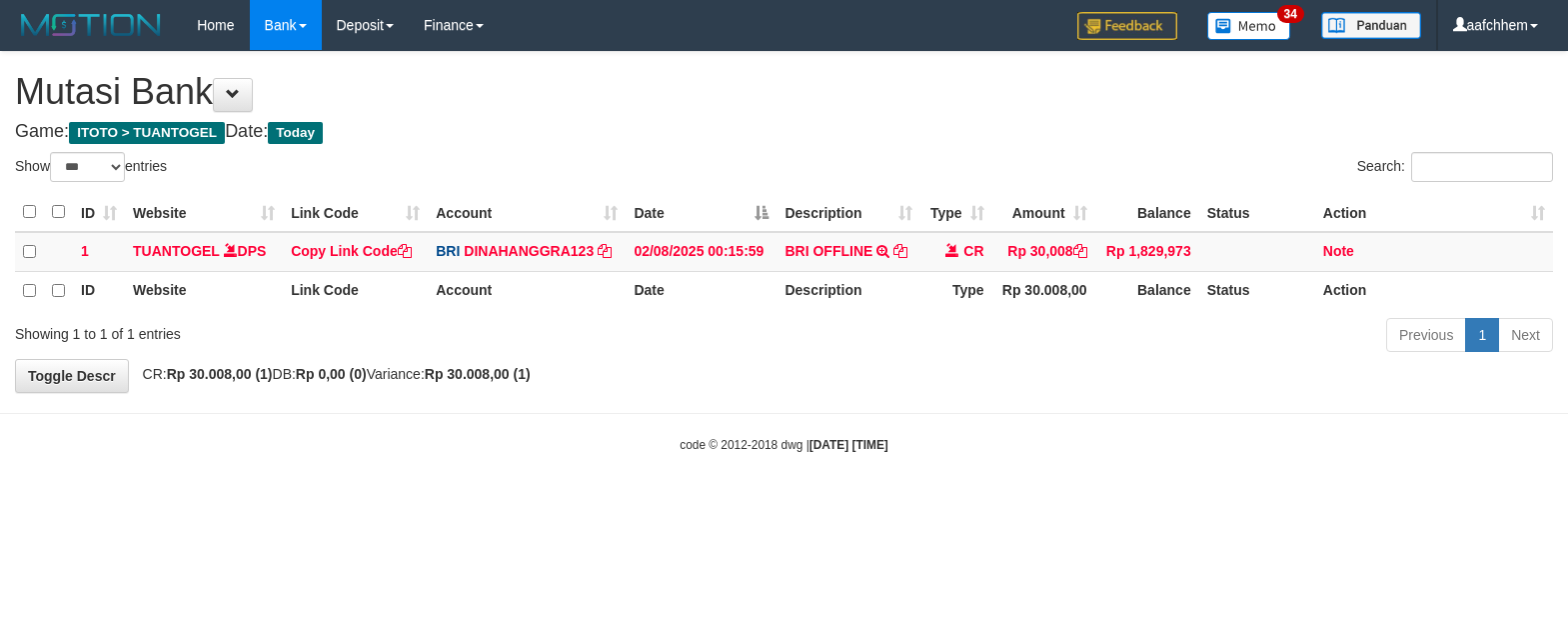 select on "***" 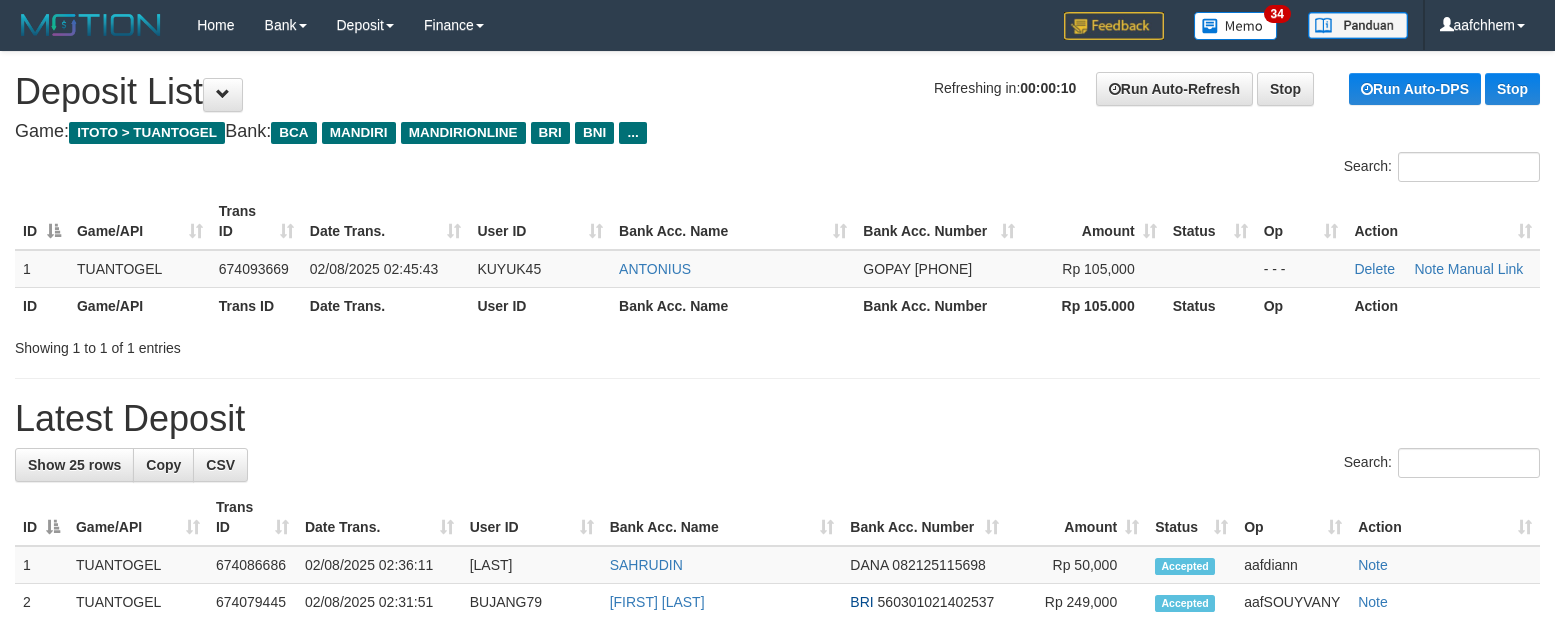 scroll, scrollTop: 0, scrollLeft: 0, axis: both 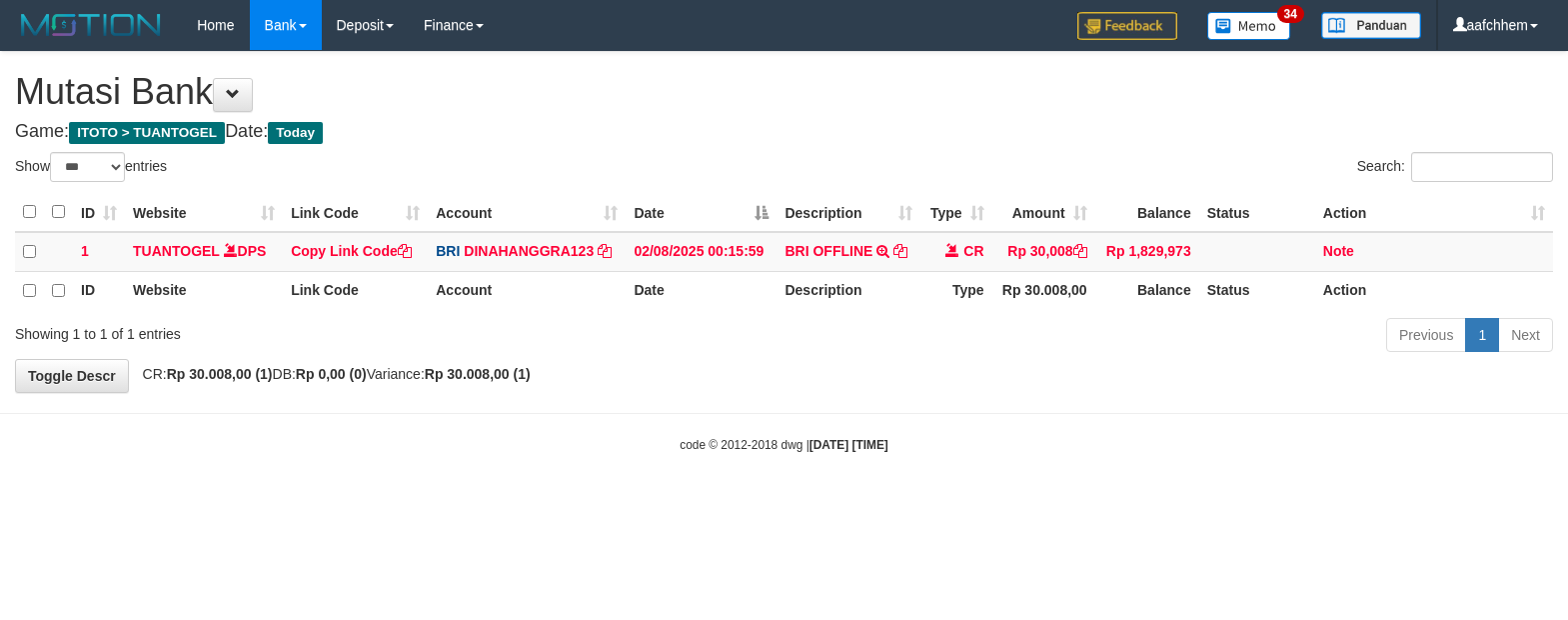 select on "***" 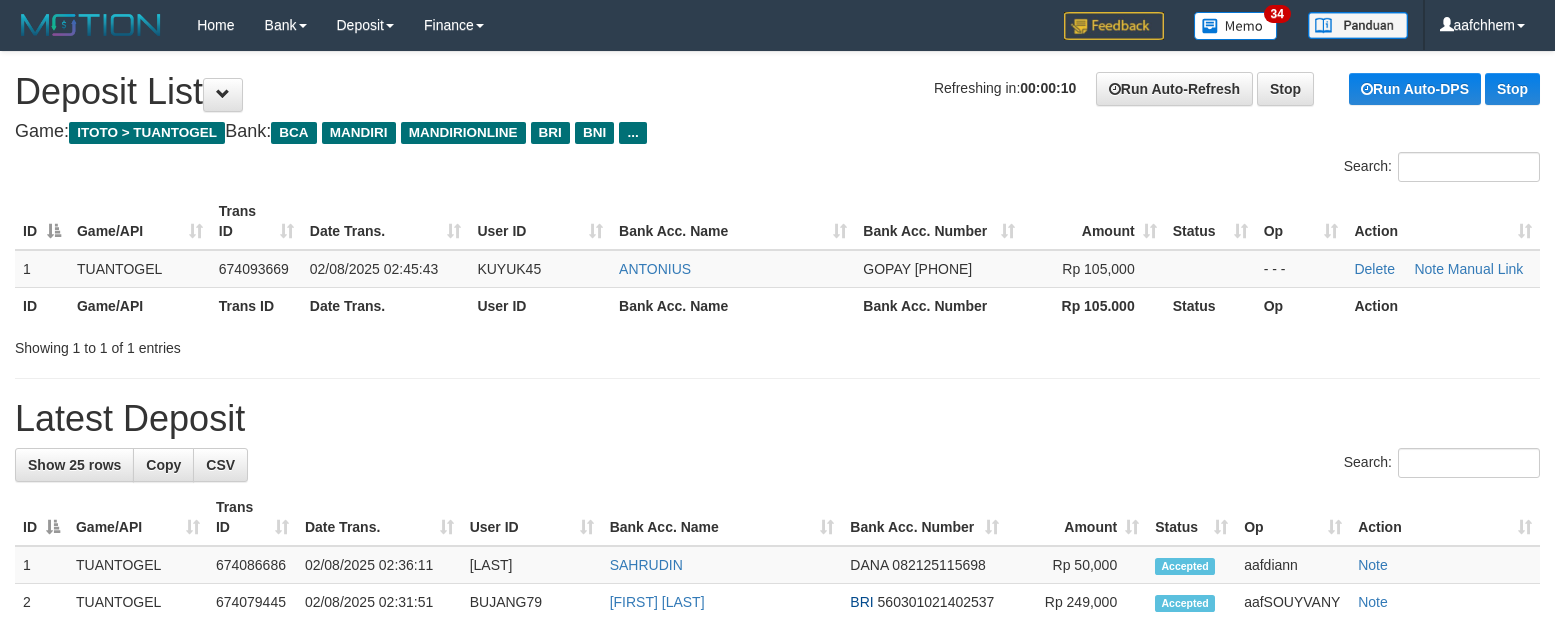 scroll, scrollTop: 0, scrollLeft: 0, axis: both 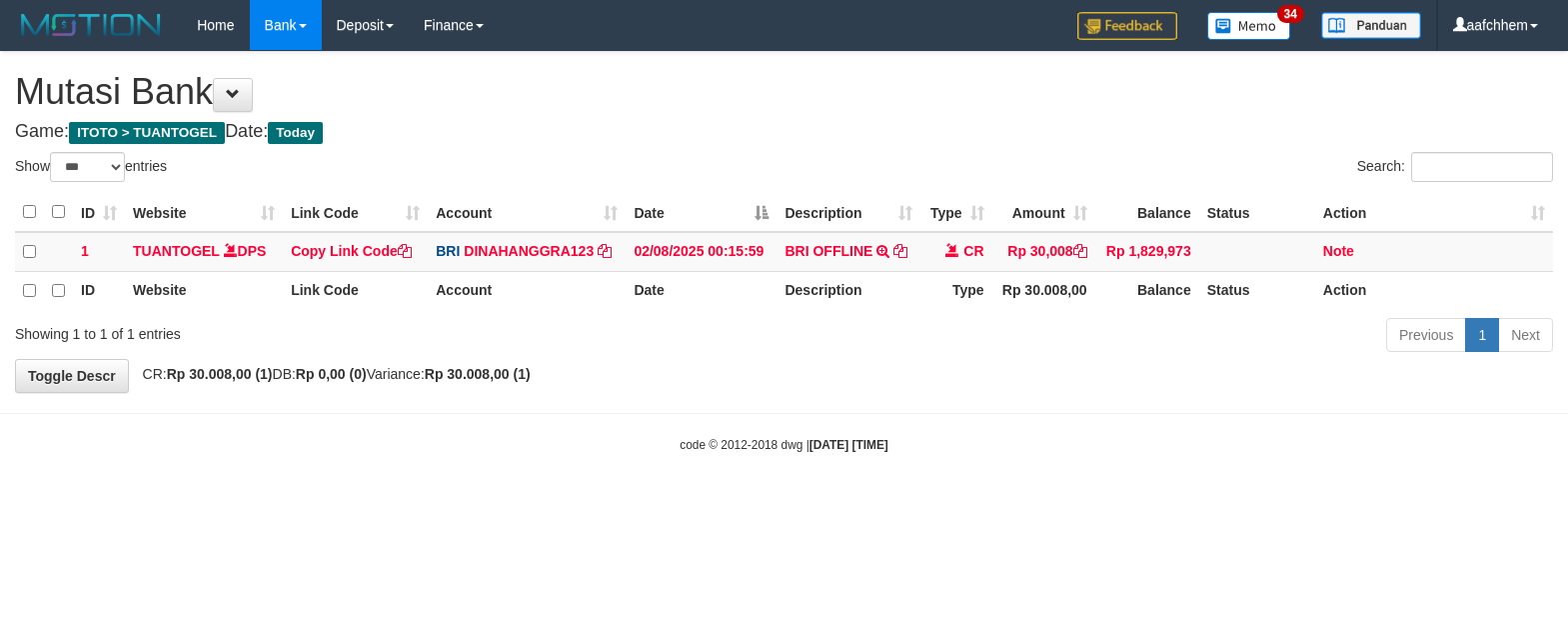 select on "***" 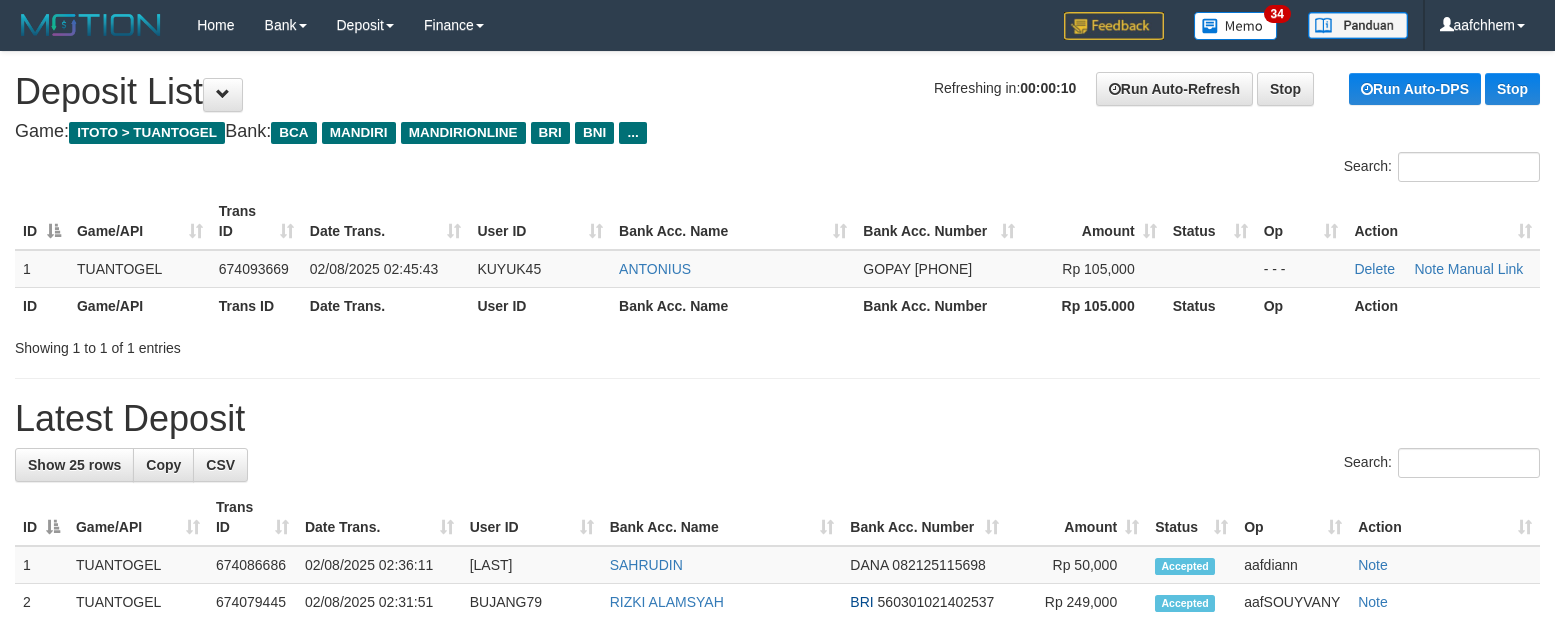 scroll, scrollTop: 0, scrollLeft: 0, axis: both 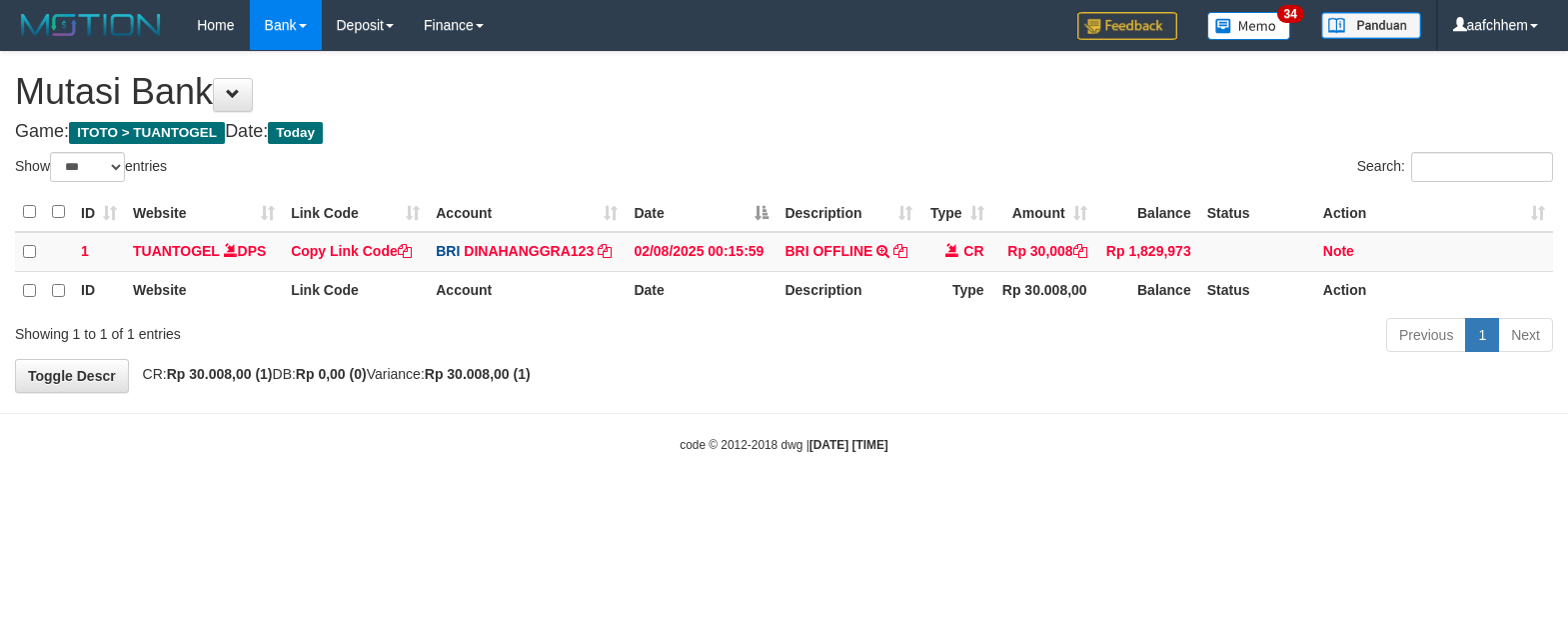 select on "***" 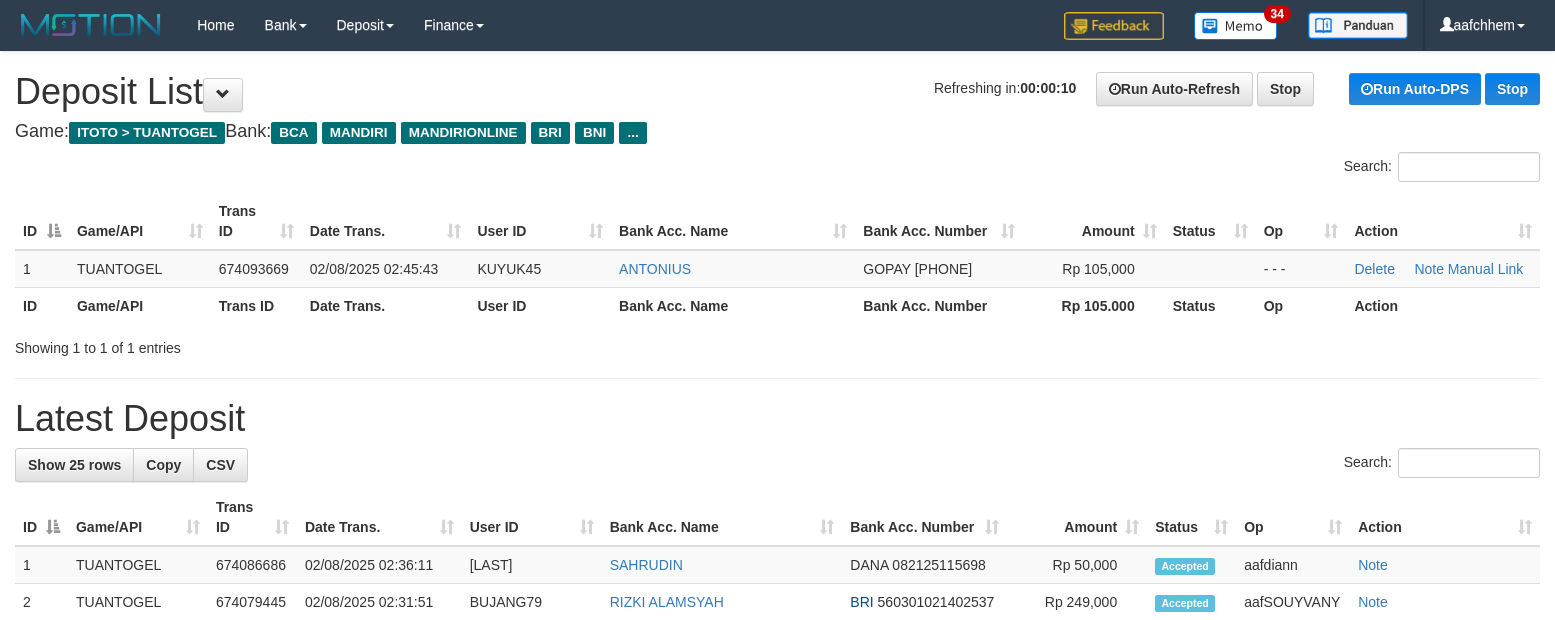 scroll, scrollTop: 0, scrollLeft: 0, axis: both 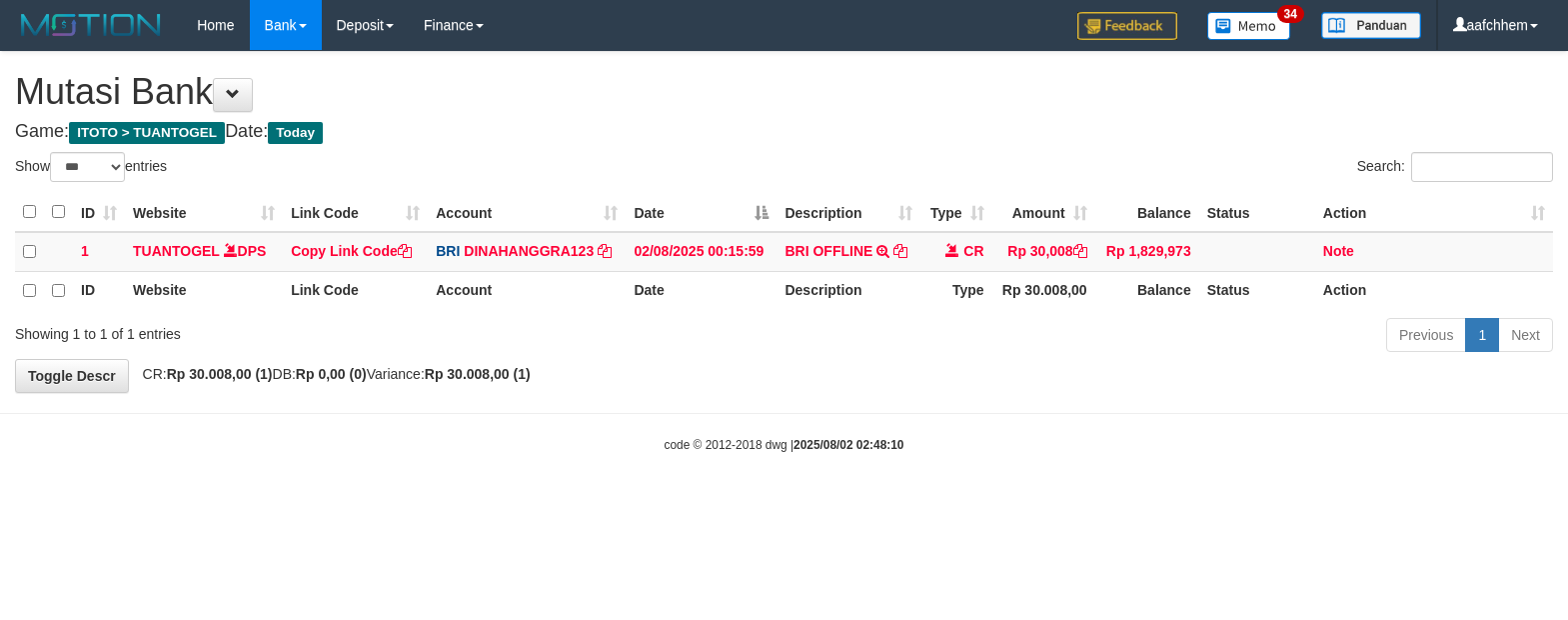 select on "***" 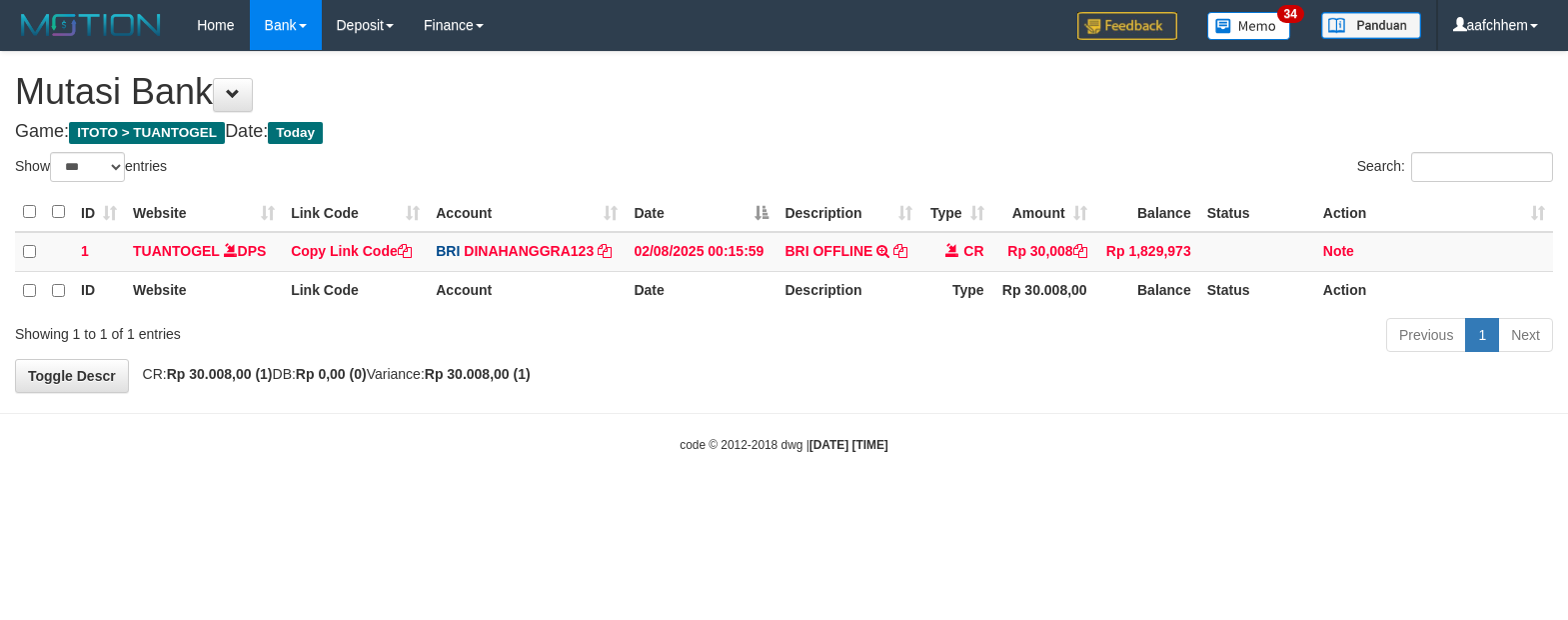 select on "***" 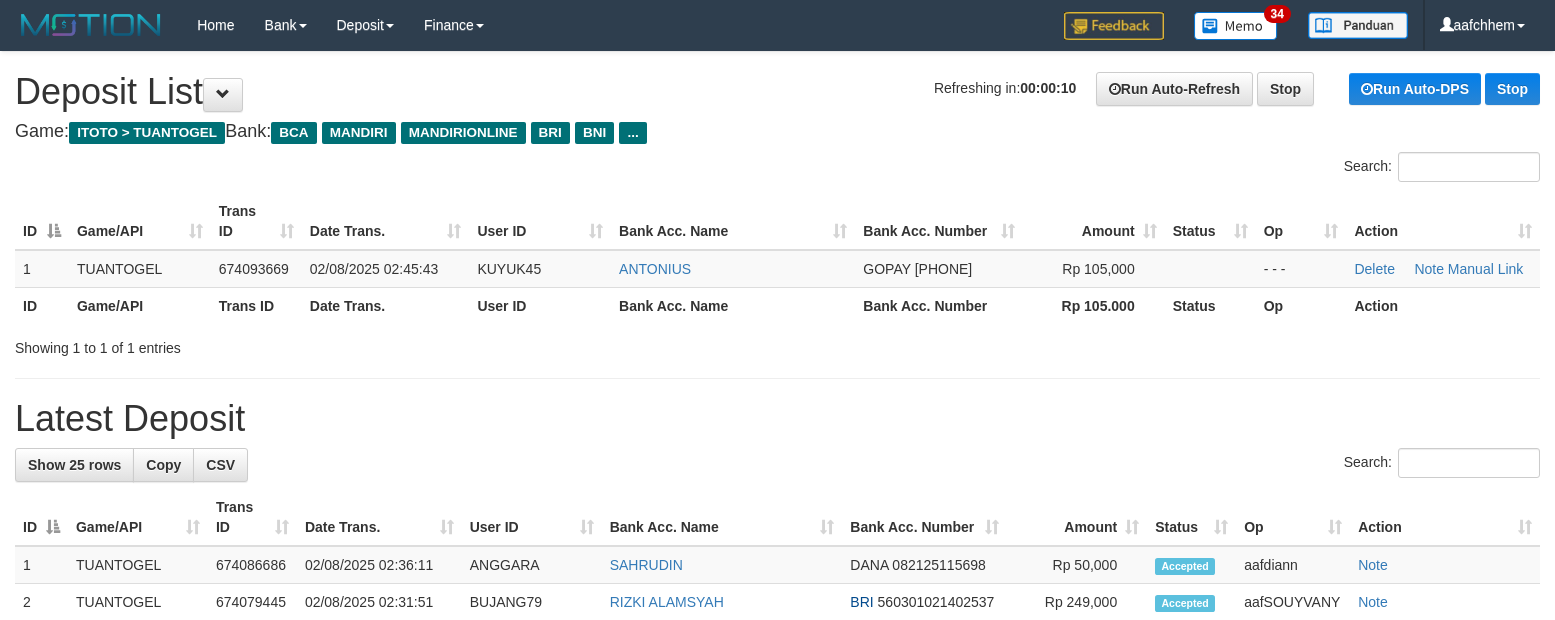 scroll, scrollTop: 0, scrollLeft: 0, axis: both 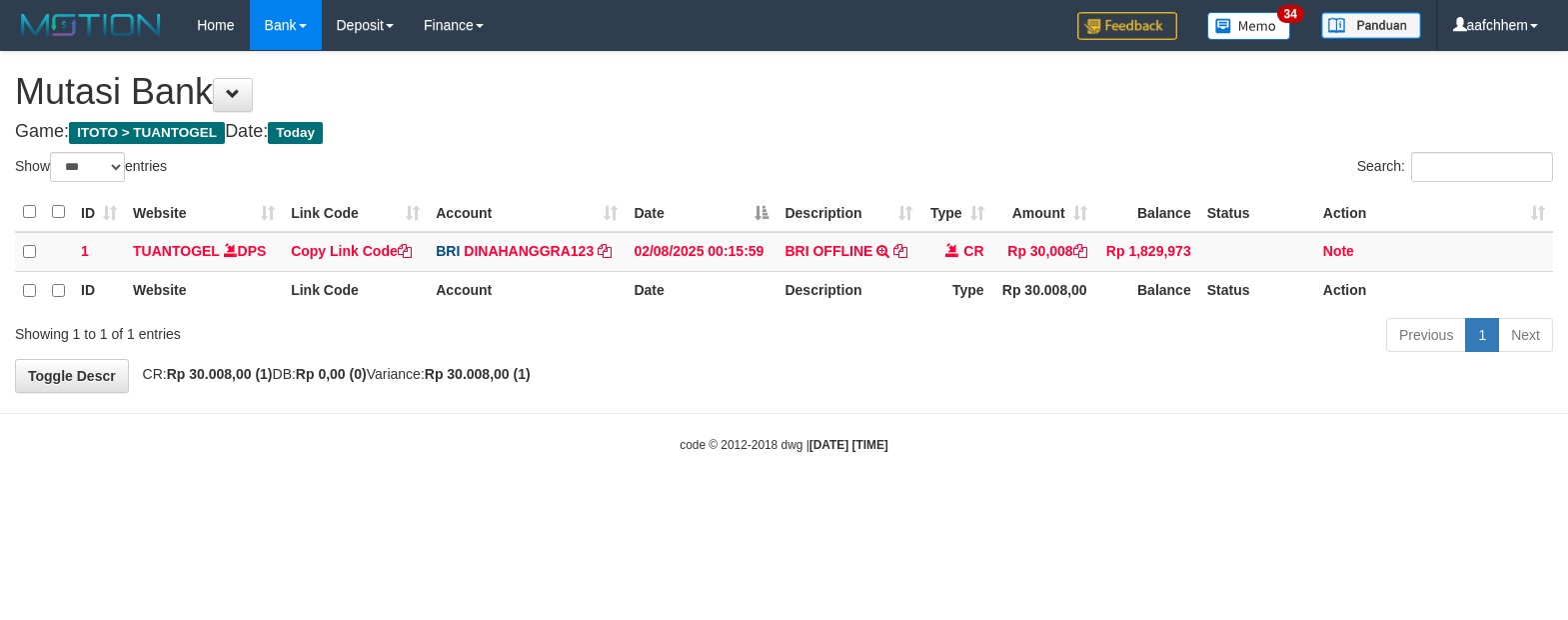 select on "***" 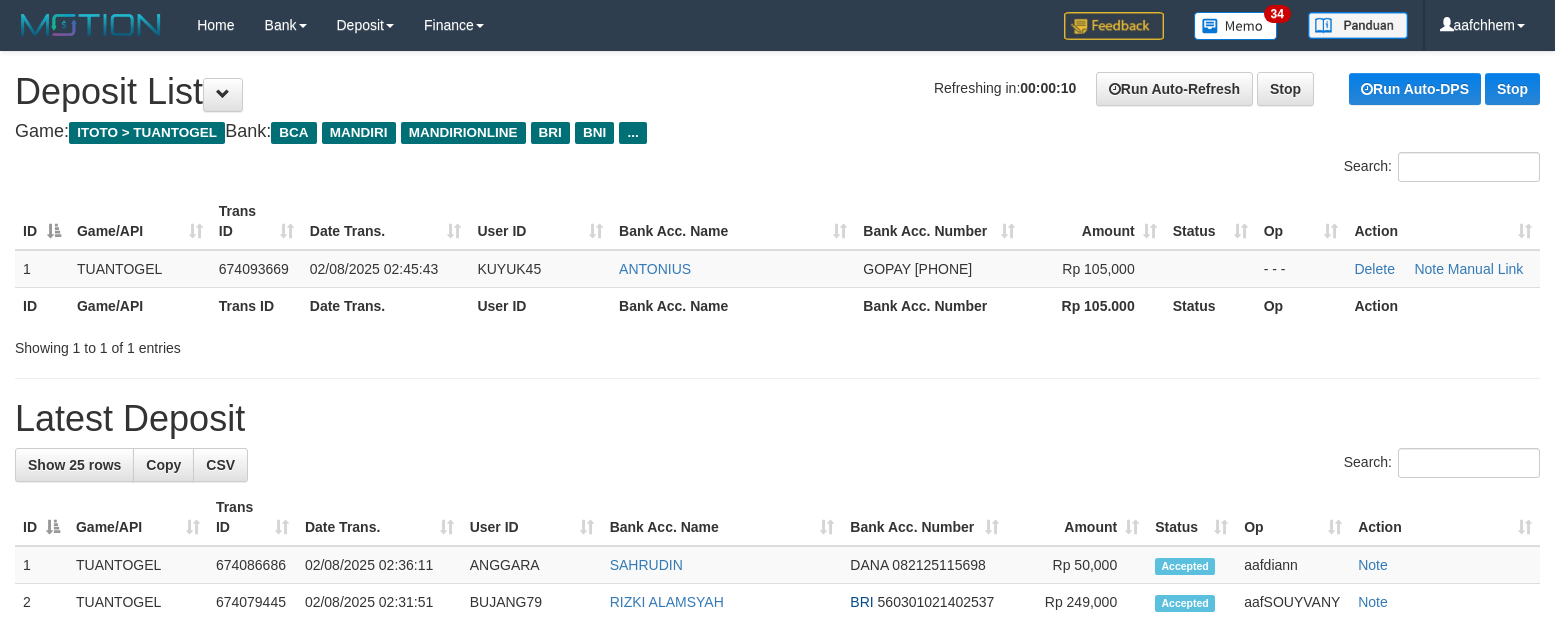 scroll, scrollTop: 0, scrollLeft: 0, axis: both 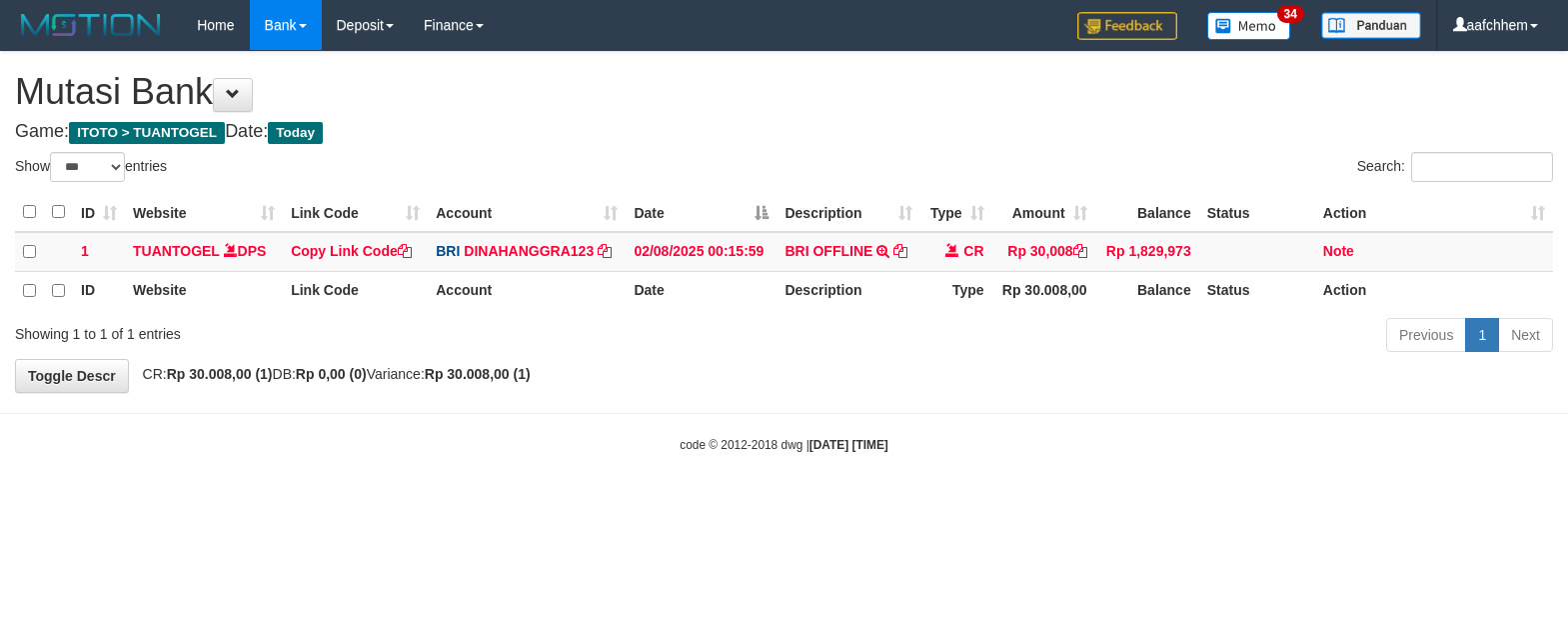 select on "***" 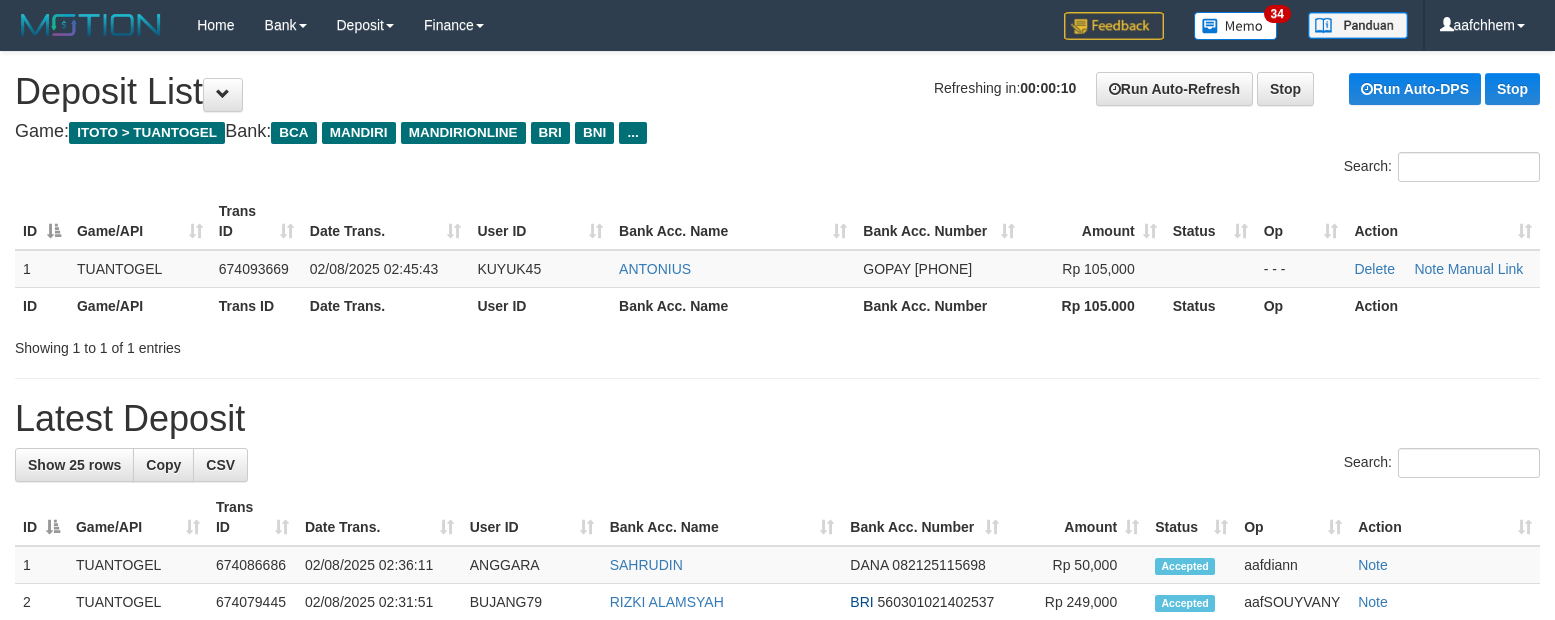 scroll, scrollTop: 0, scrollLeft: 0, axis: both 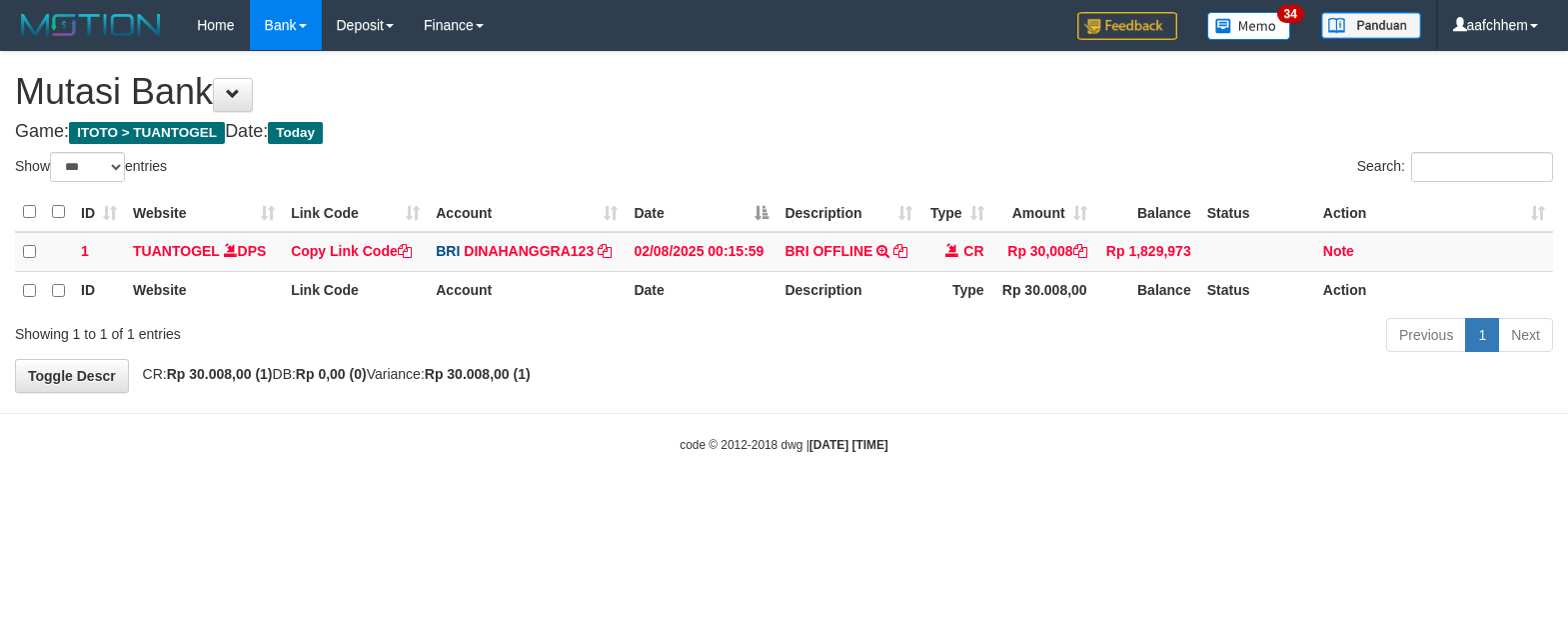 select on "***" 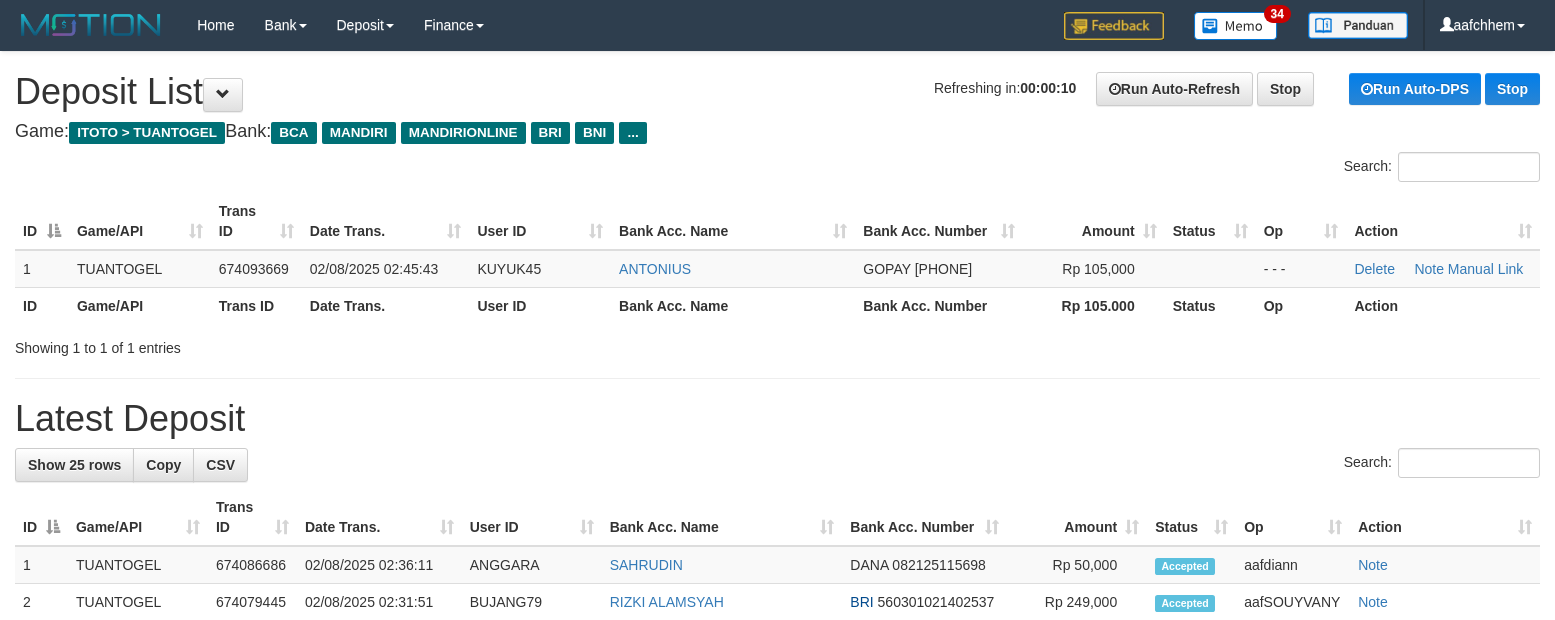 scroll, scrollTop: 0, scrollLeft: 0, axis: both 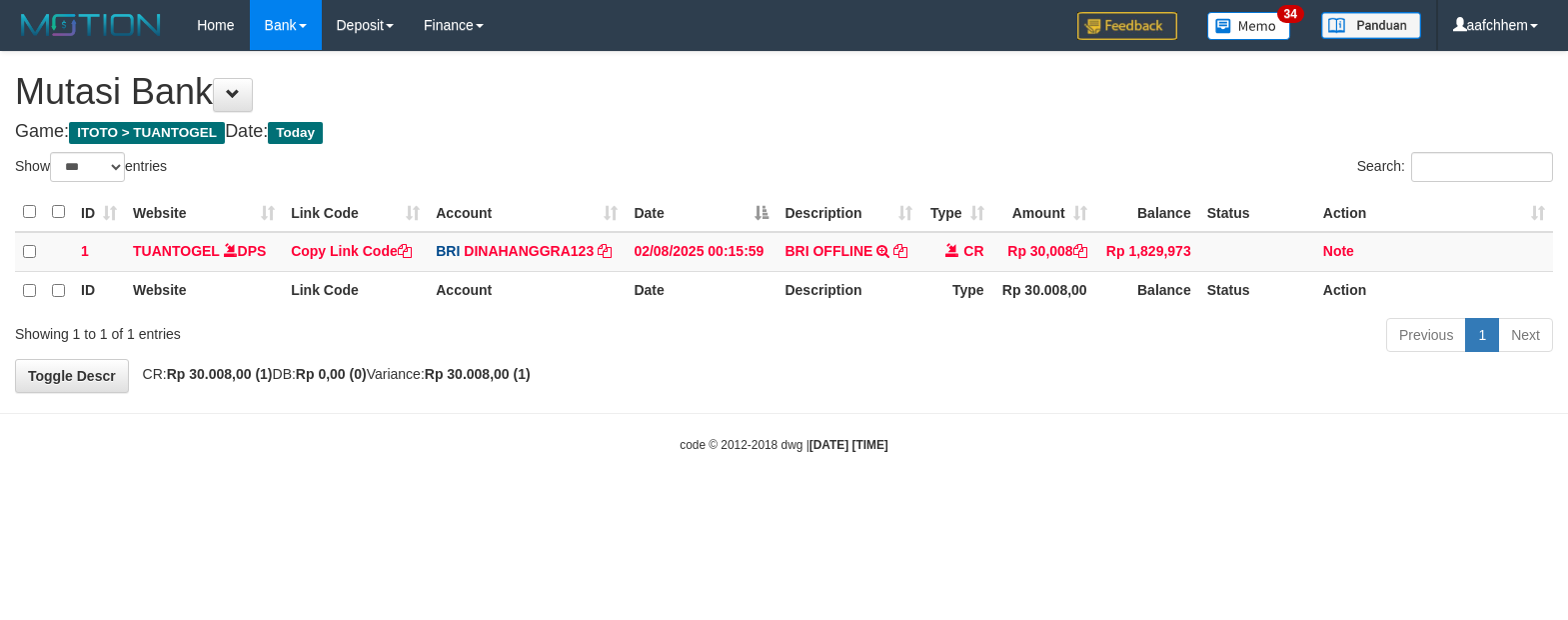 select on "***" 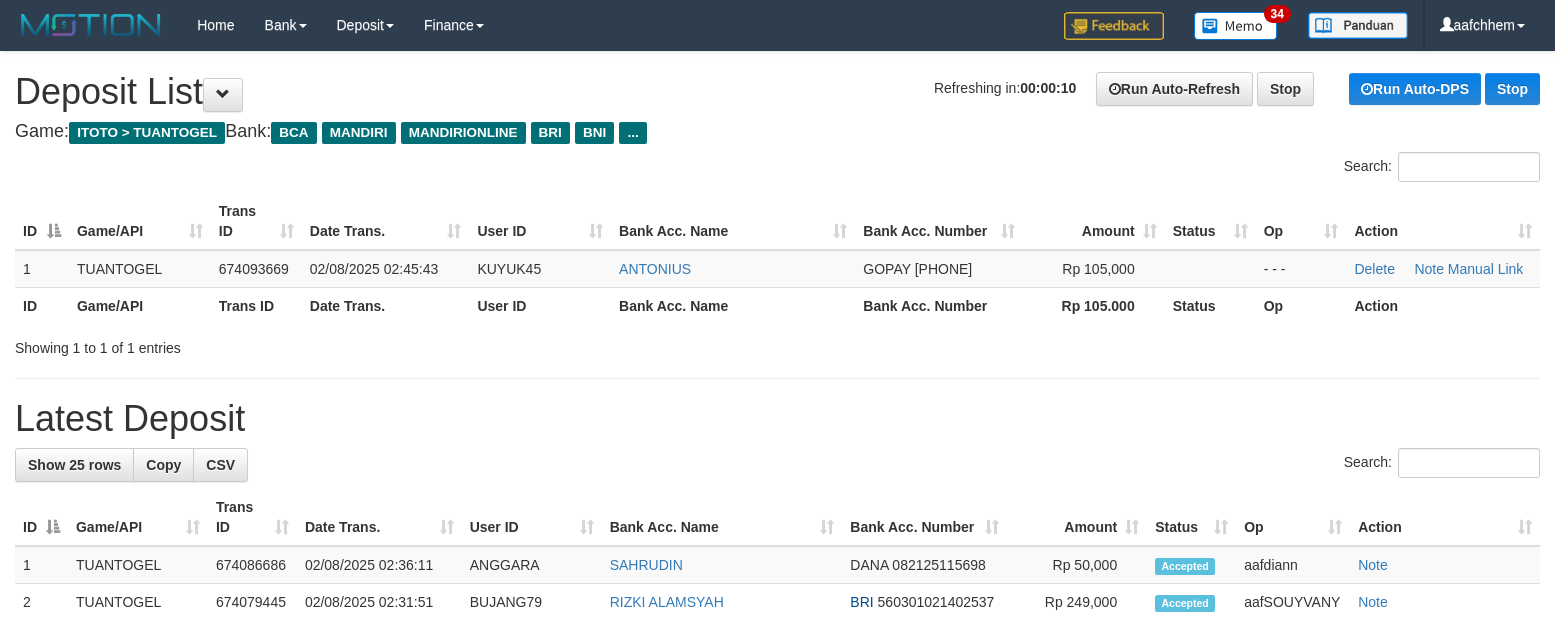 scroll, scrollTop: 0, scrollLeft: 0, axis: both 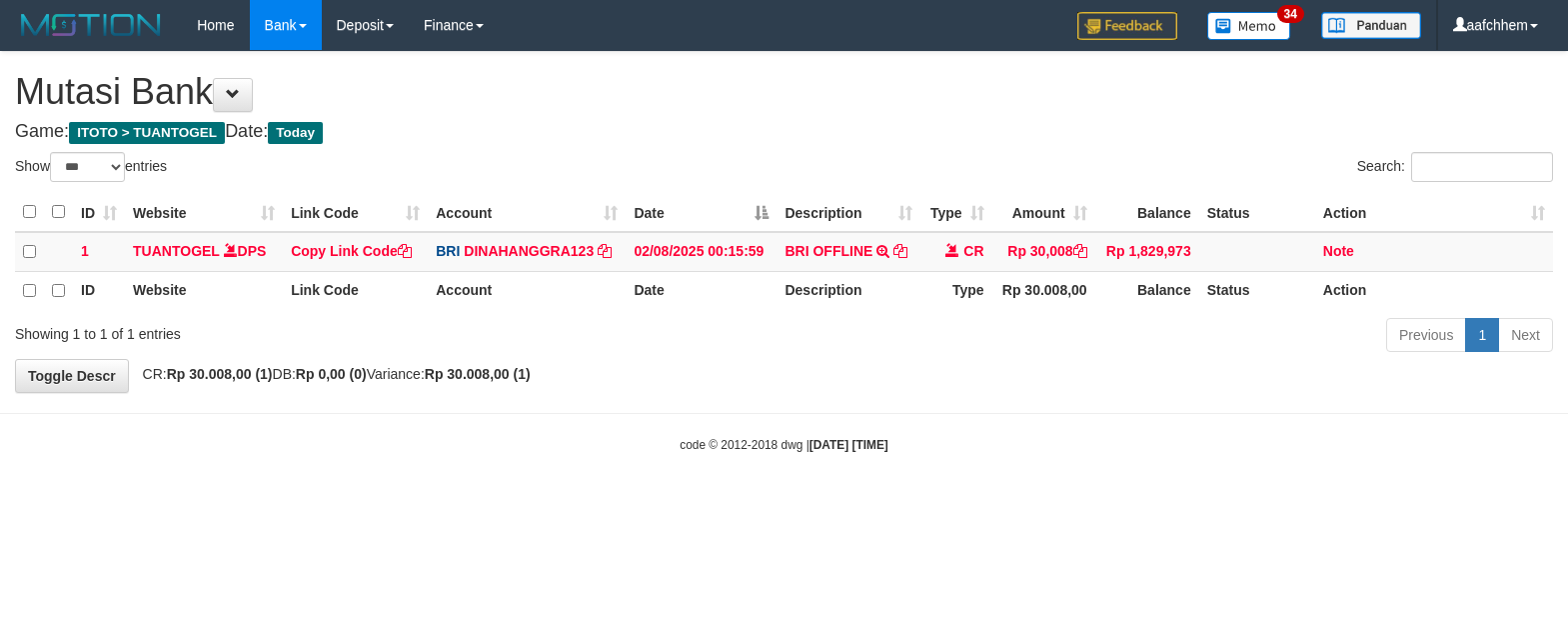select on "***" 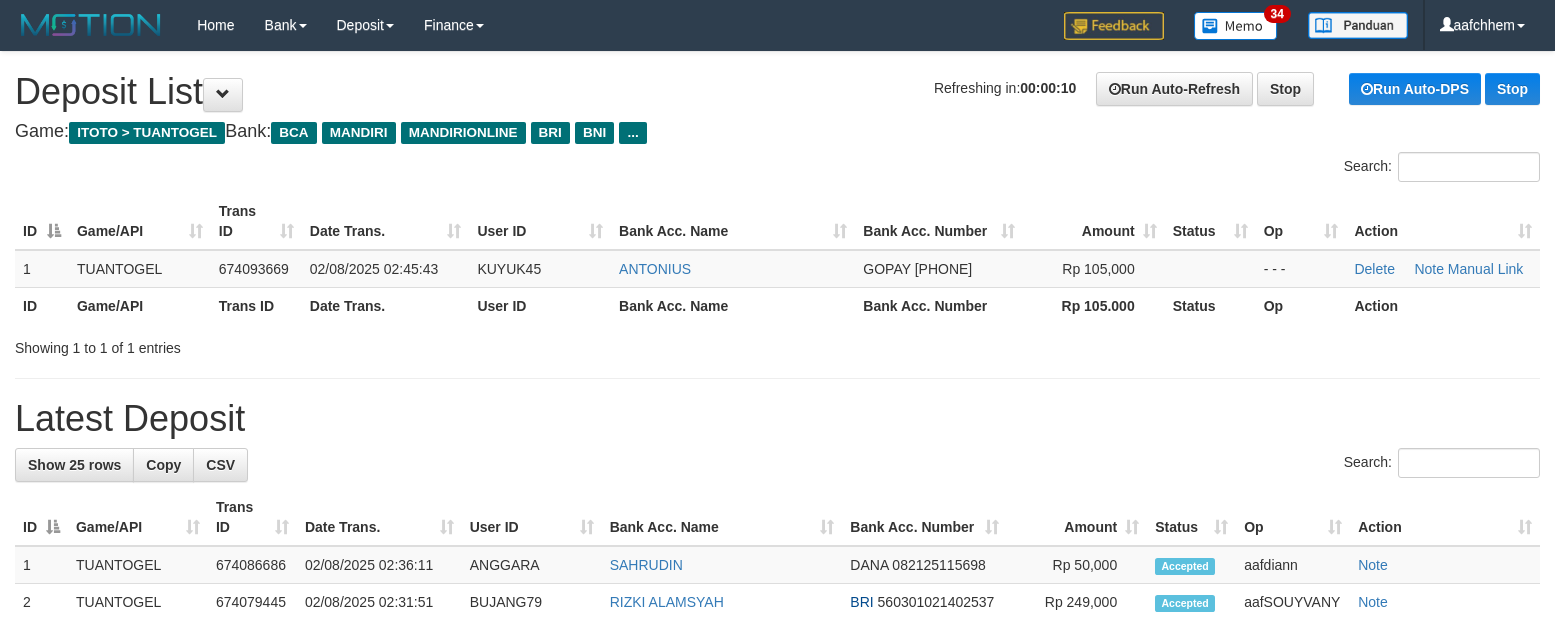 scroll, scrollTop: 0, scrollLeft: 0, axis: both 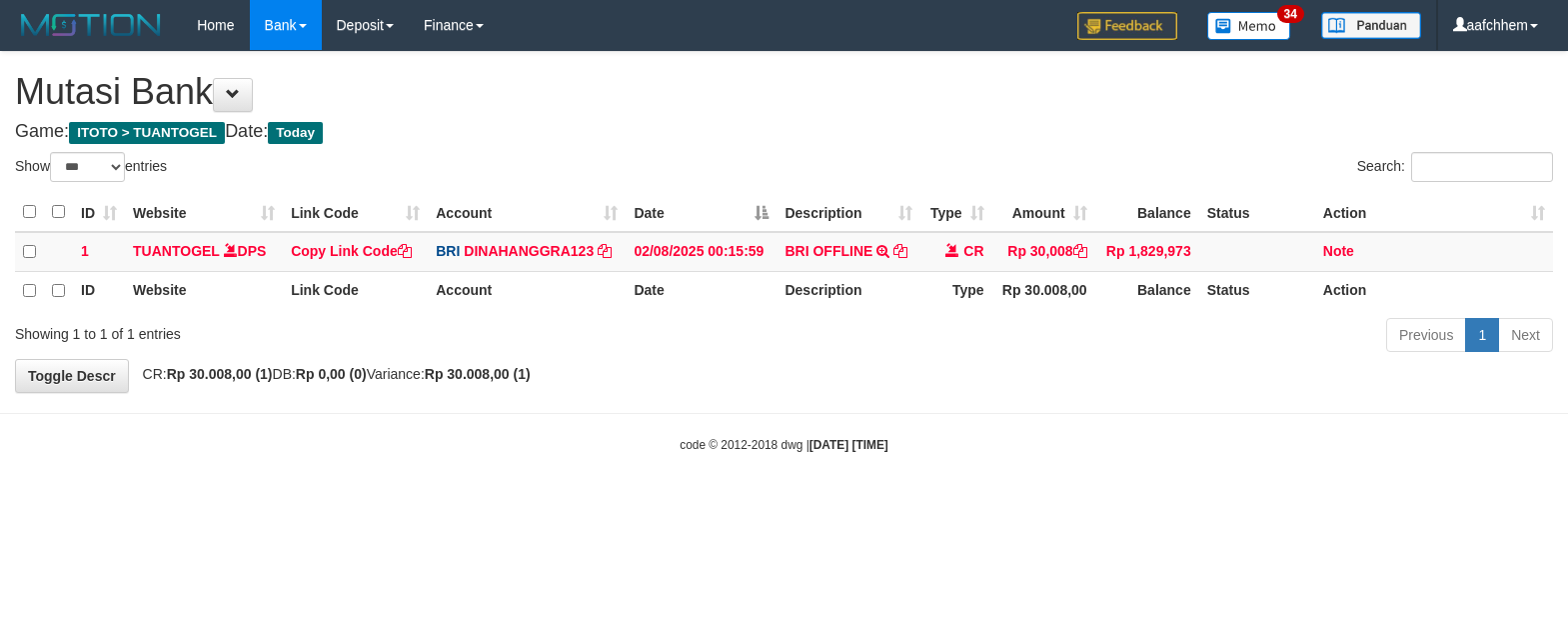 select on "***" 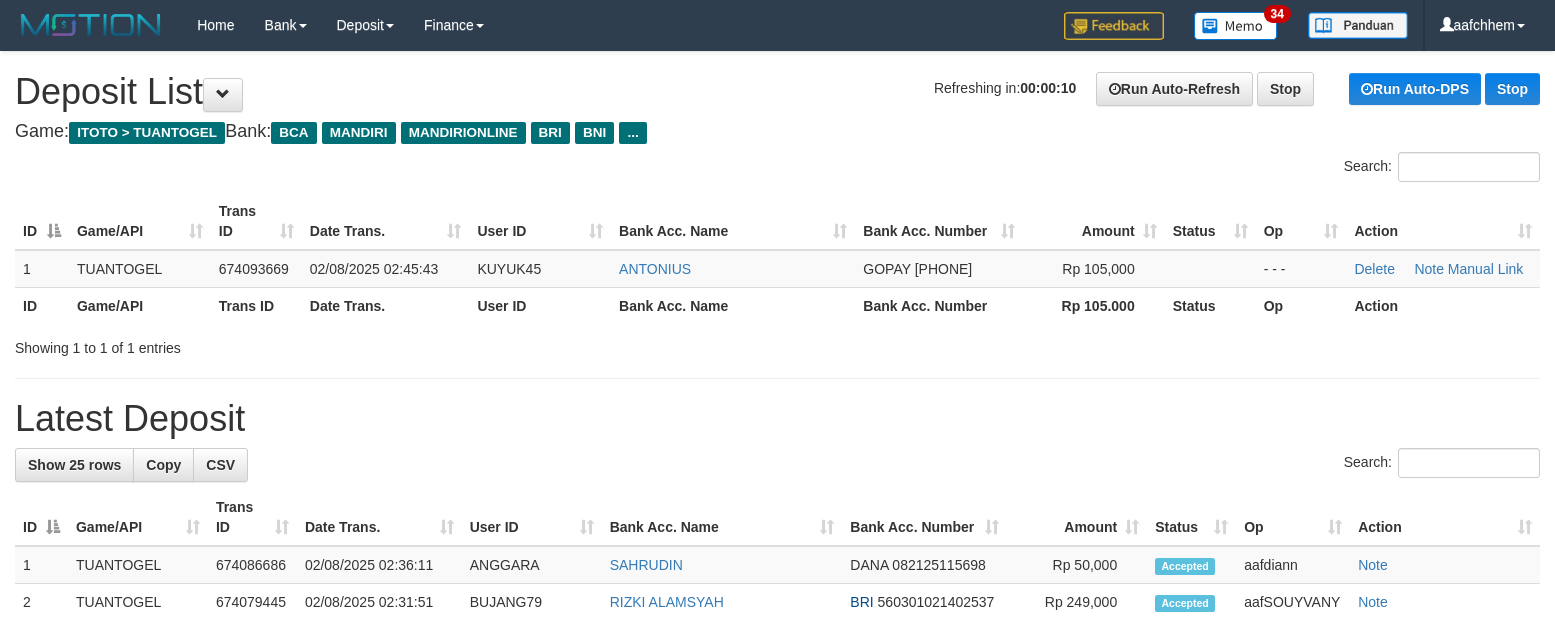 scroll, scrollTop: 0, scrollLeft: 0, axis: both 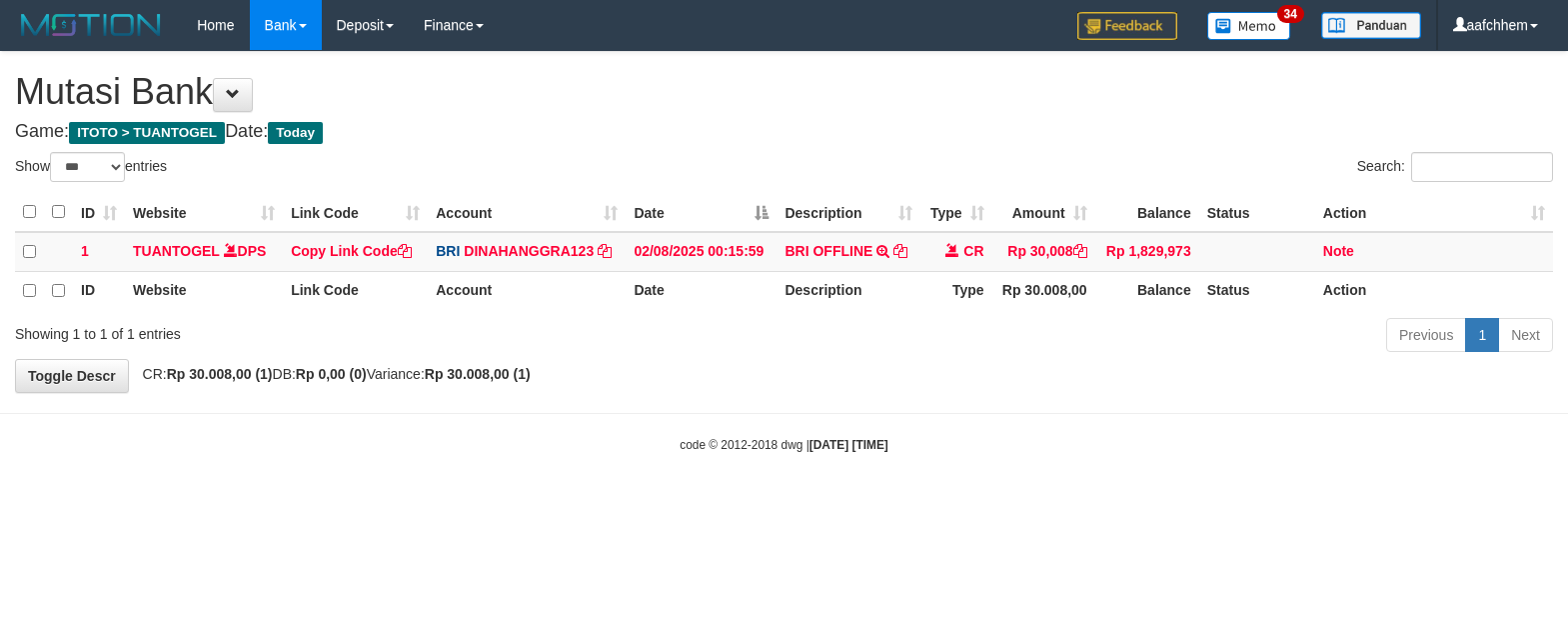 select on "***" 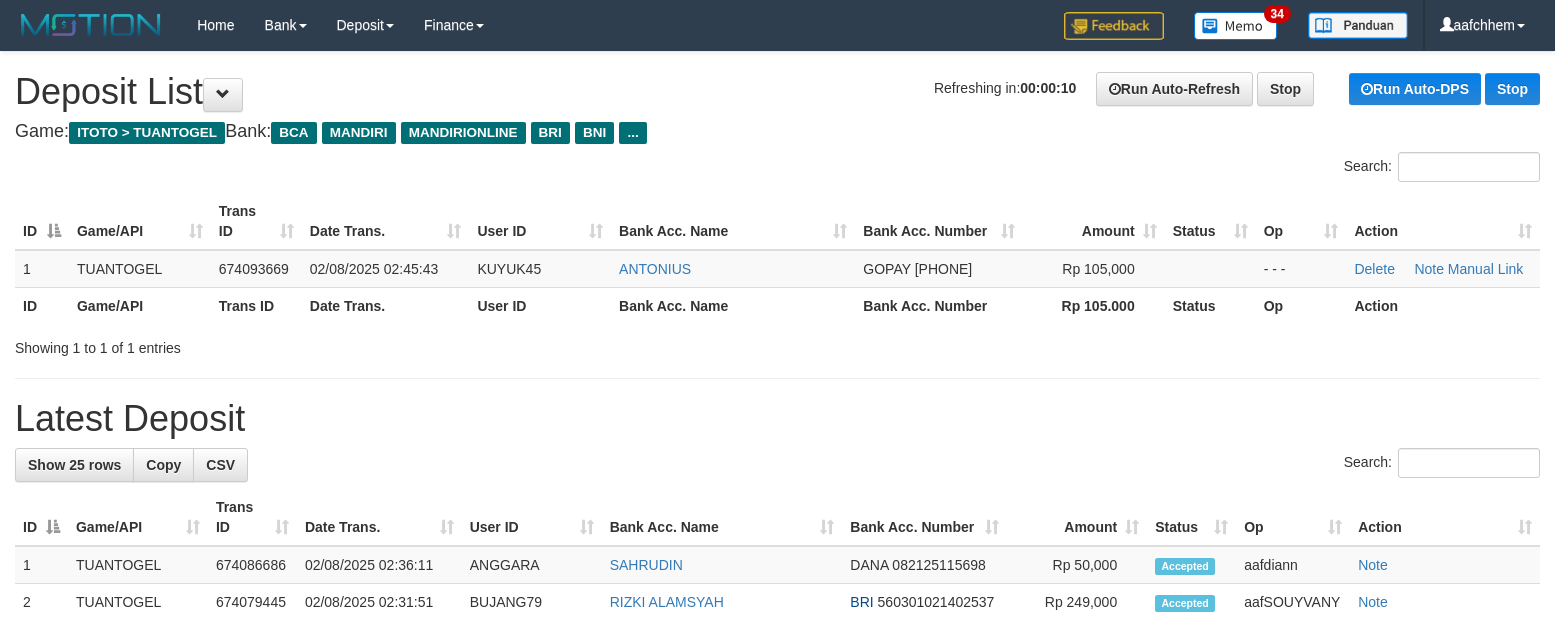 scroll, scrollTop: 0, scrollLeft: 0, axis: both 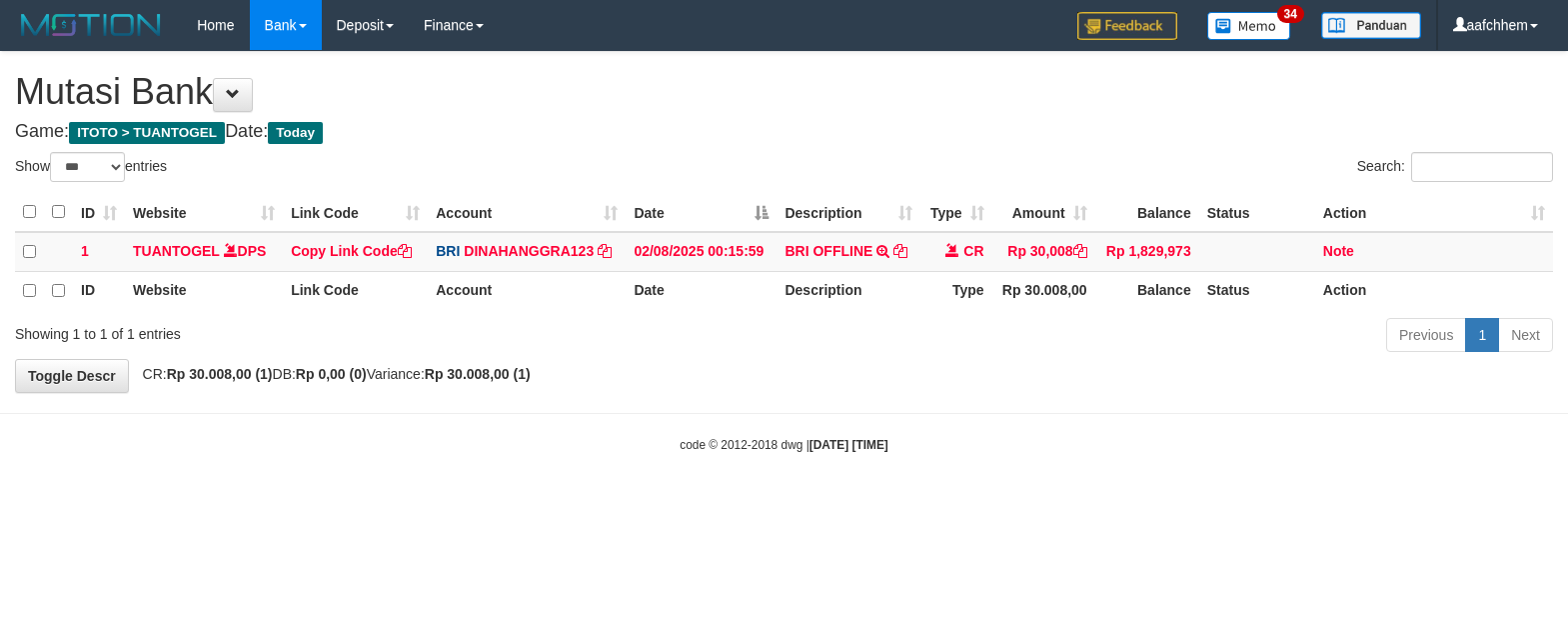 select on "***" 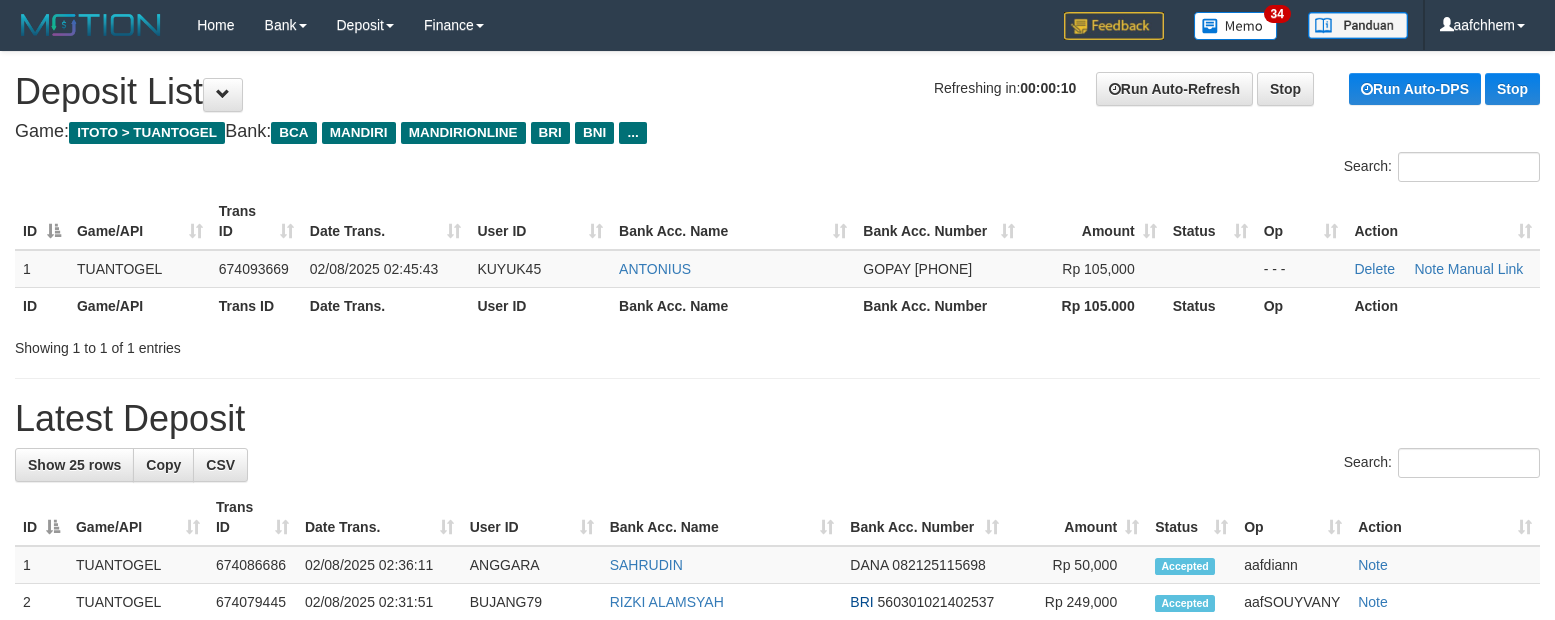 scroll, scrollTop: 0, scrollLeft: 0, axis: both 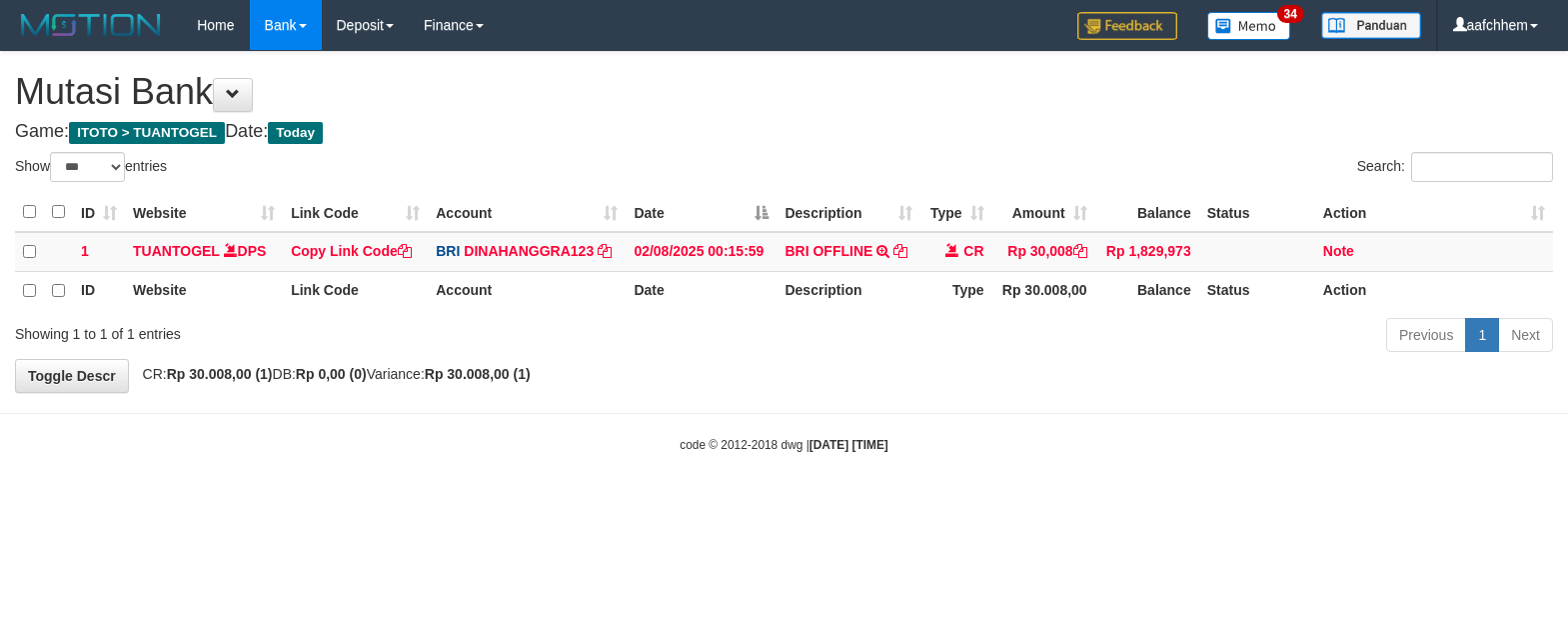 select on "***" 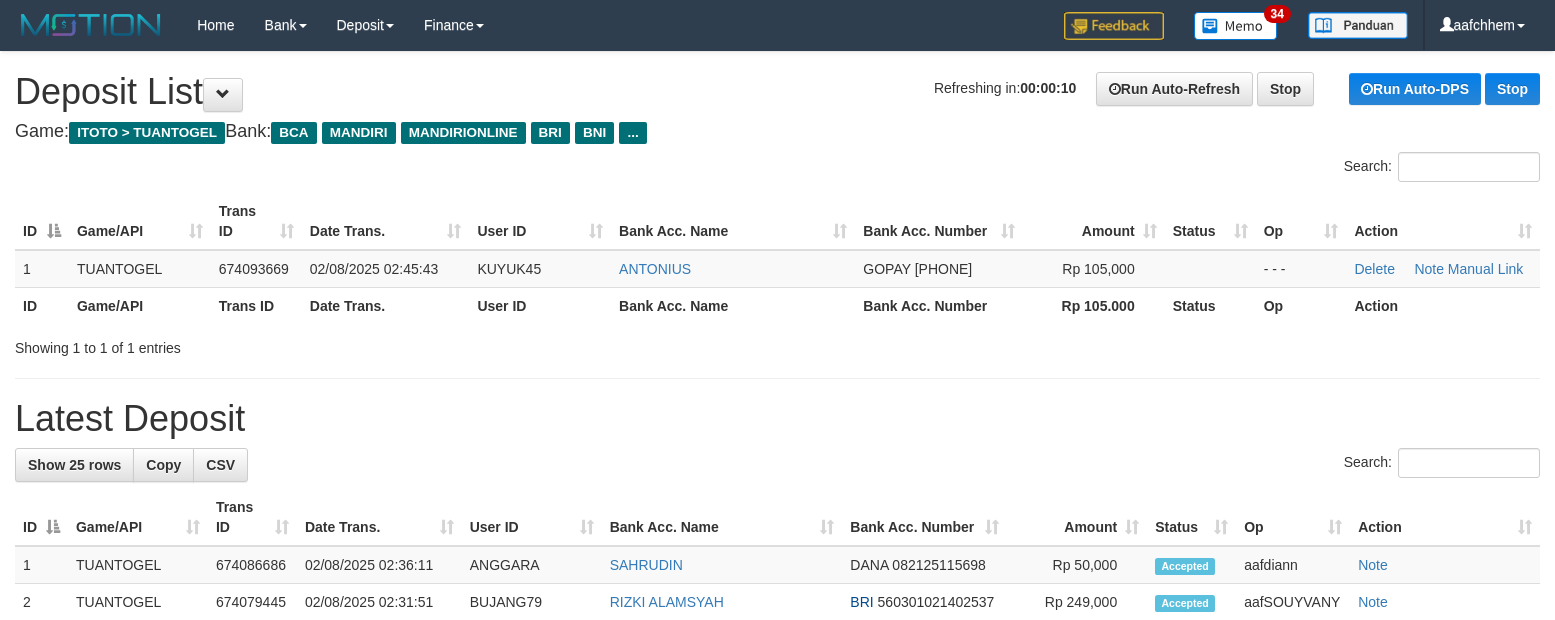 scroll, scrollTop: 0, scrollLeft: 0, axis: both 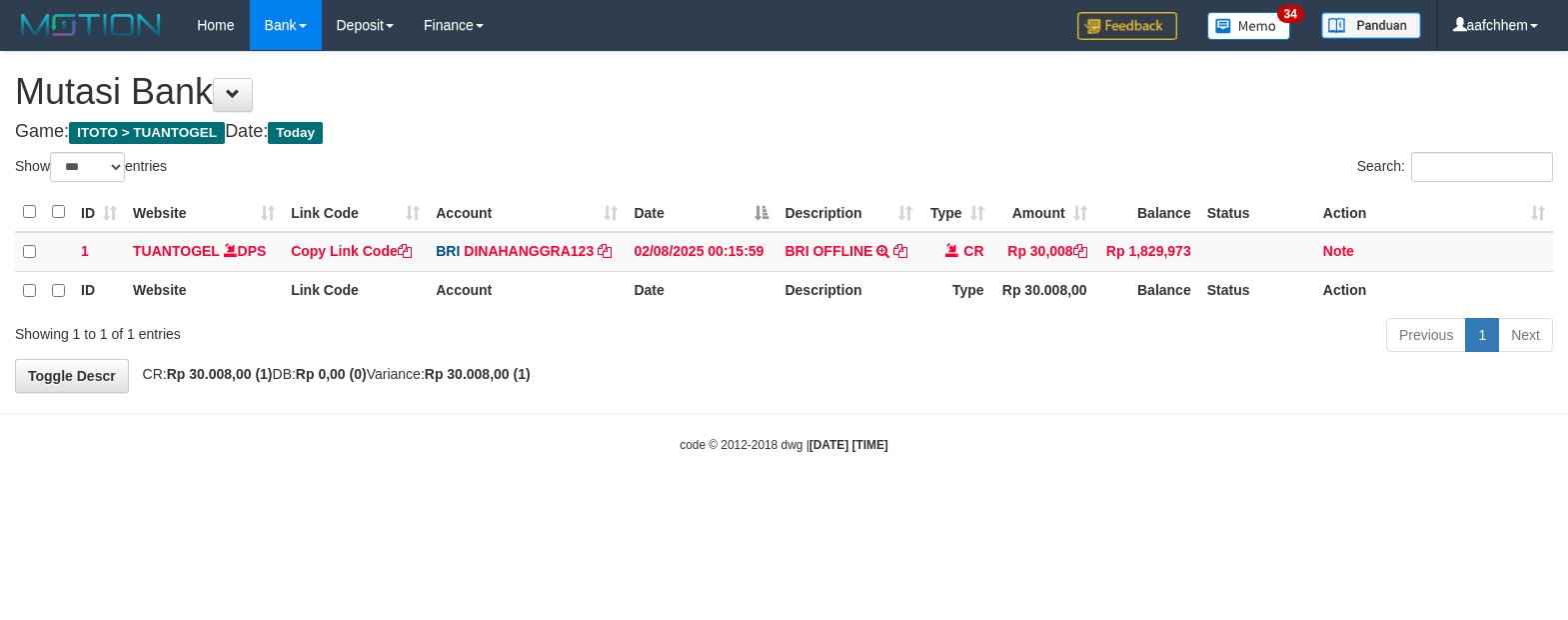 select on "***" 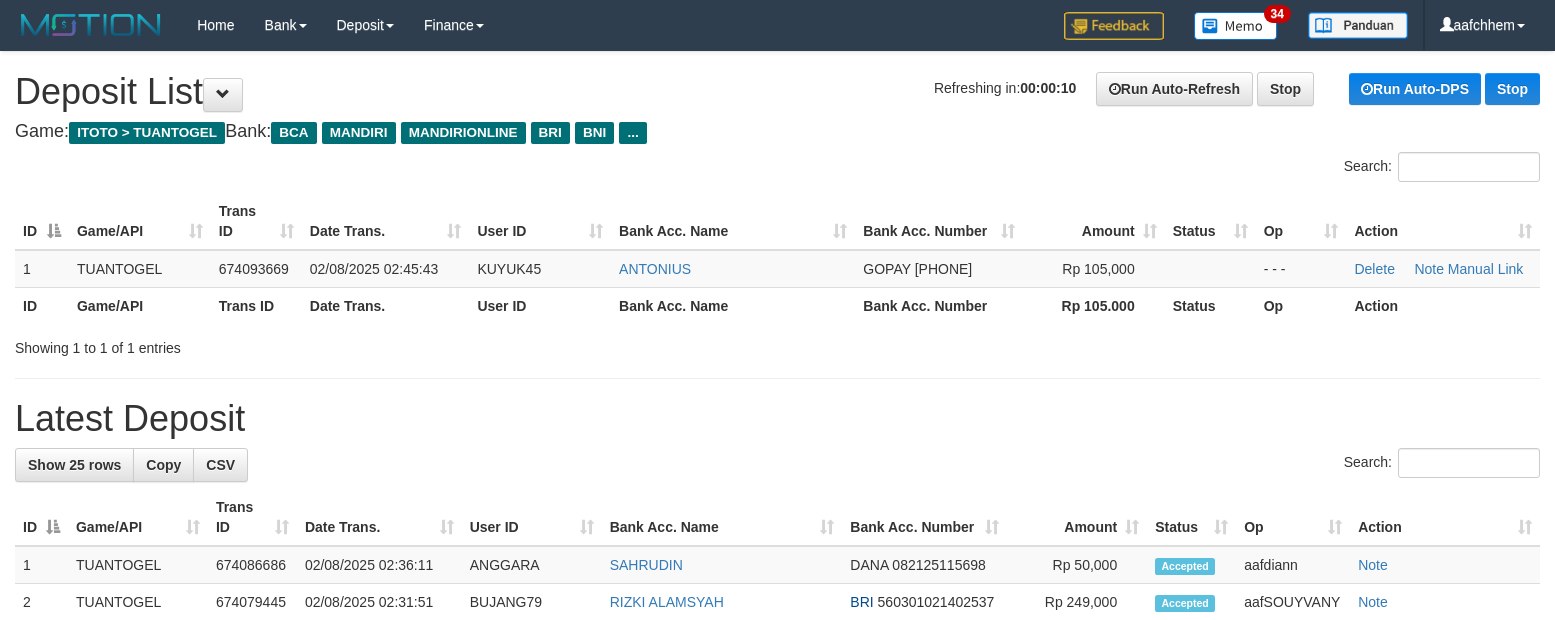 scroll, scrollTop: 0, scrollLeft: 0, axis: both 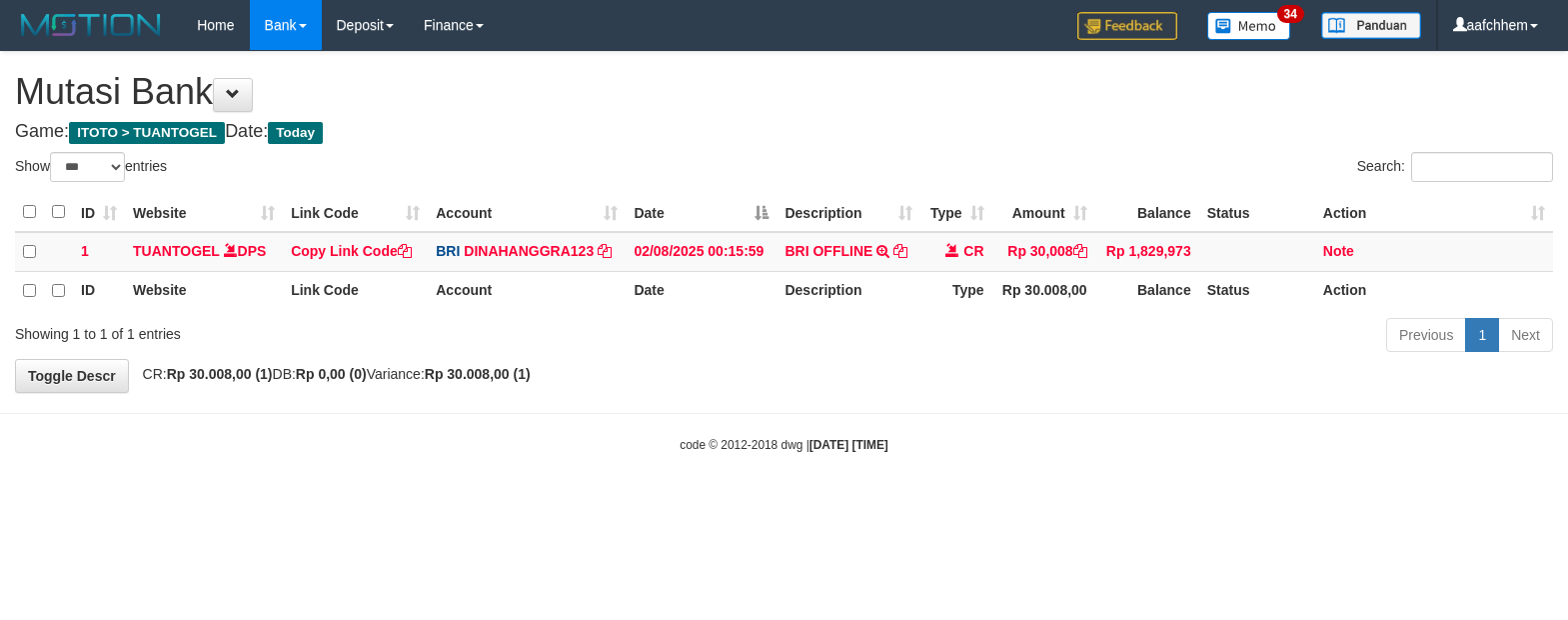 select on "***" 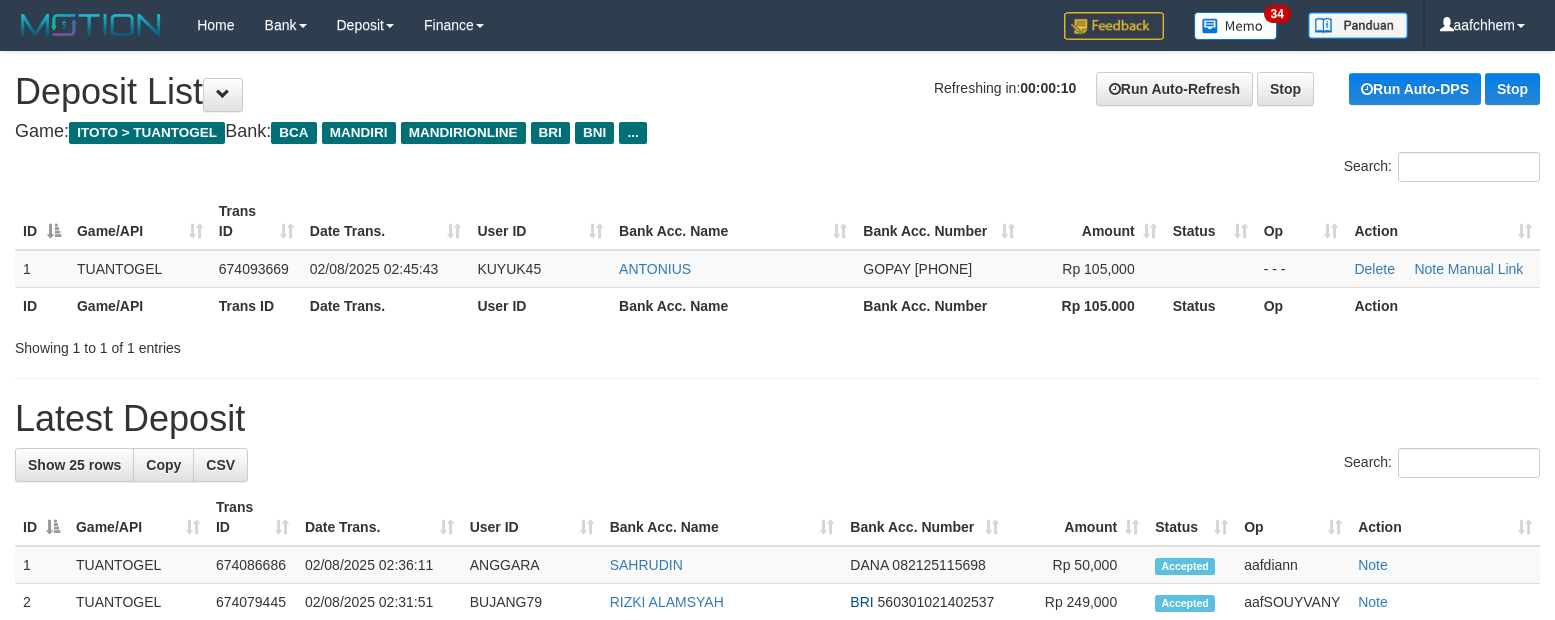 scroll, scrollTop: 0, scrollLeft: 0, axis: both 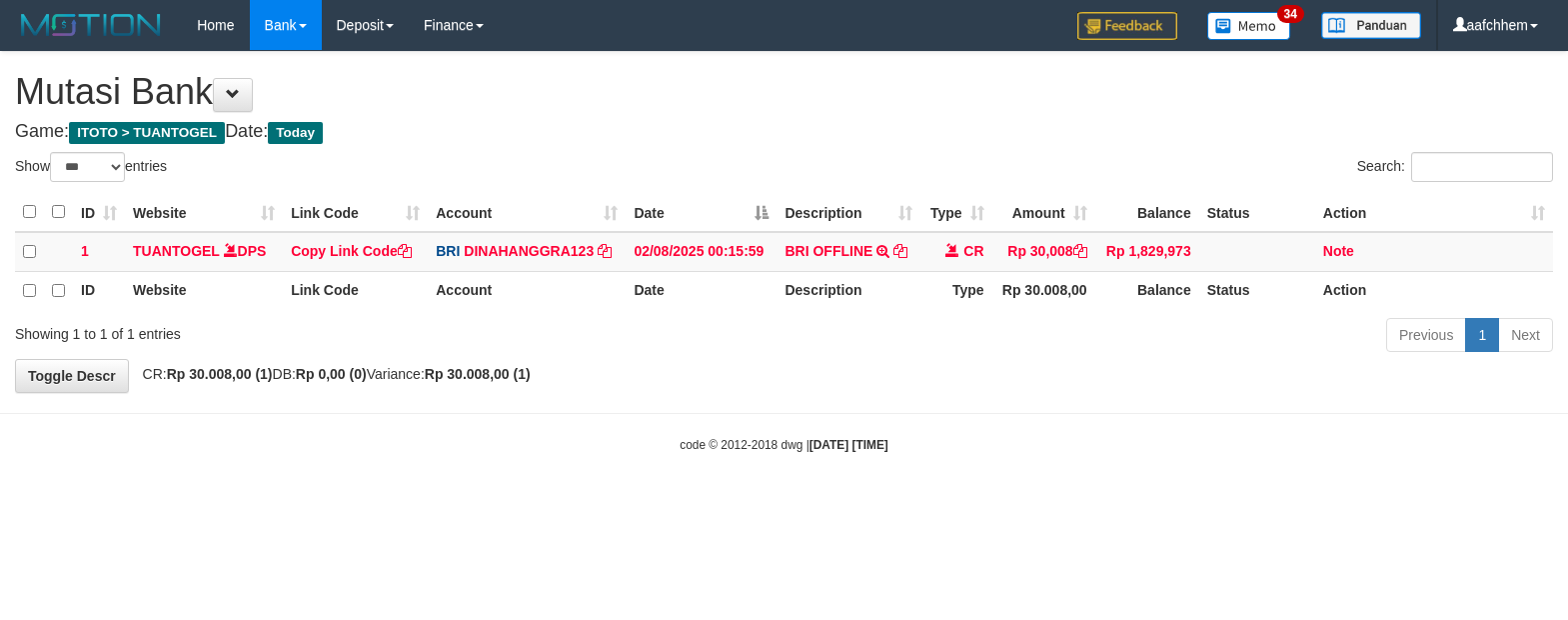 select on "***" 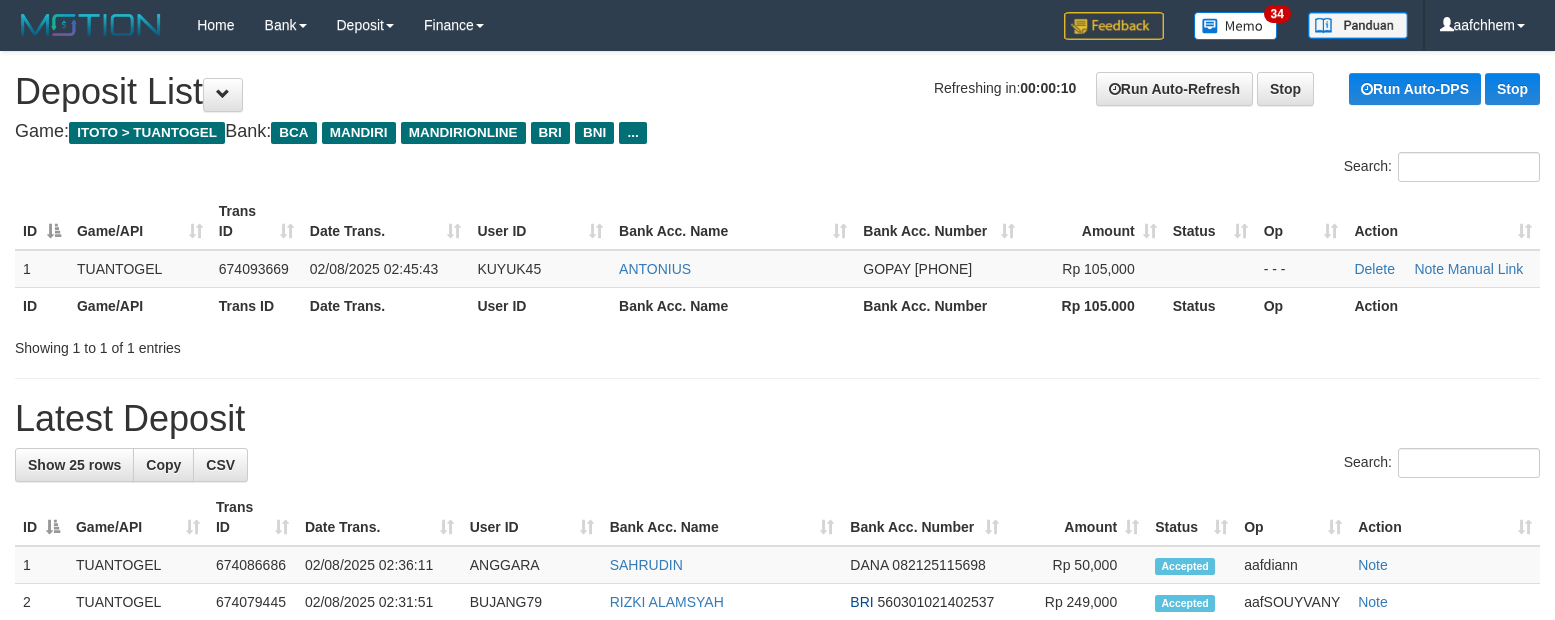 scroll, scrollTop: 0, scrollLeft: 0, axis: both 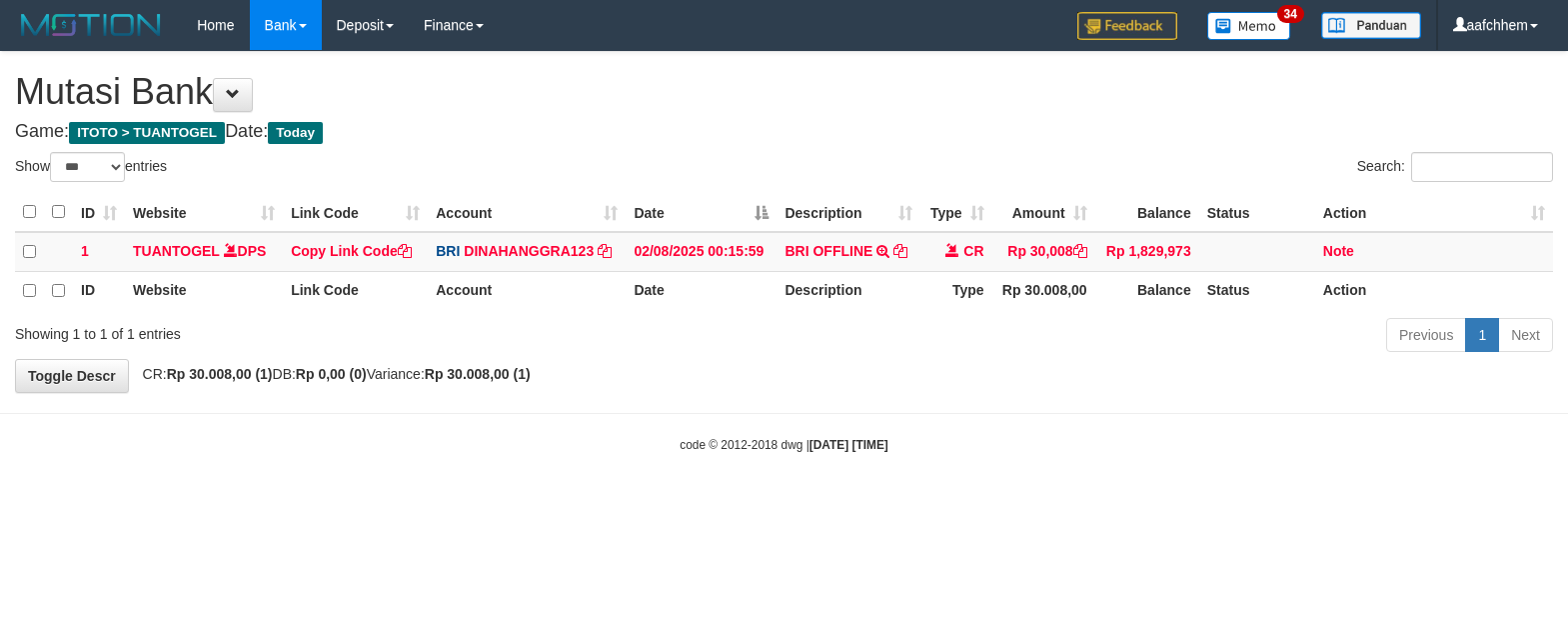 select on "***" 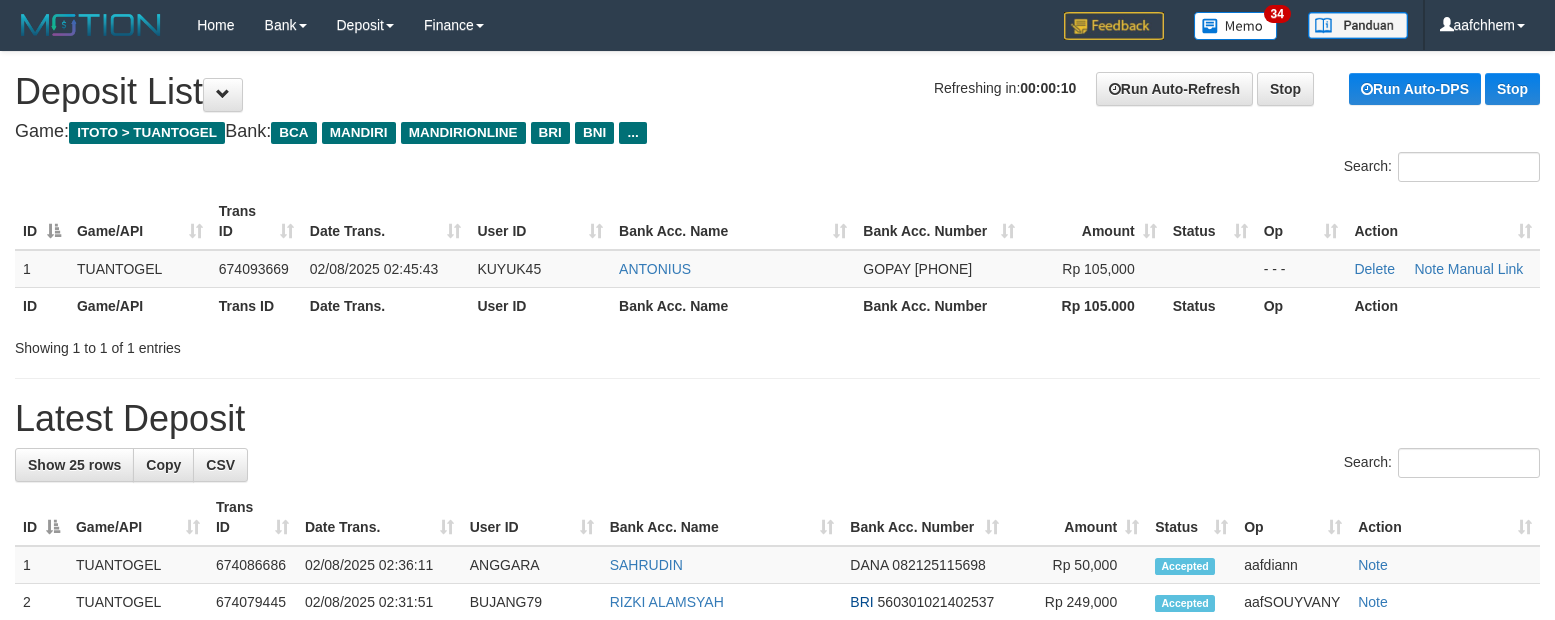 scroll, scrollTop: 0, scrollLeft: 0, axis: both 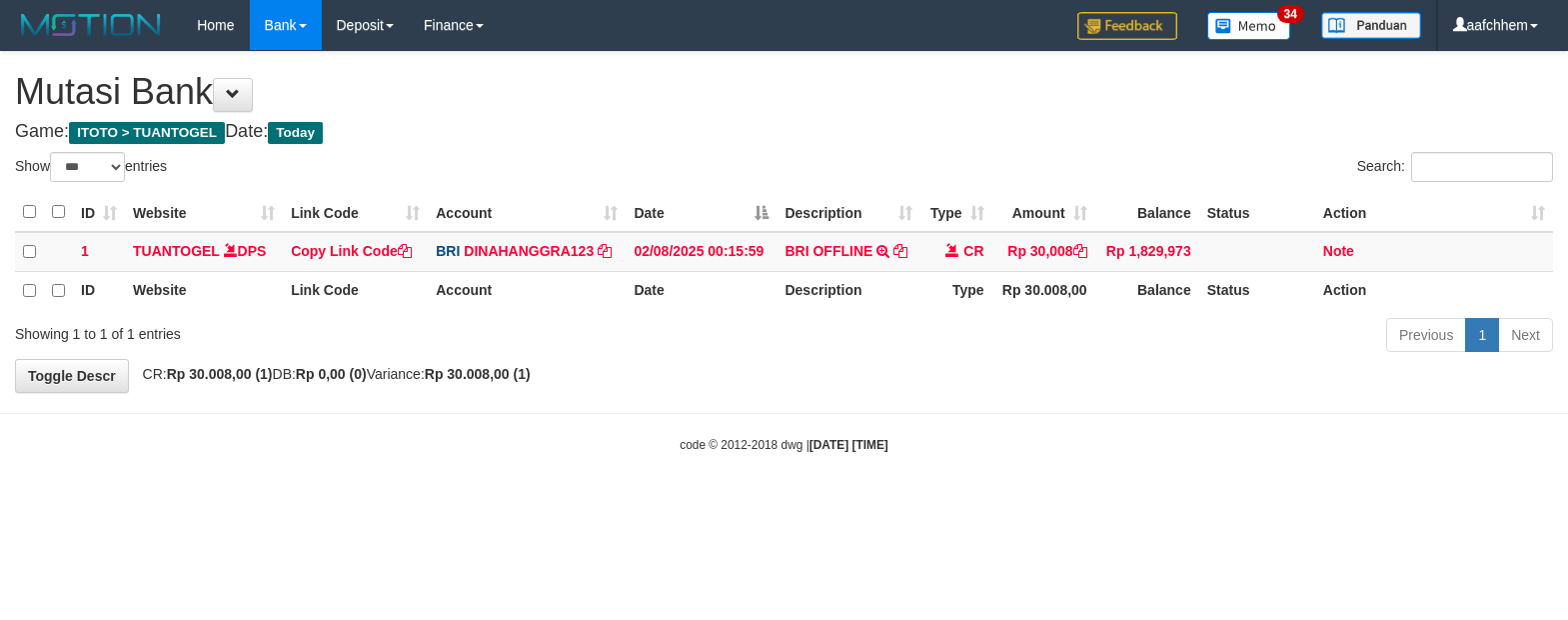 select on "***" 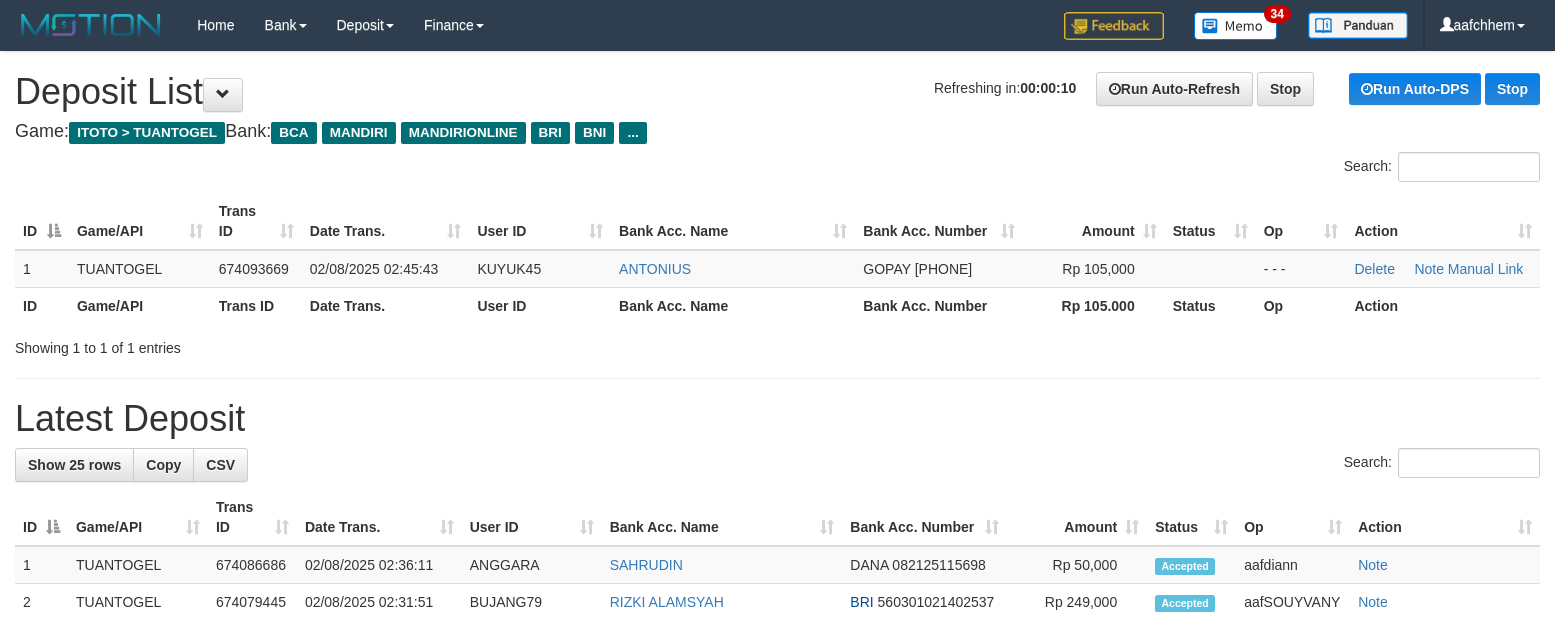 scroll, scrollTop: 0, scrollLeft: 0, axis: both 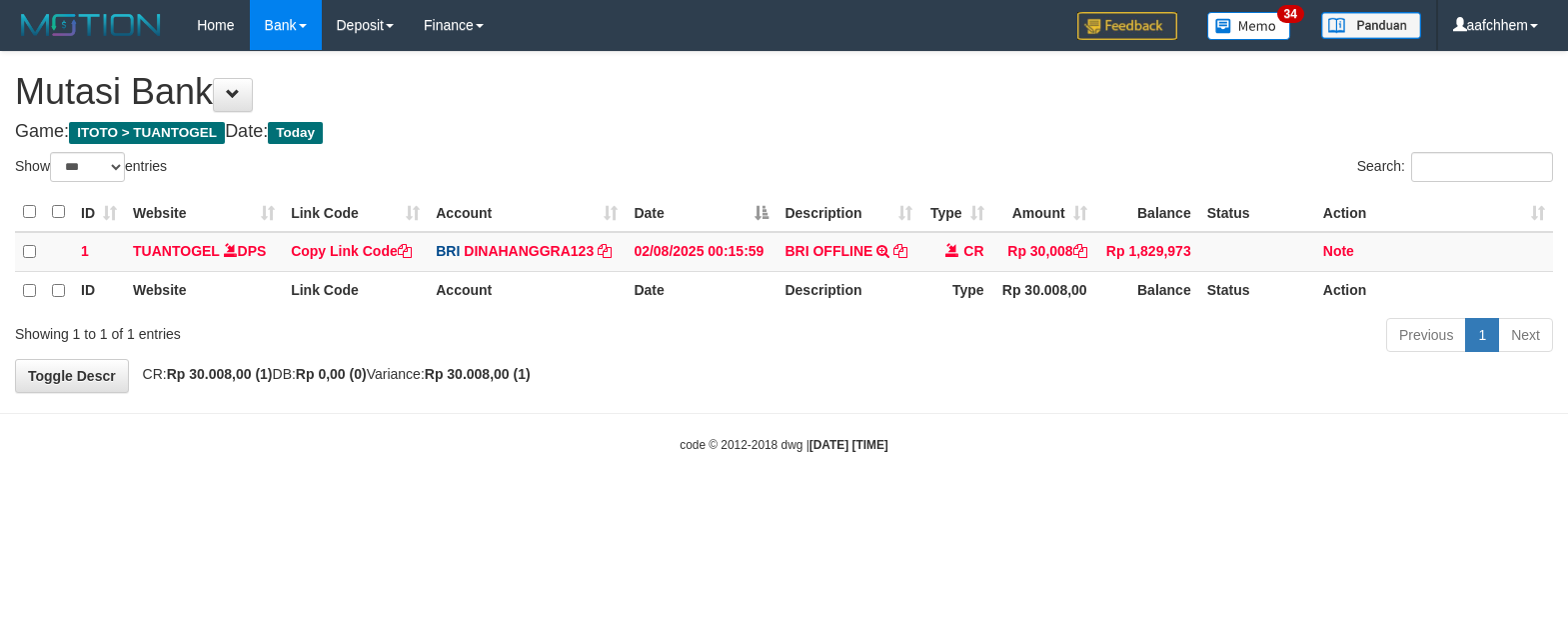 select on "***" 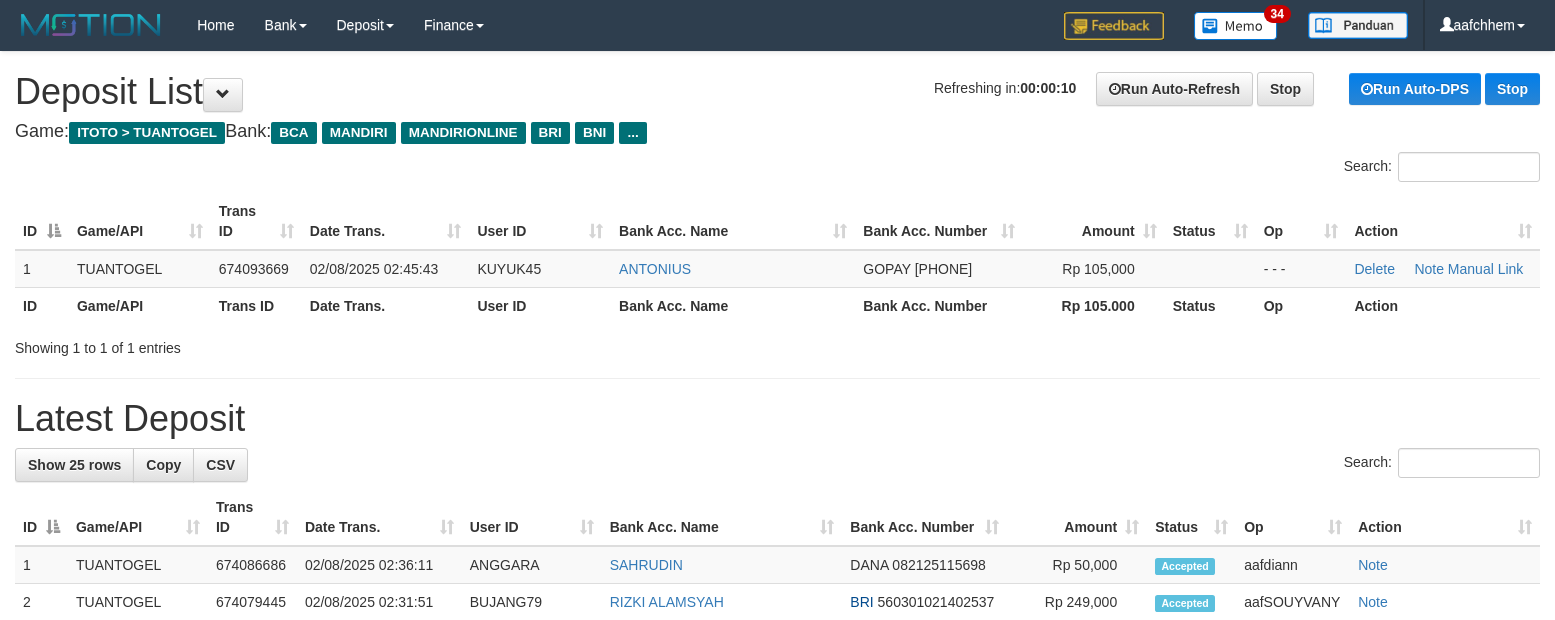 scroll, scrollTop: 0, scrollLeft: 0, axis: both 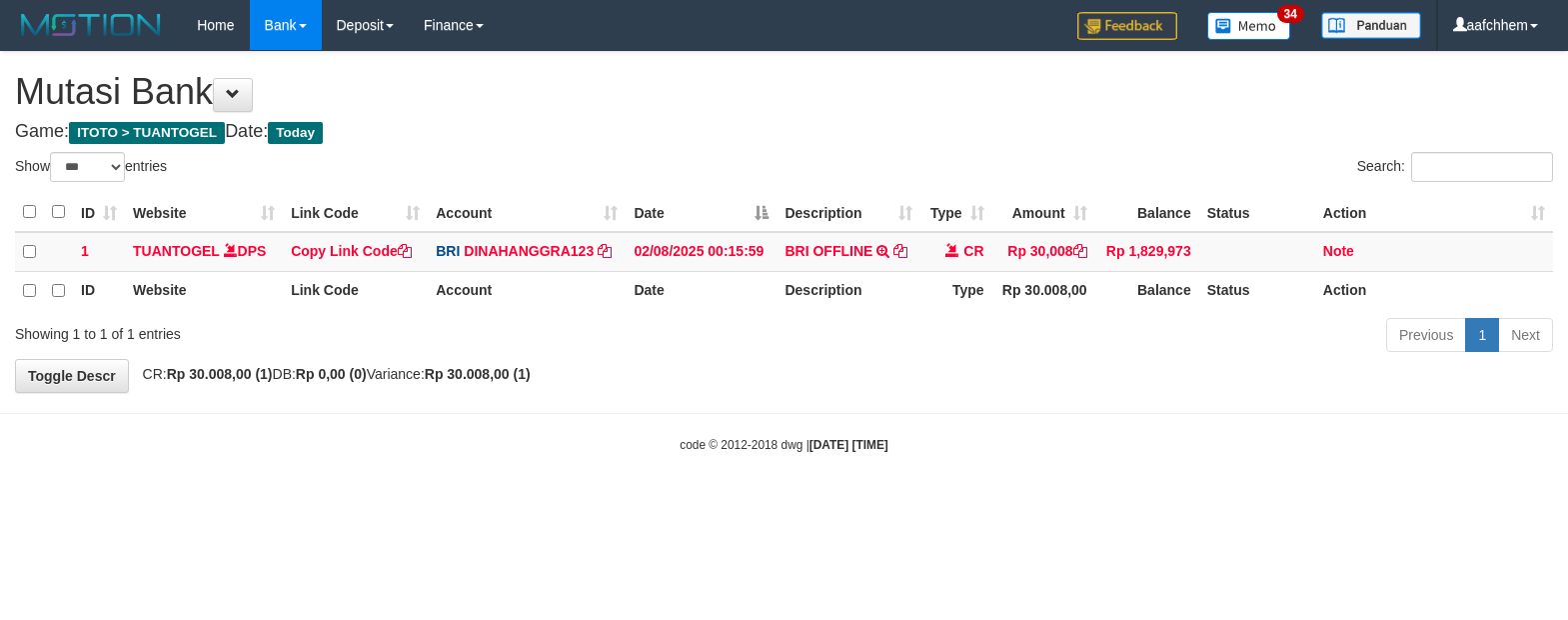 select on "***" 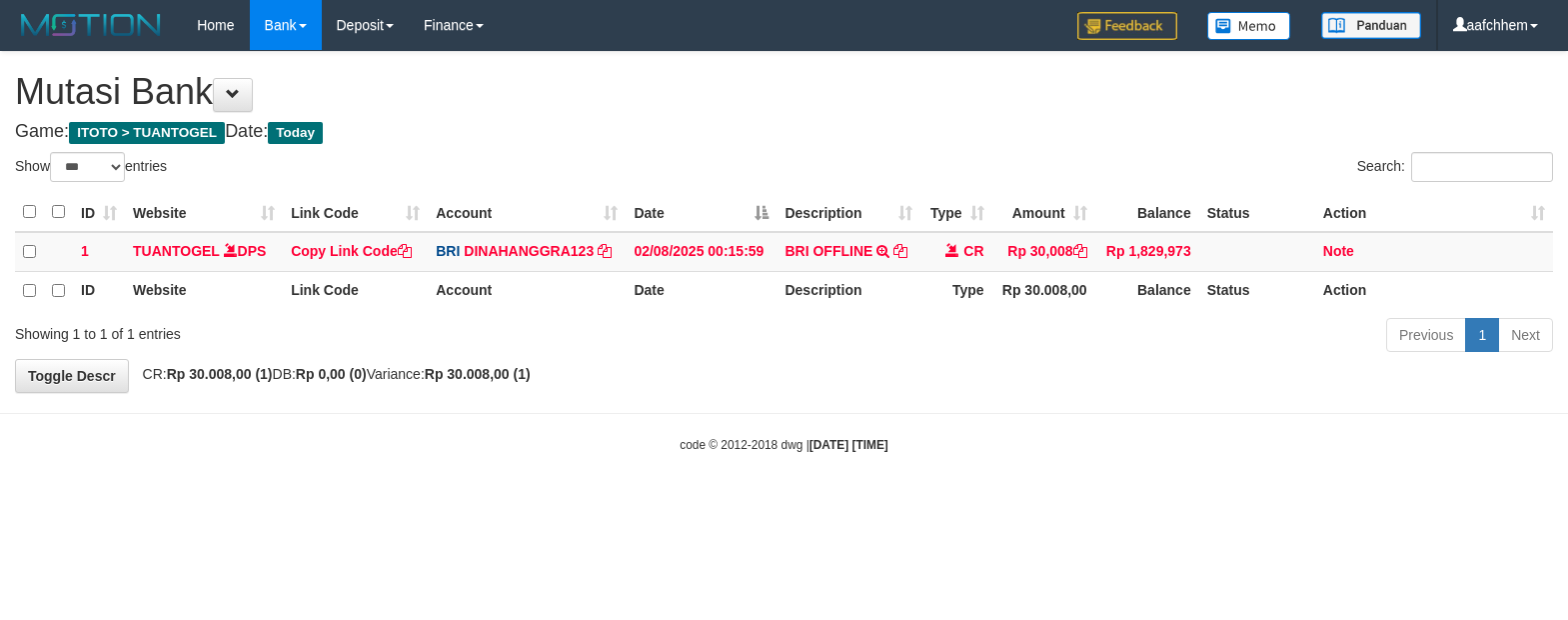 select on "***" 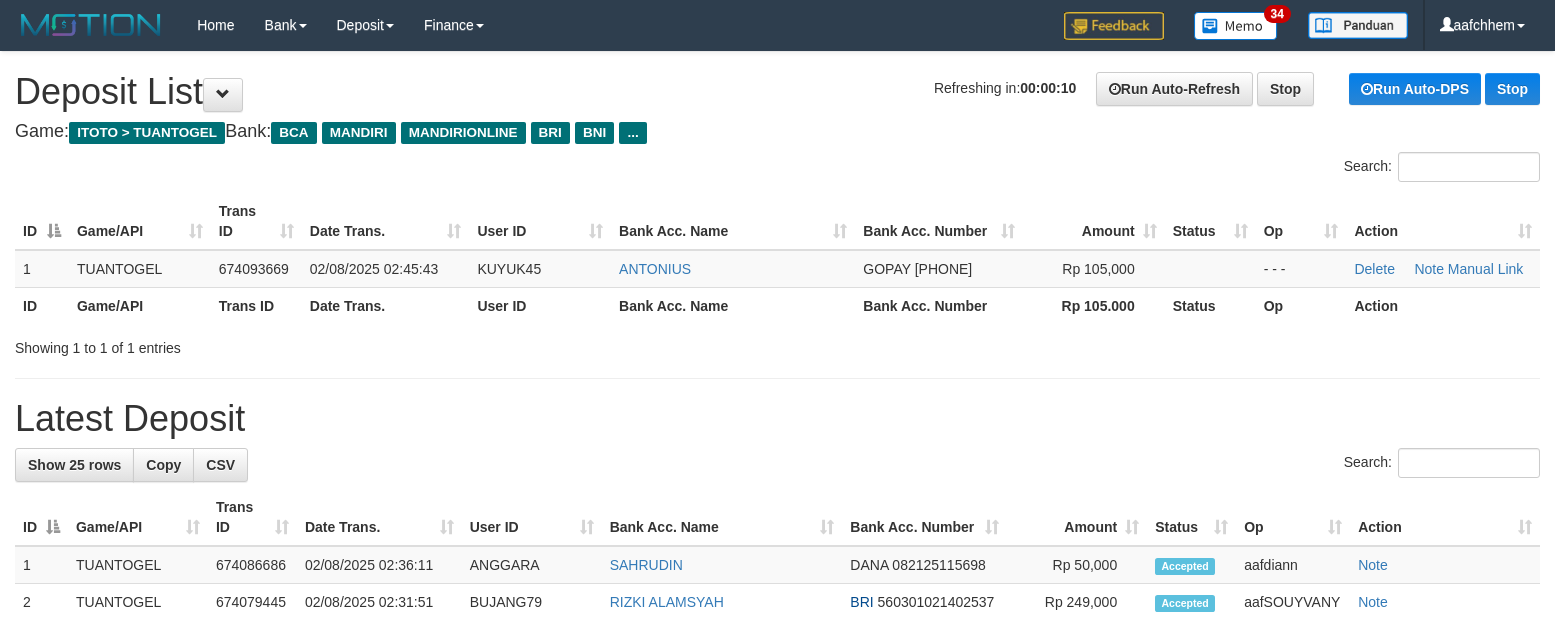 scroll, scrollTop: 0, scrollLeft: 0, axis: both 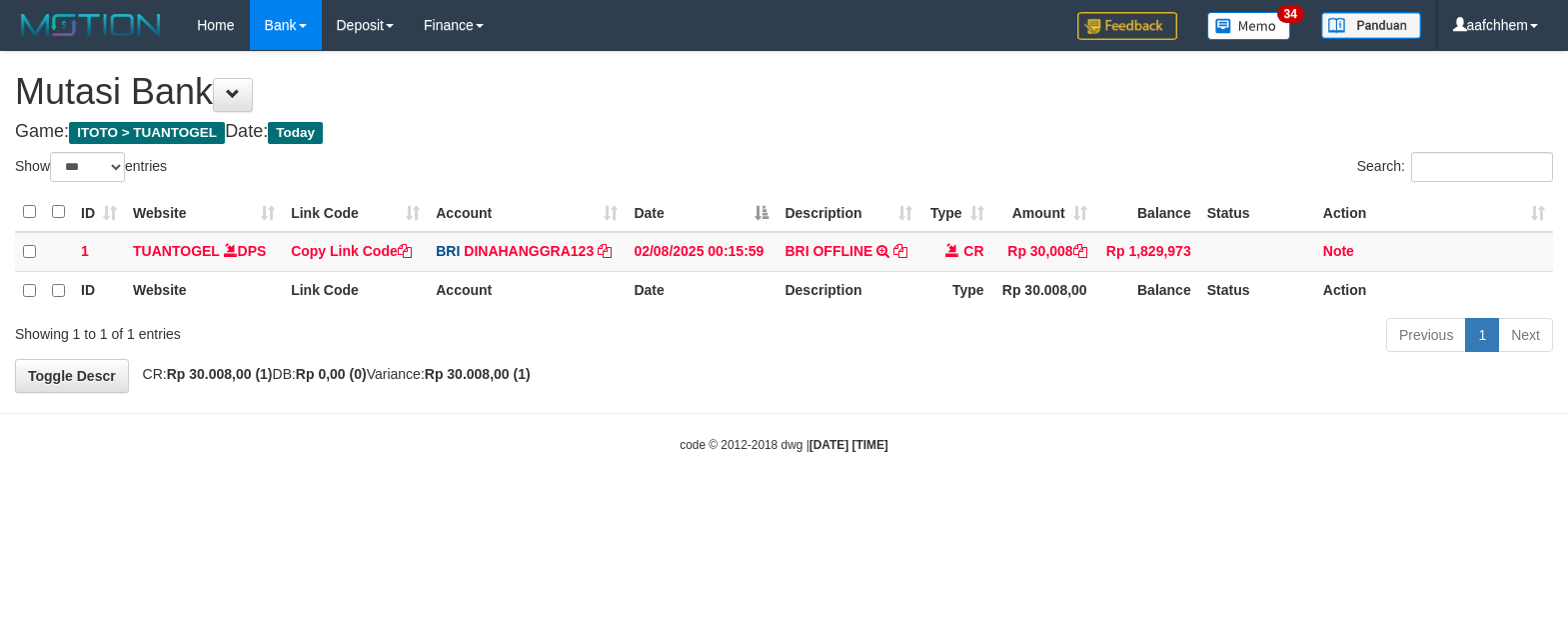 select on "***" 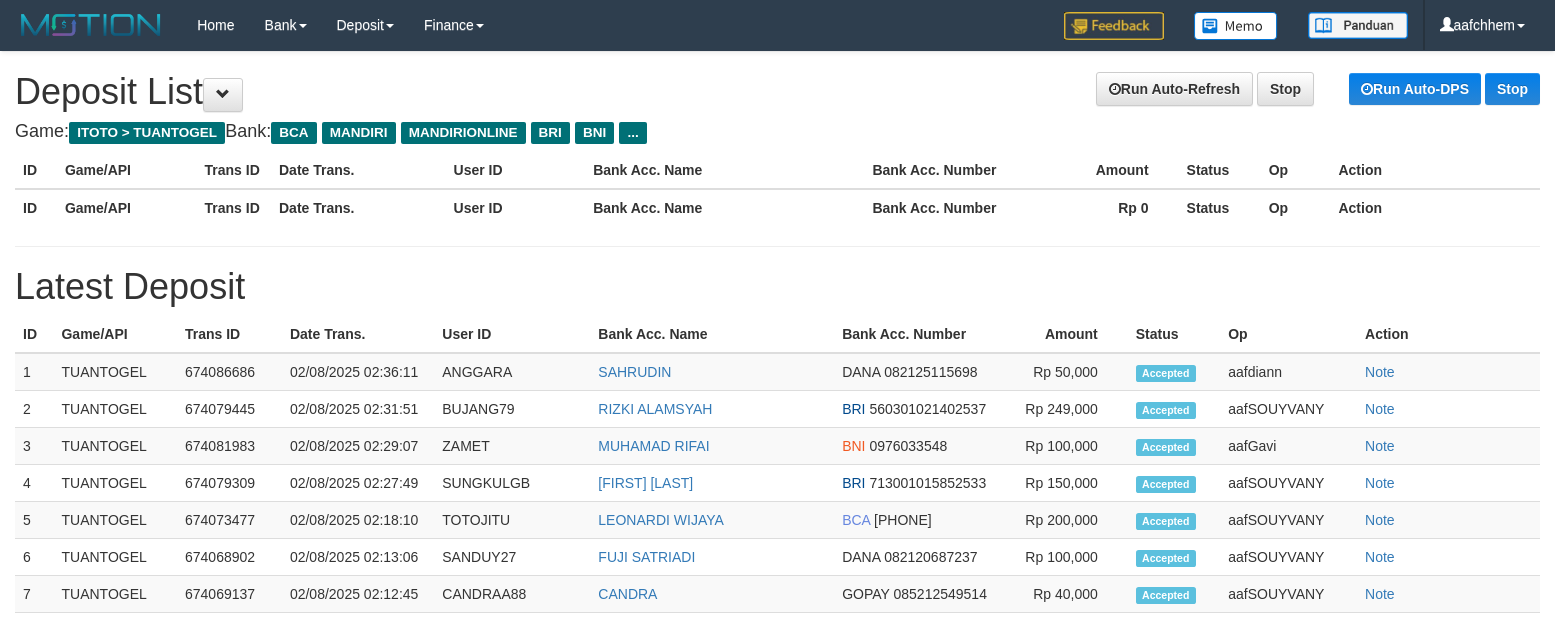scroll, scrollTop: 0, scrollLeft: 0, axis: both 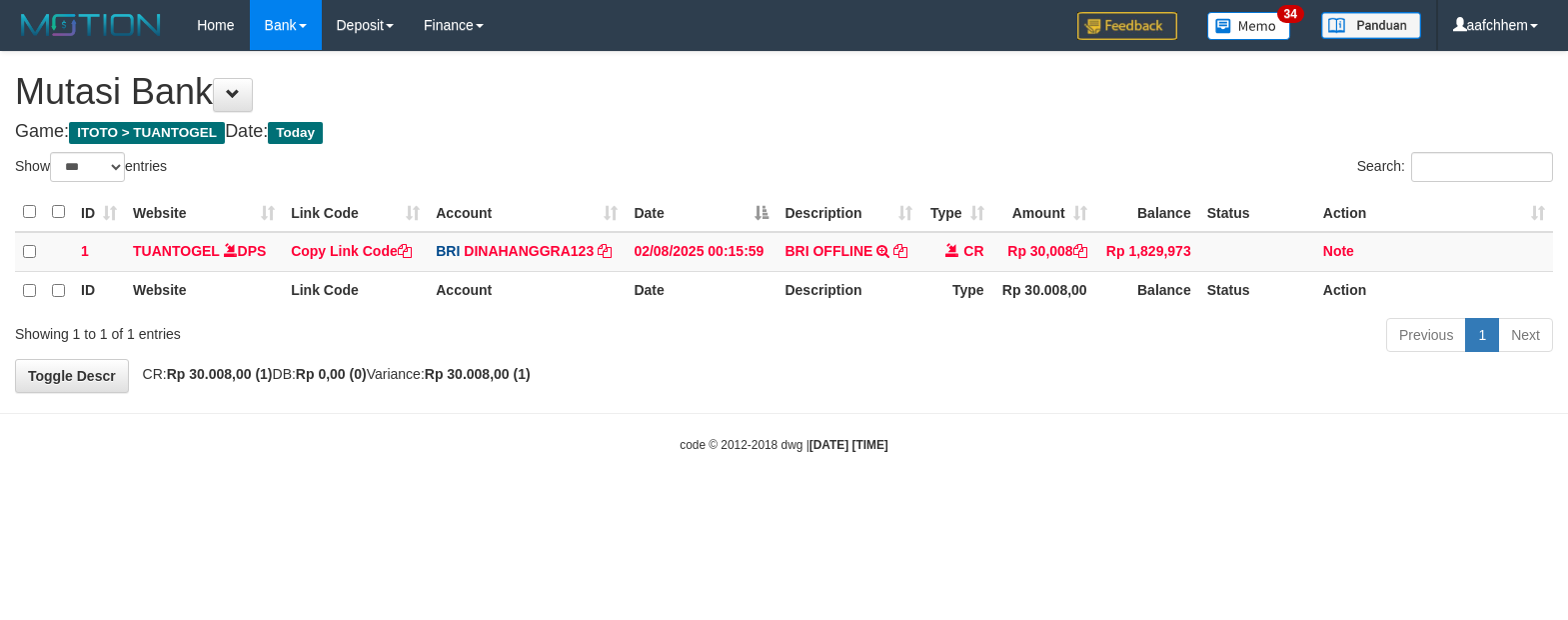 select on "***" 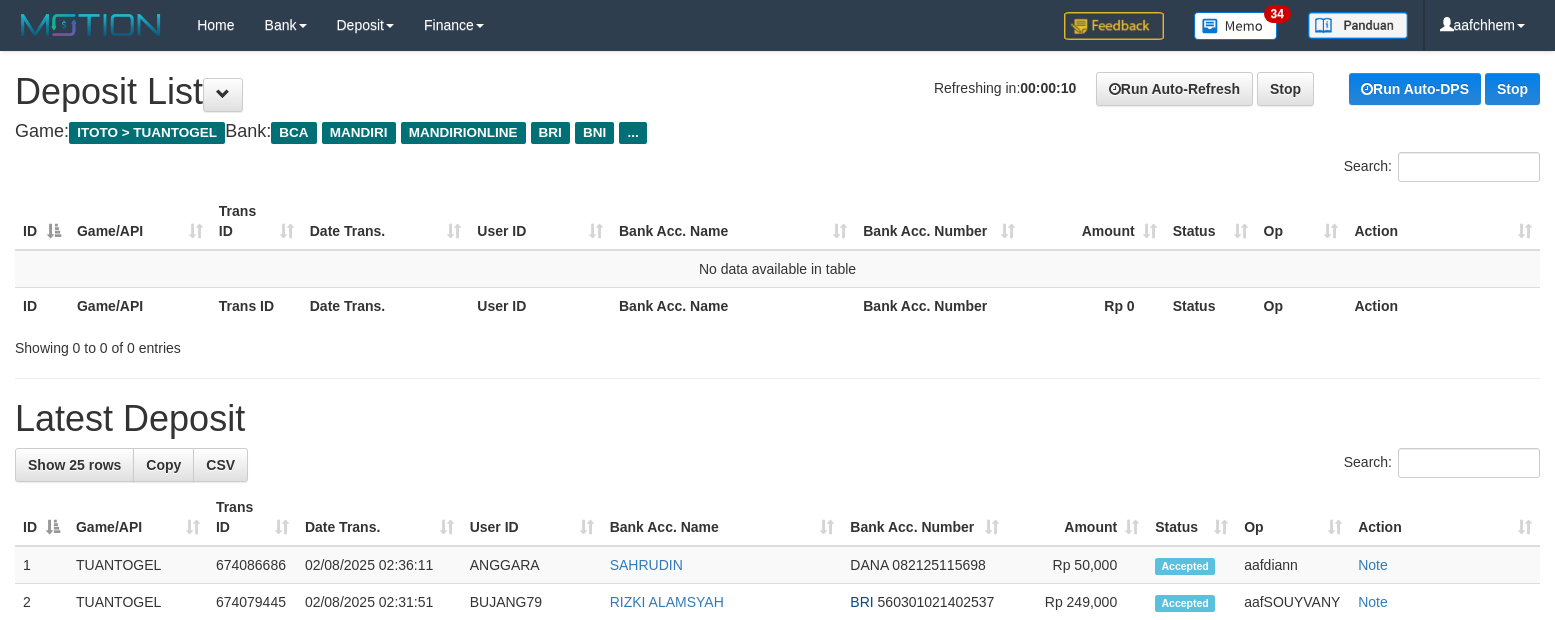 scroll, scrollTop: 0, scrollLeft: 0, axis: both 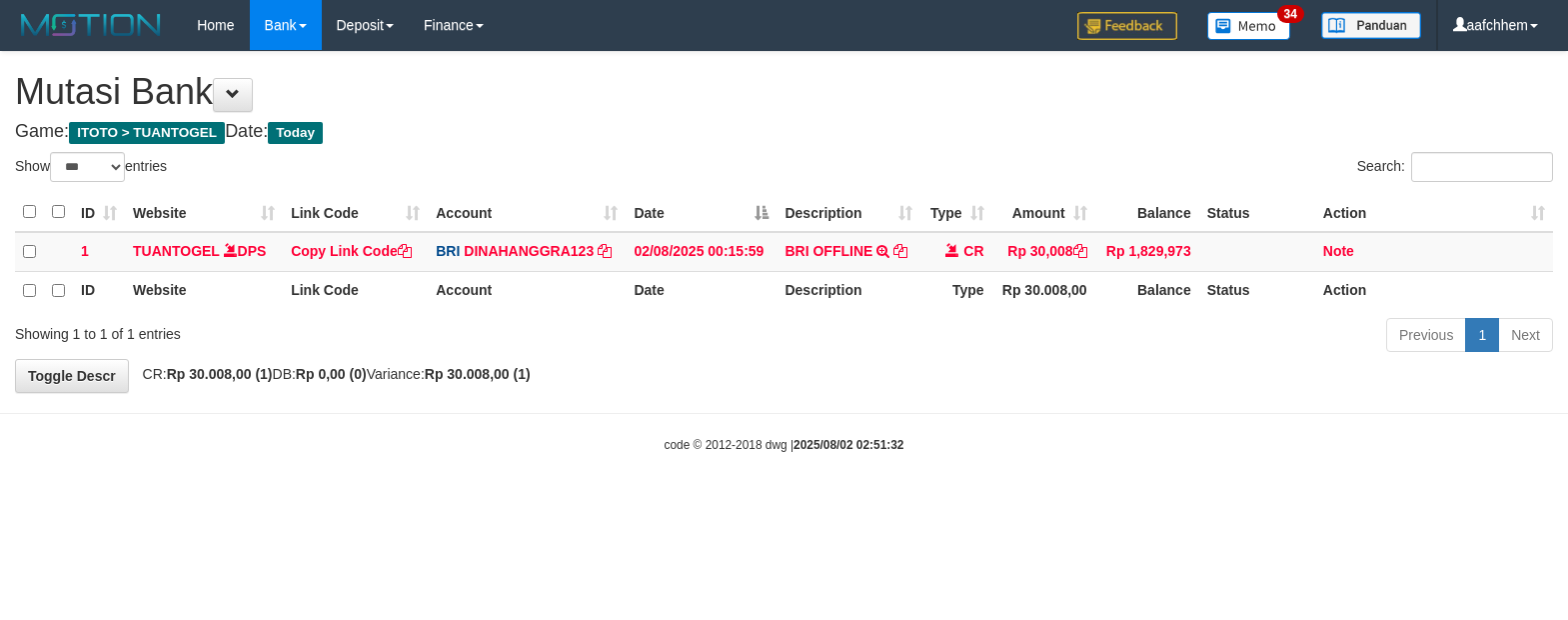 select on "***" 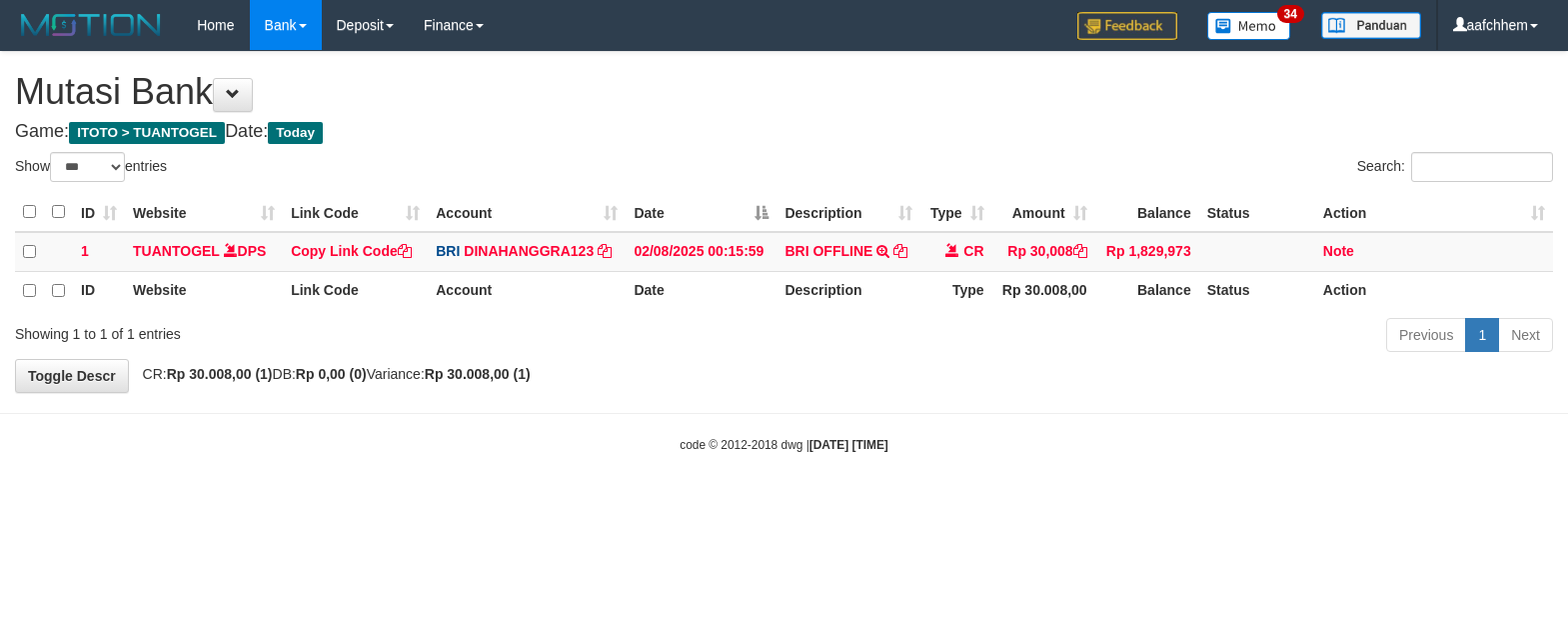select on "***" 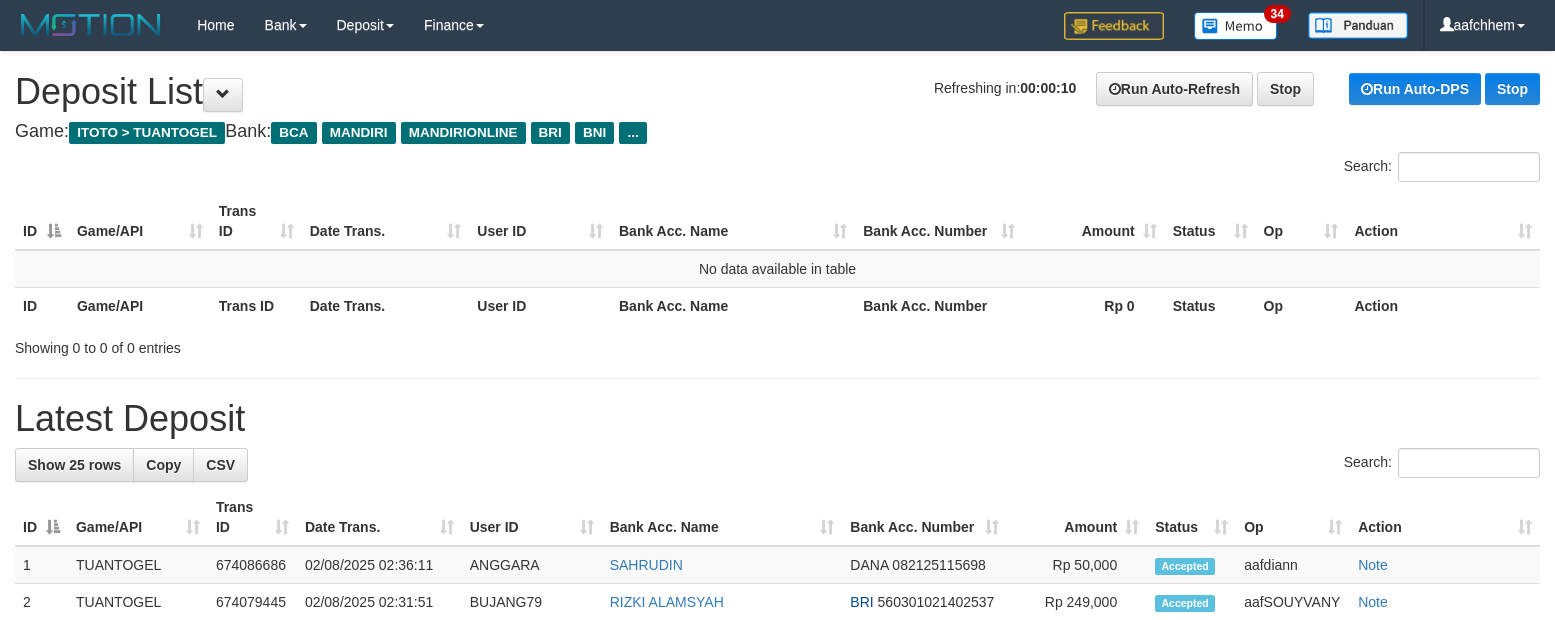 scroll, scrollTop: 0, scrollLeft: 0, axis: both 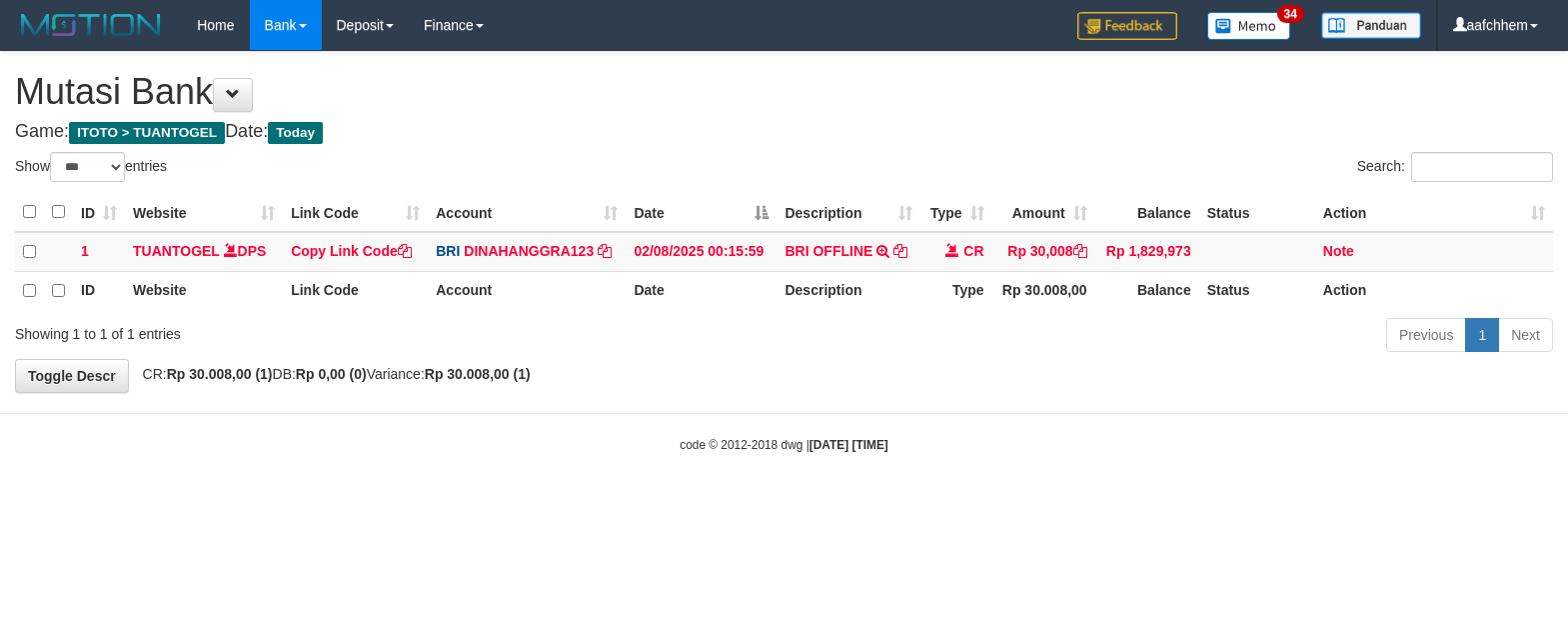 select on "***" 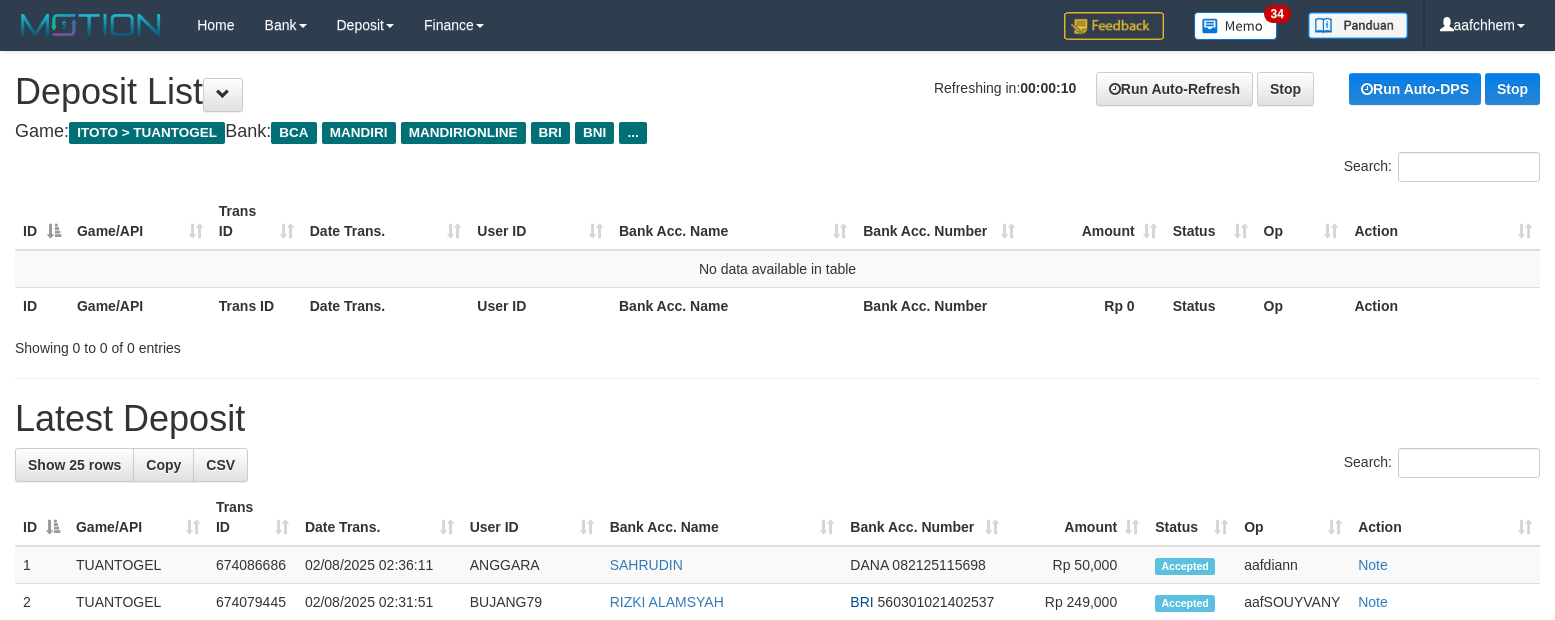 scroll, scrollTop: 0, scrollLeft: 0, axis: both 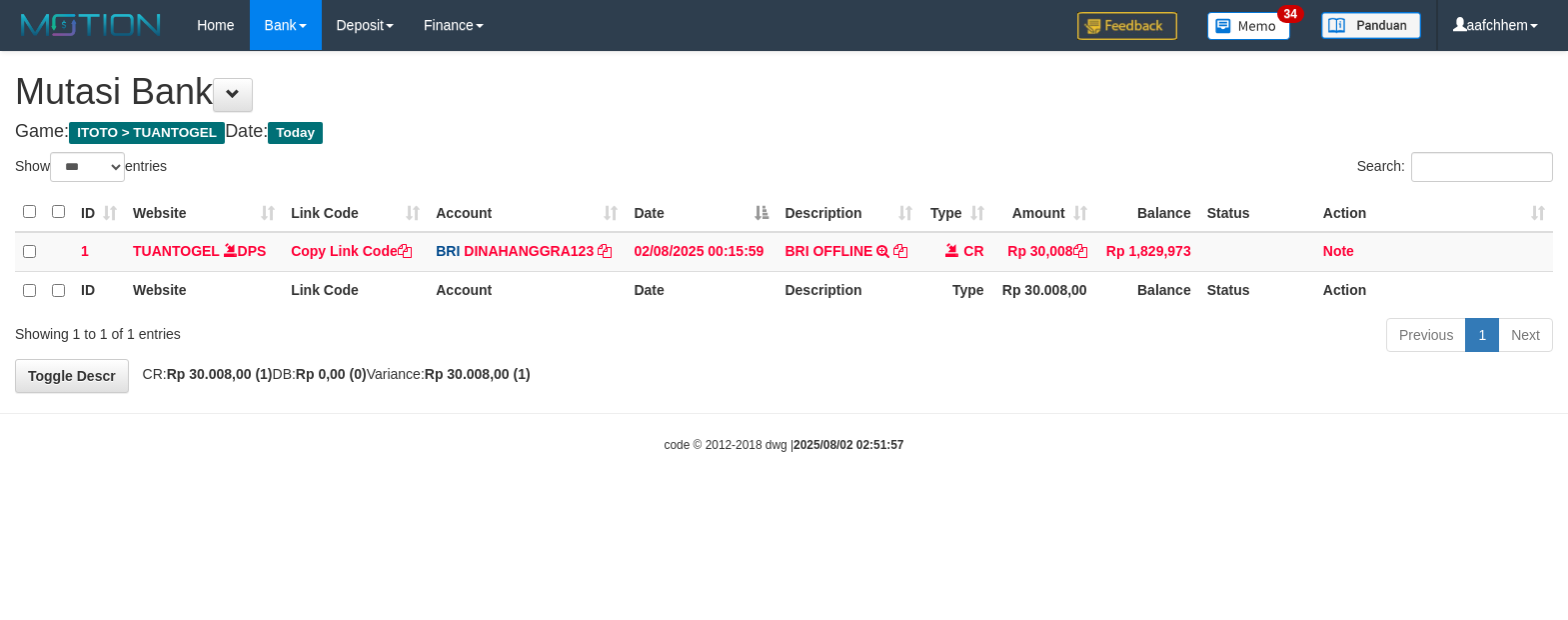 select on "***" 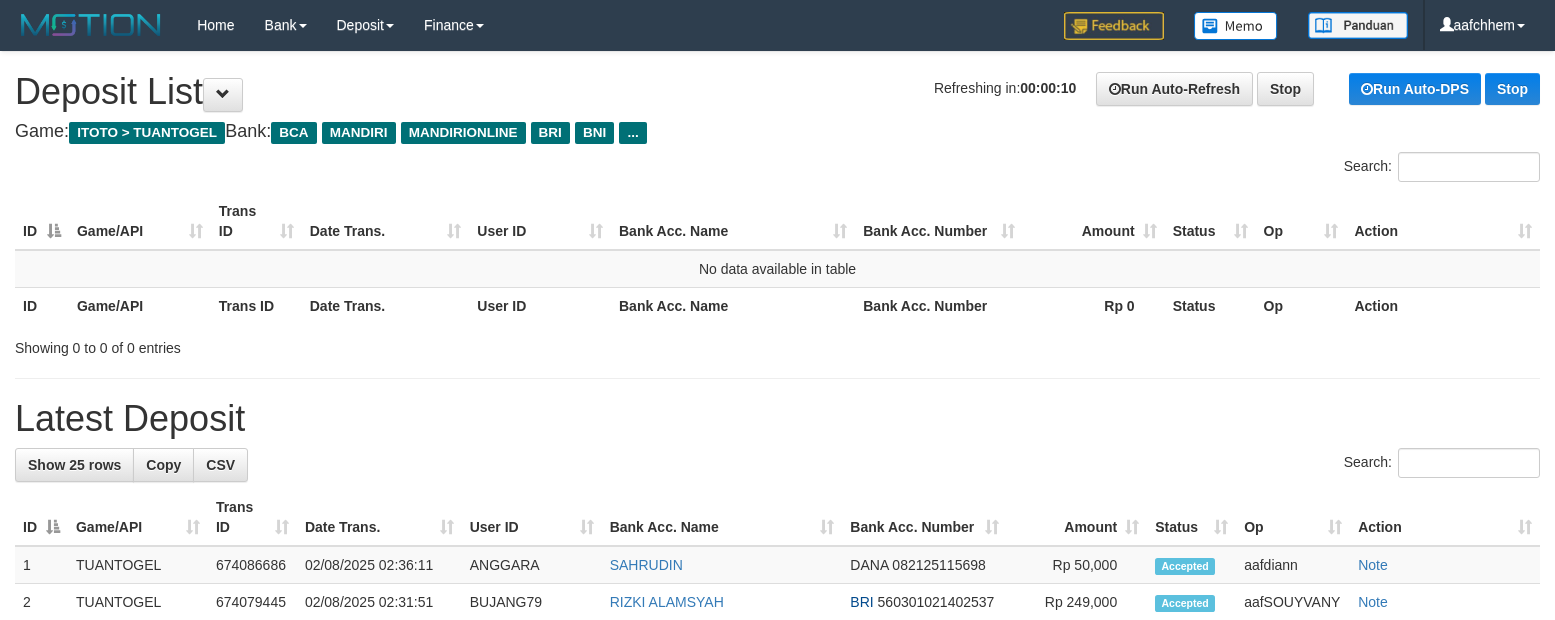 scroll, scrollTop: 0, scrollLeft: 0, axis: both 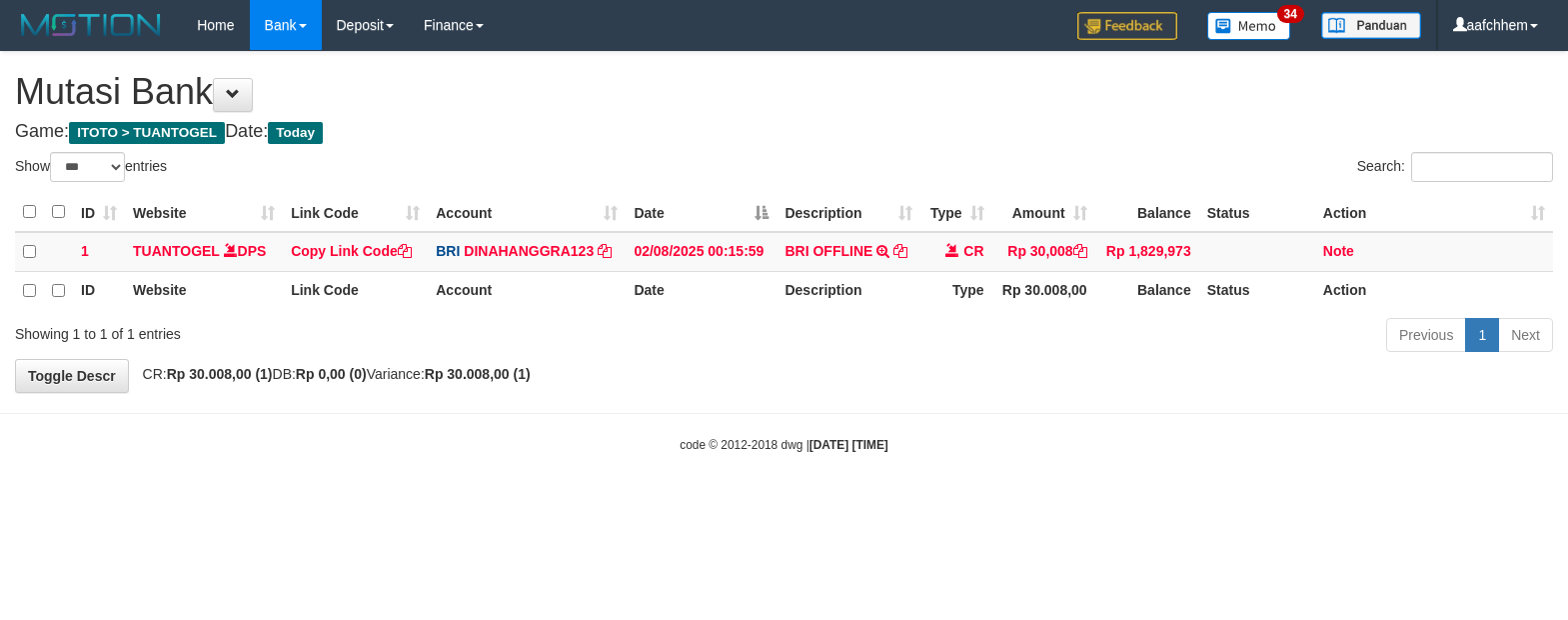 select on "***" 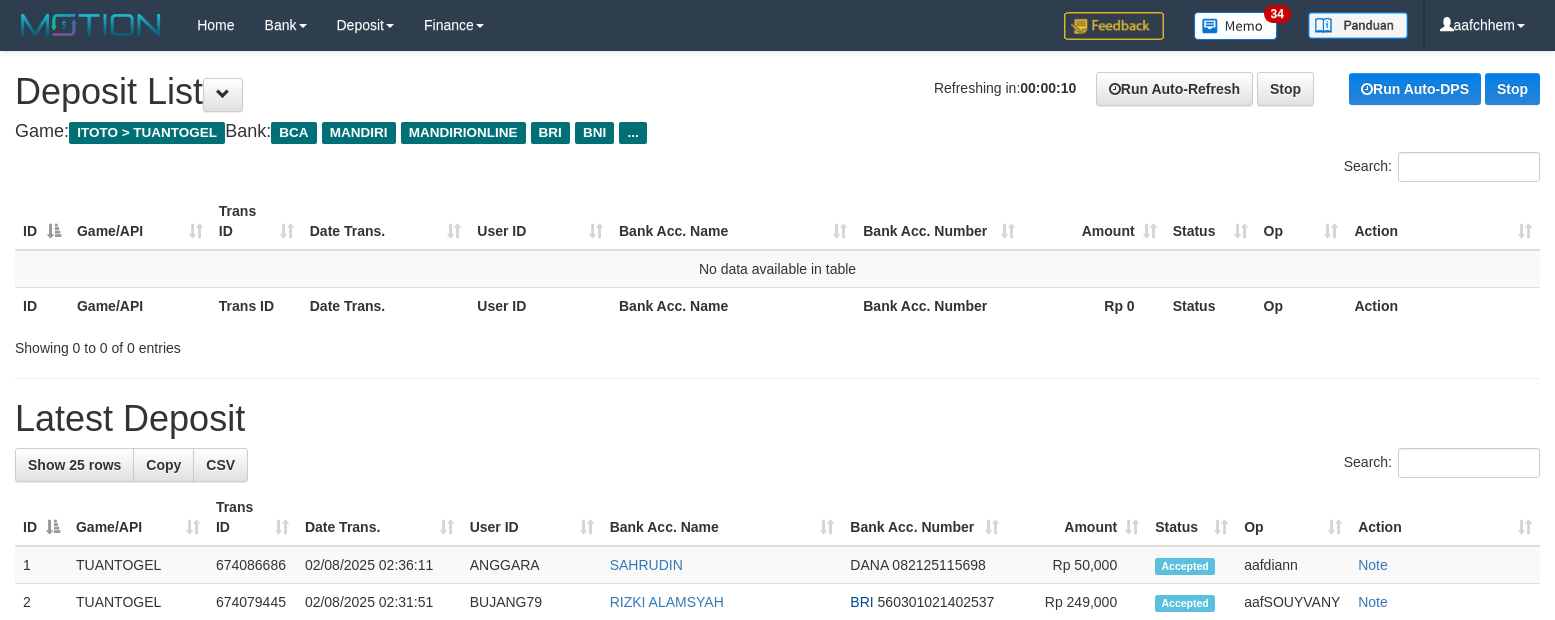 scroll, scrollTop: 0, scrollLeft: 0, axis: both 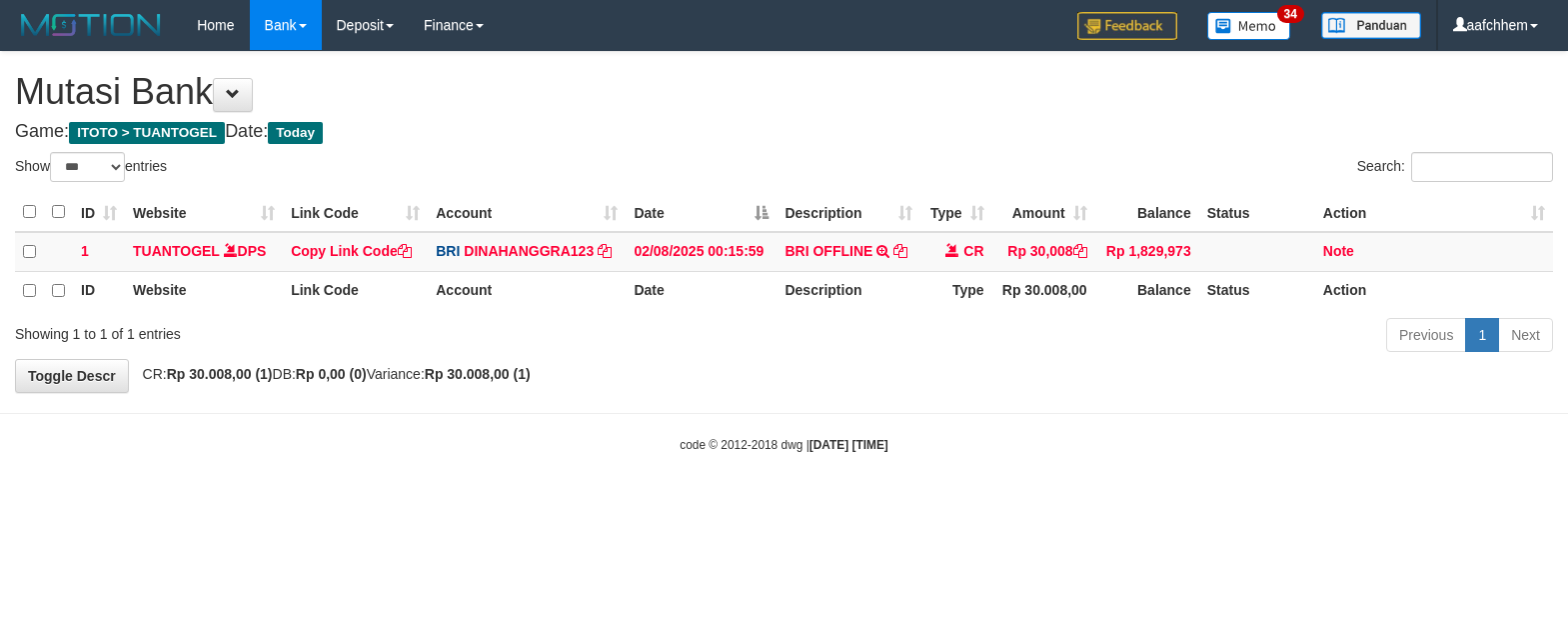 select on "***" 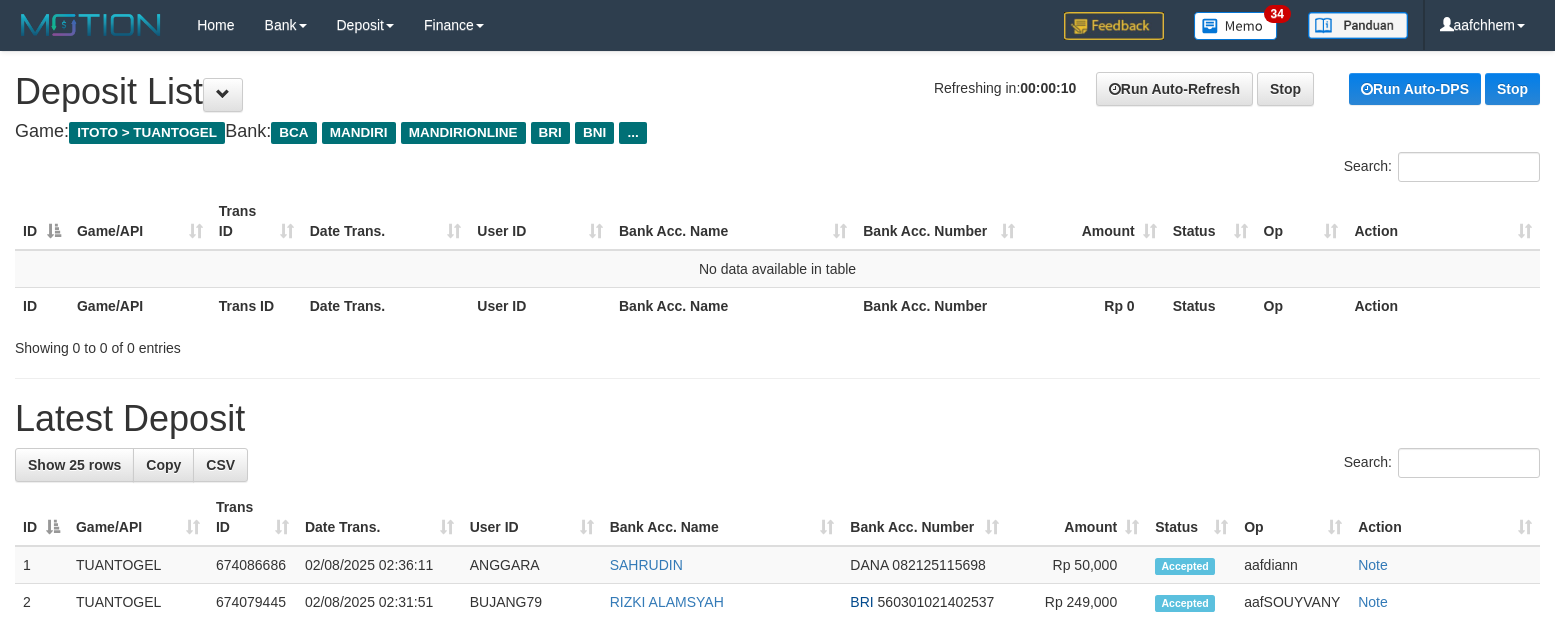 scroll, scrollTop: 0, scrollLeft: 0, axis: both 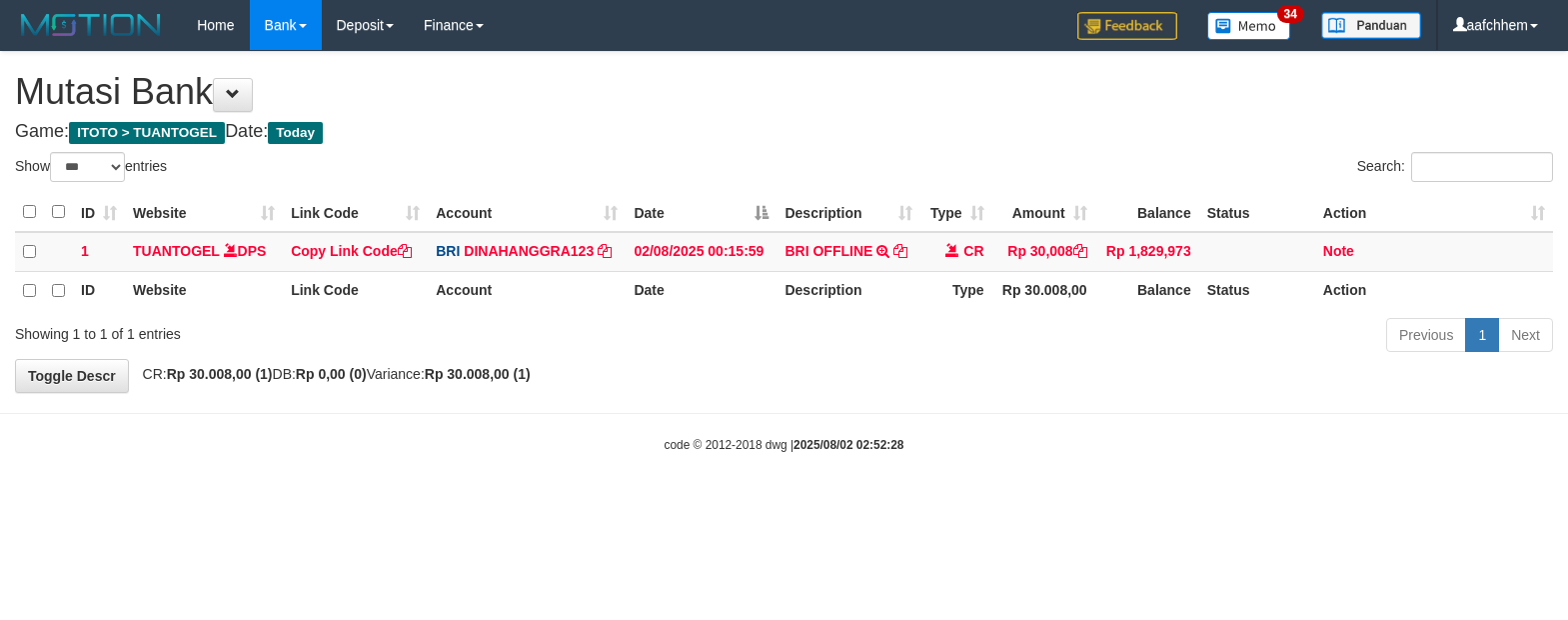 select on "***" 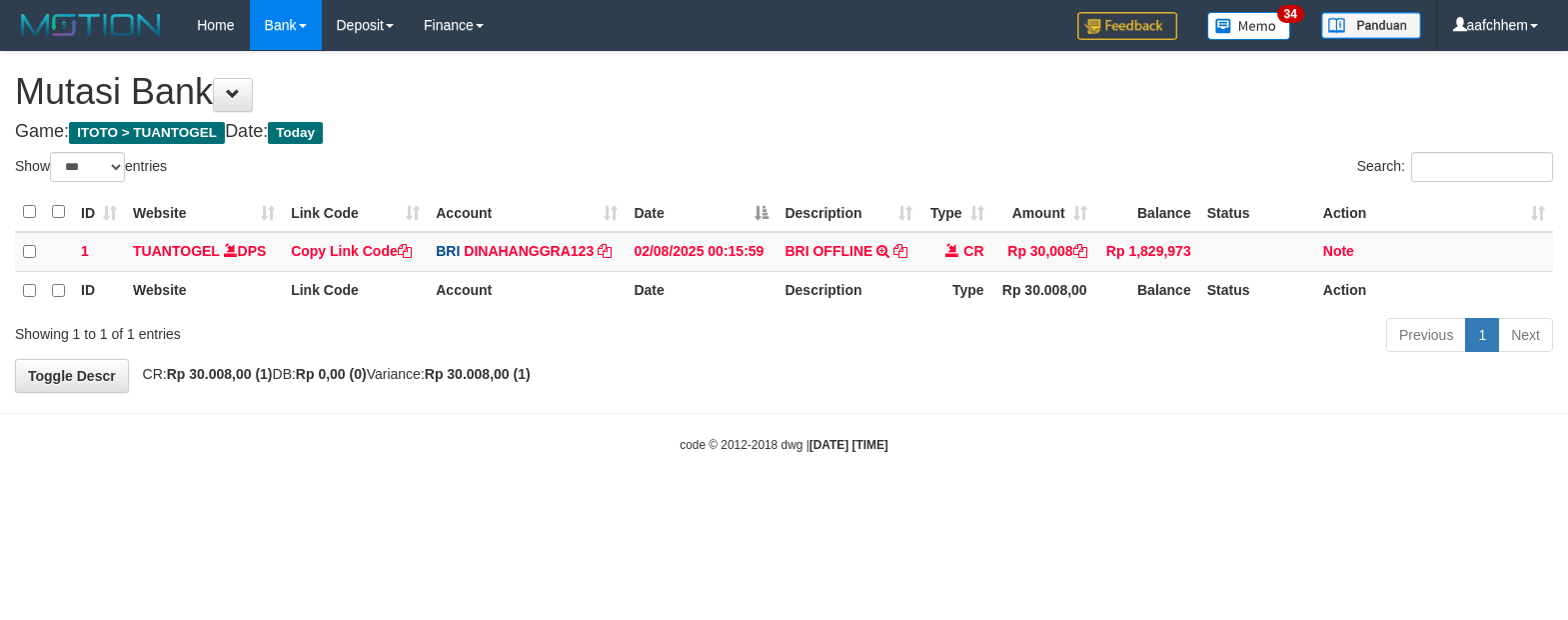 select on "***" 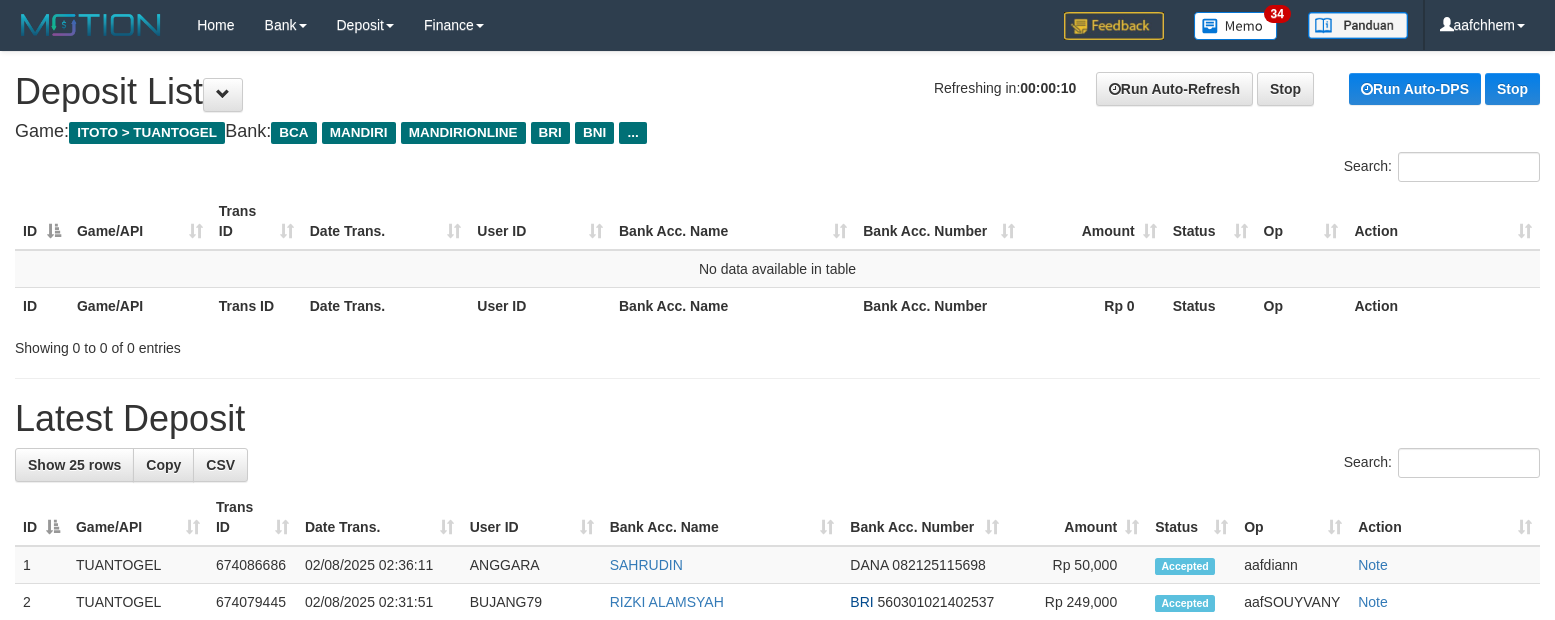 scroll, scrollTop: 0, scrollLeft: 0, axis: both 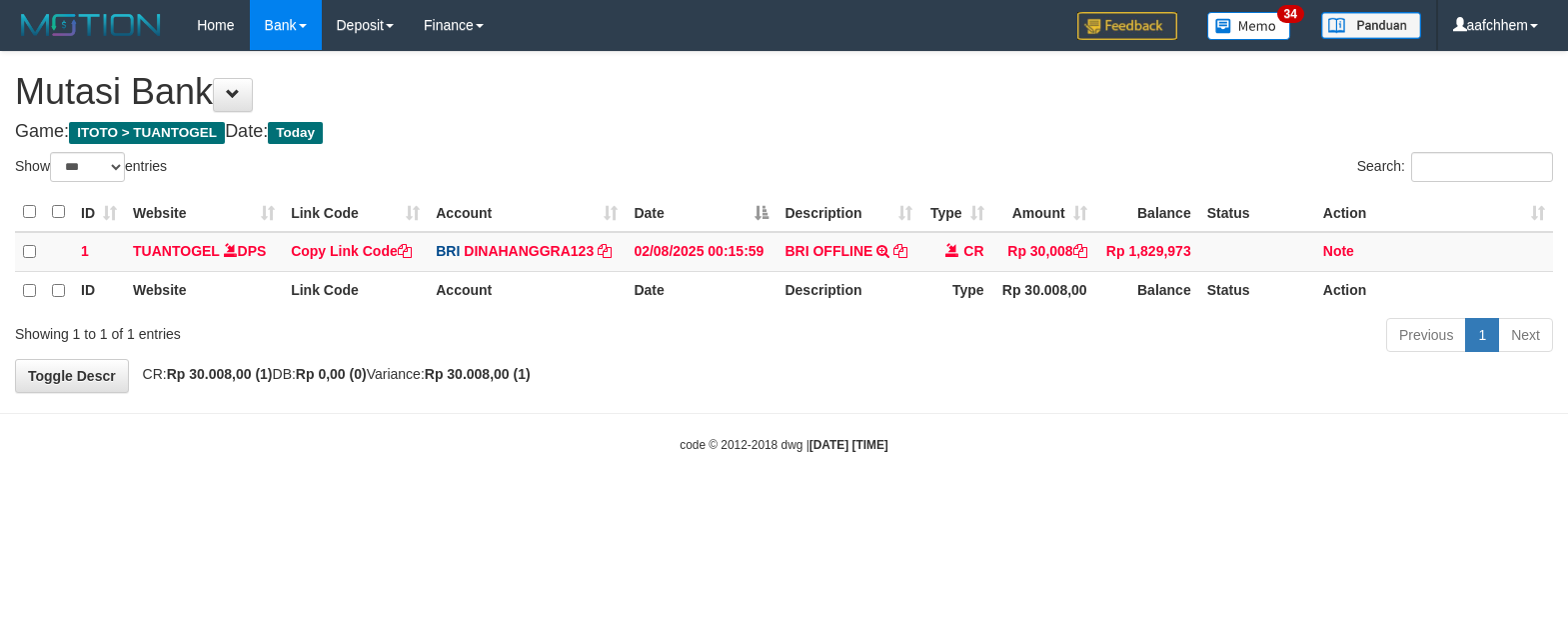 select on "***" 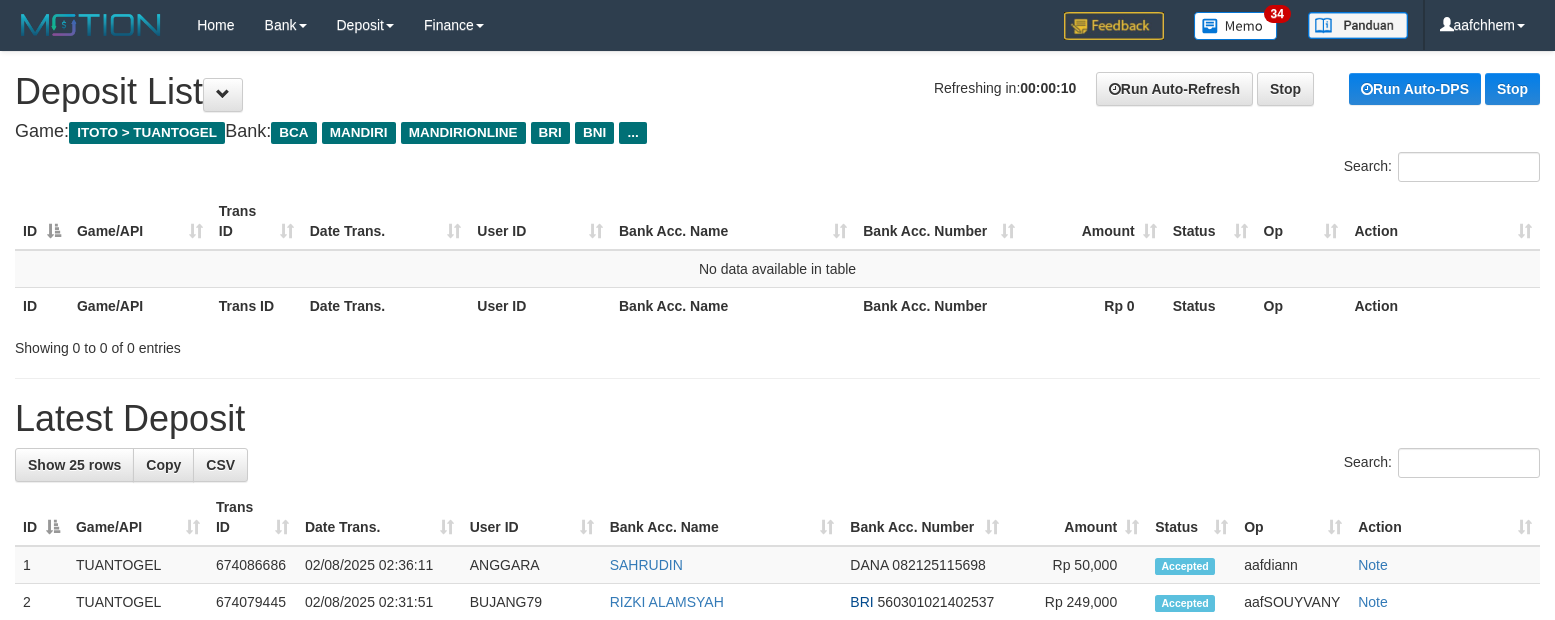 scroll, scrollTop: 0, scrollLeft: 0, axis: both 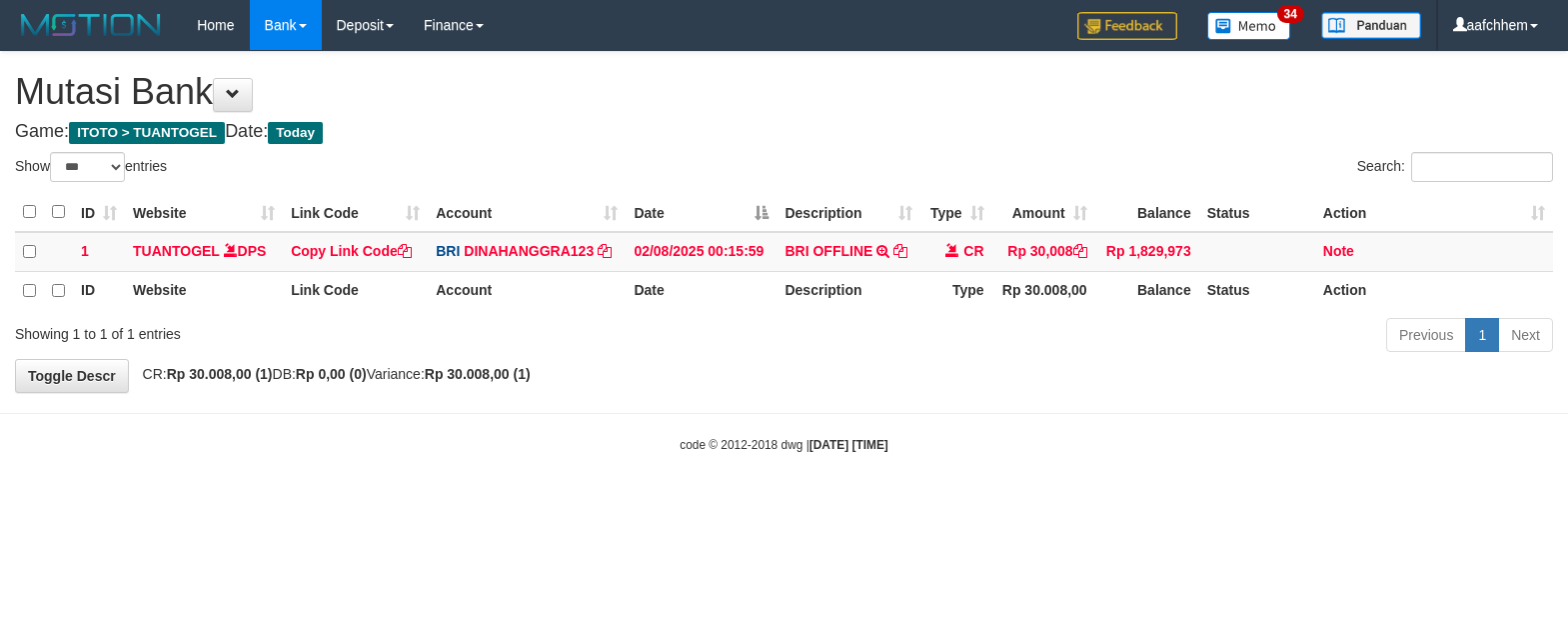 select on "***" 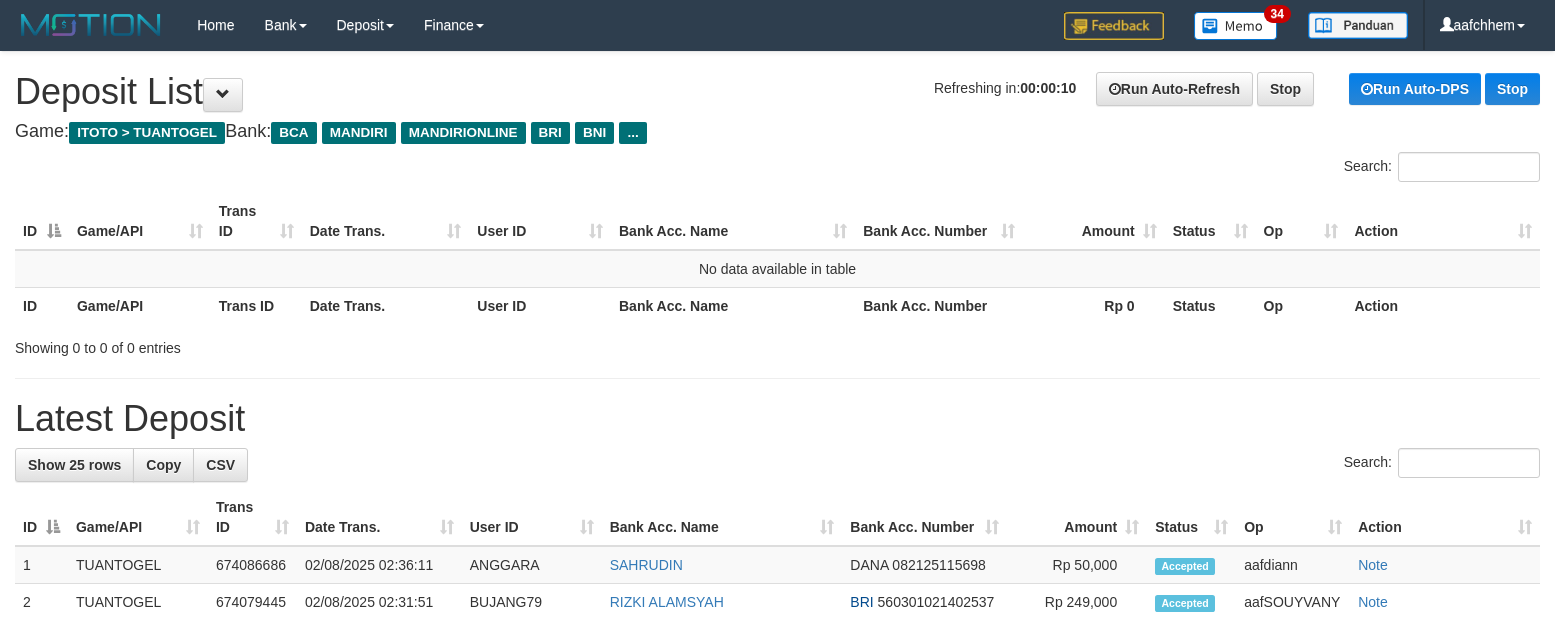 scroll, scrollTop: 0, scrollLeft: 0, axis: both 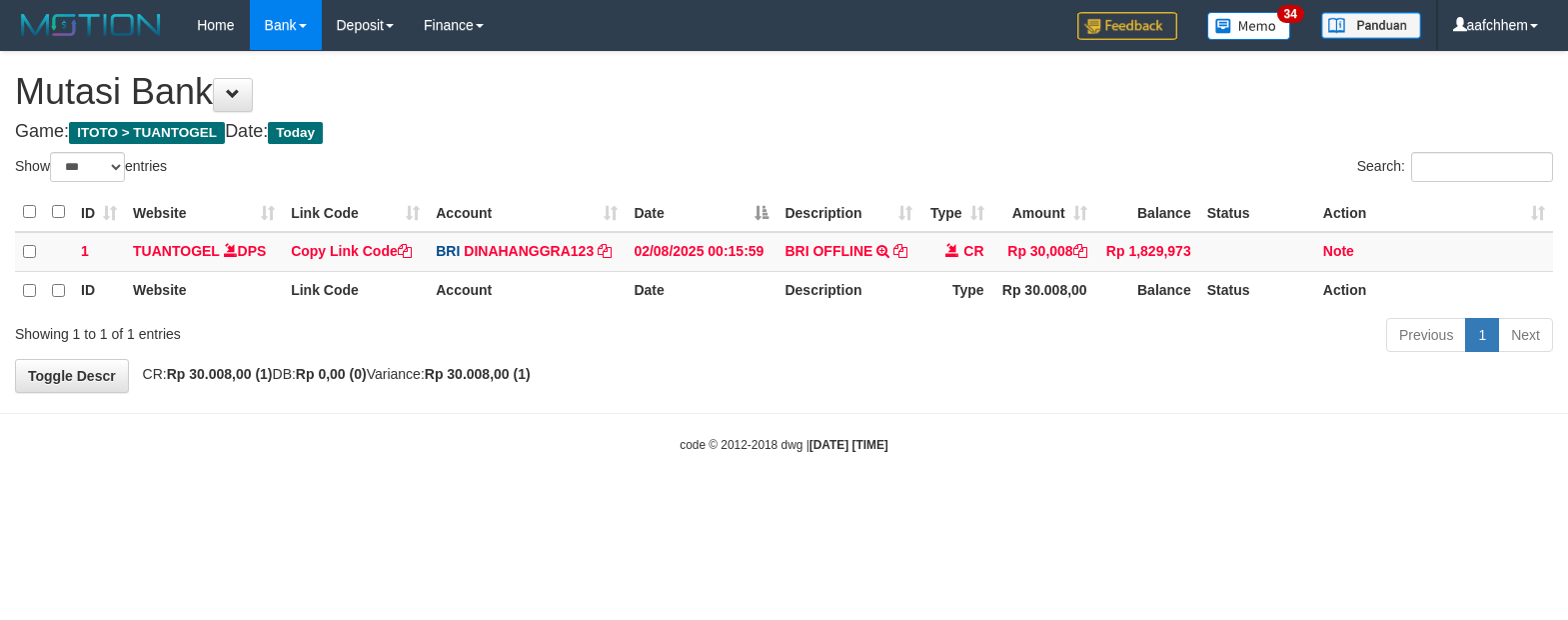 select on "***" 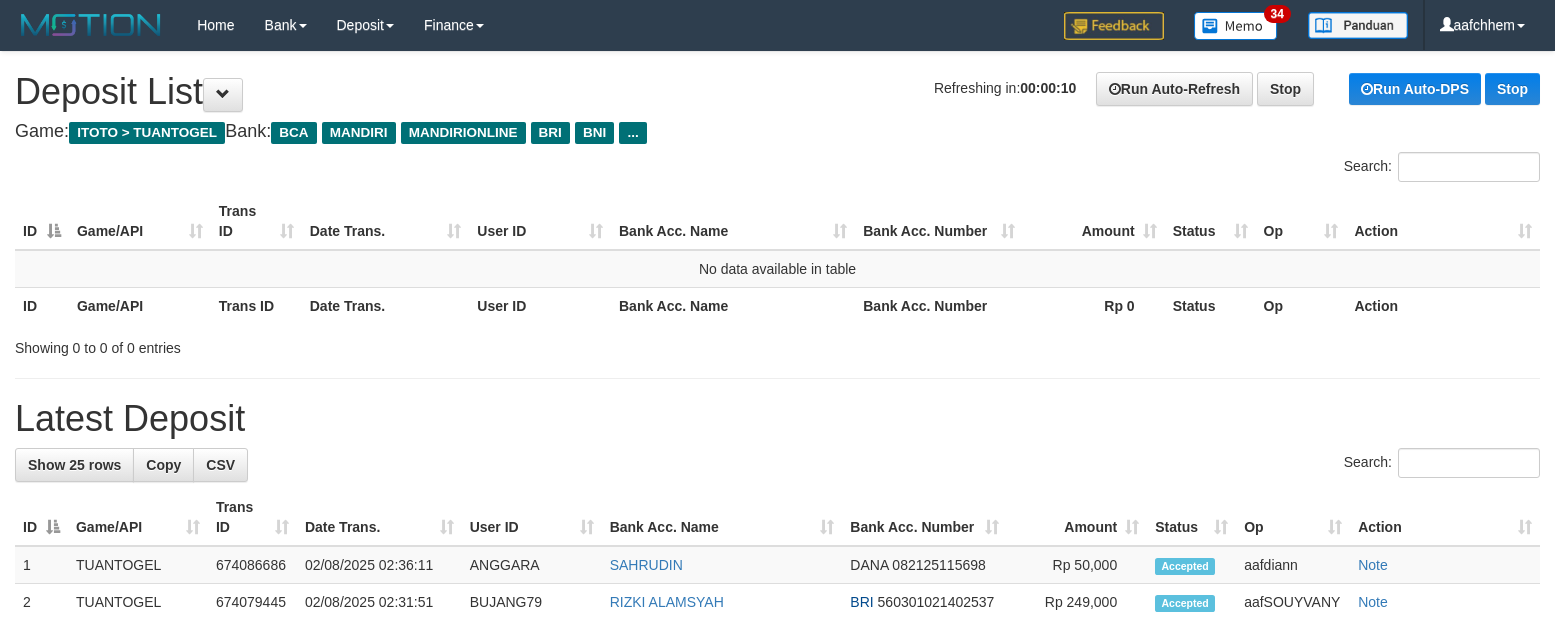 scroll, scrollTop: 0, scrollLeft: 0, axis: both 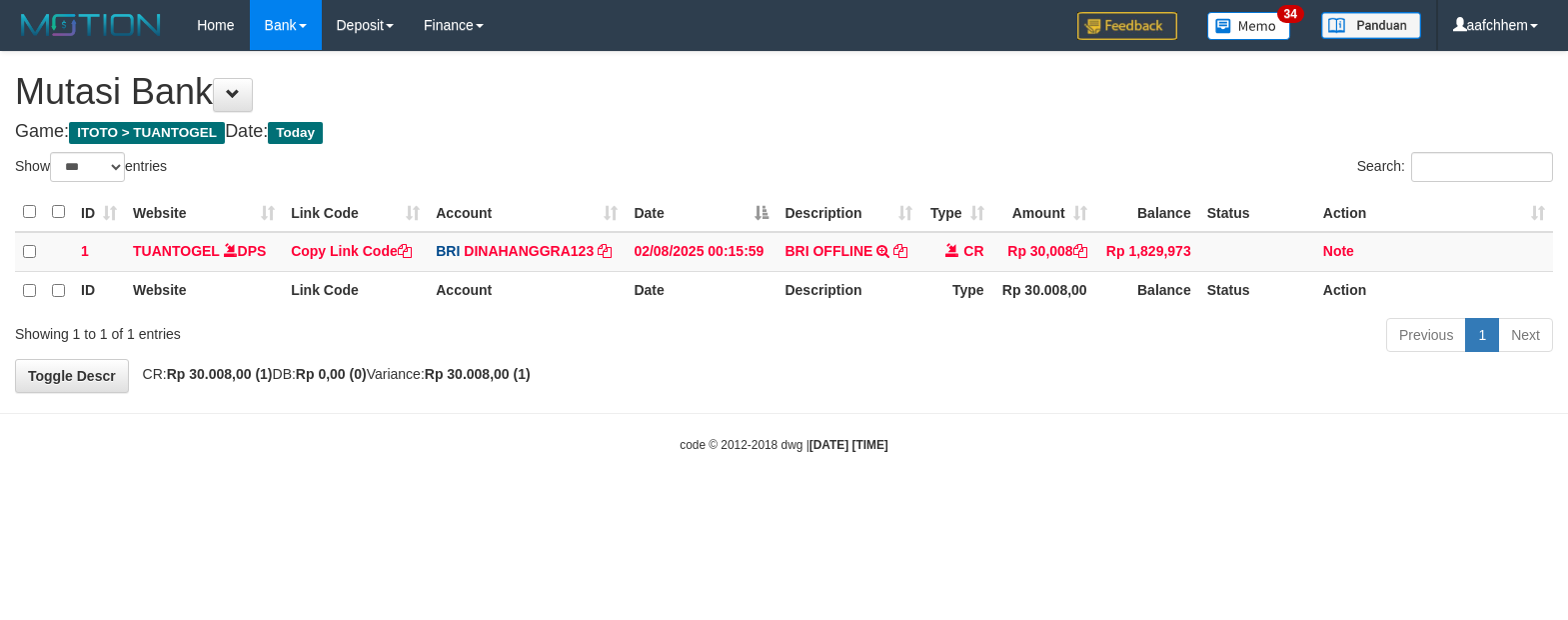 select on "***" 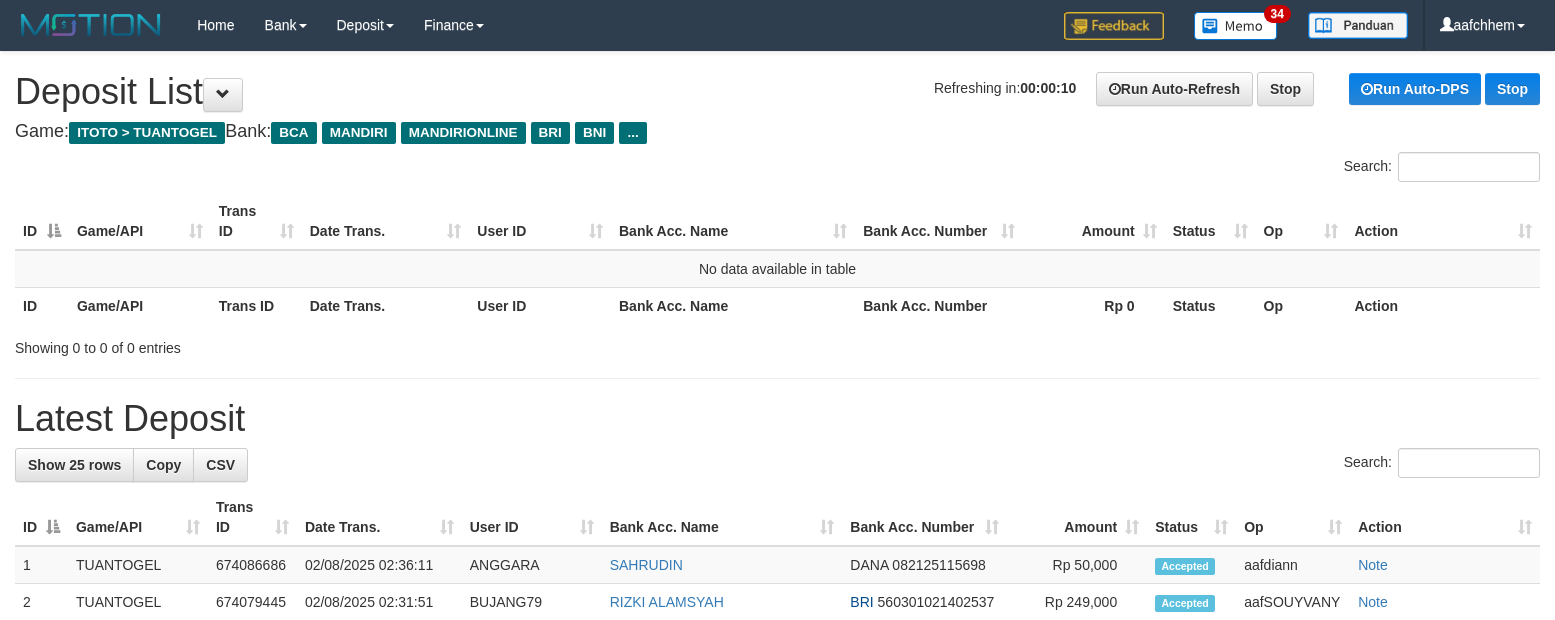 scroll, scrollTop: 0, scrollLeft: 0, axis: both 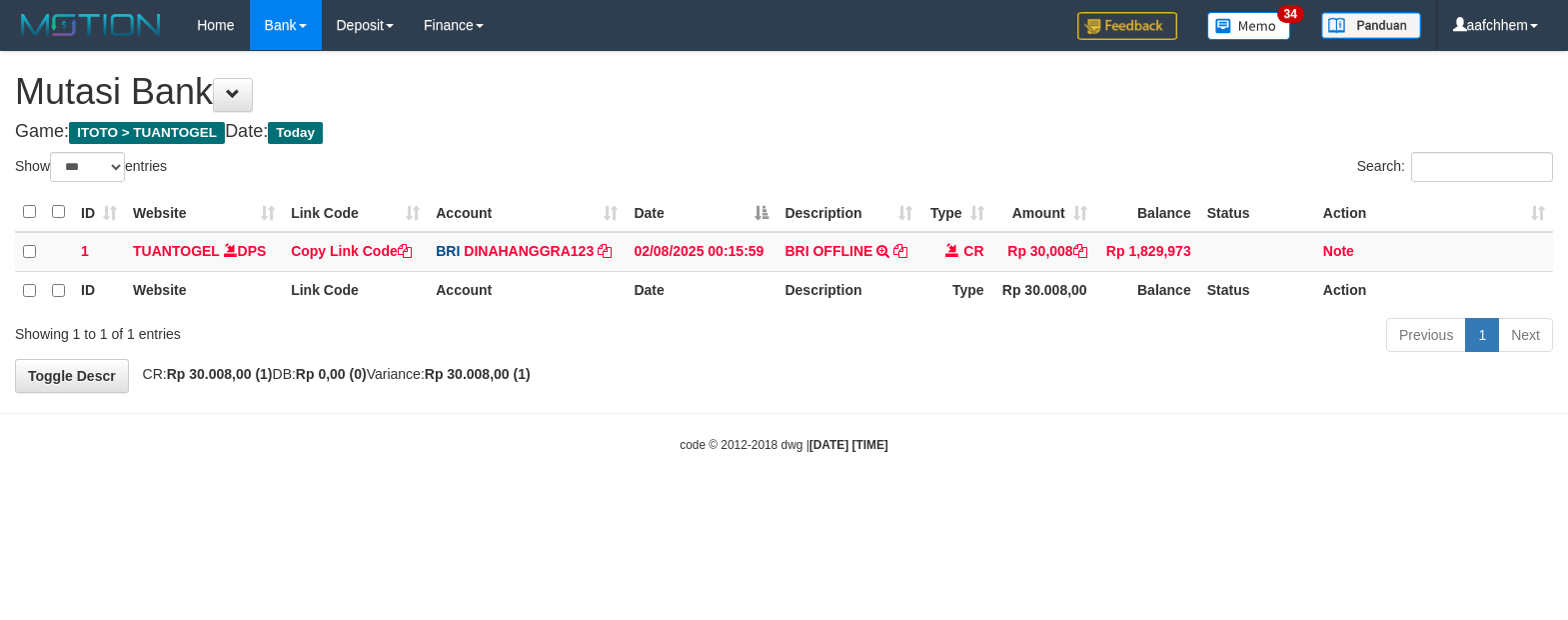 select on "***" 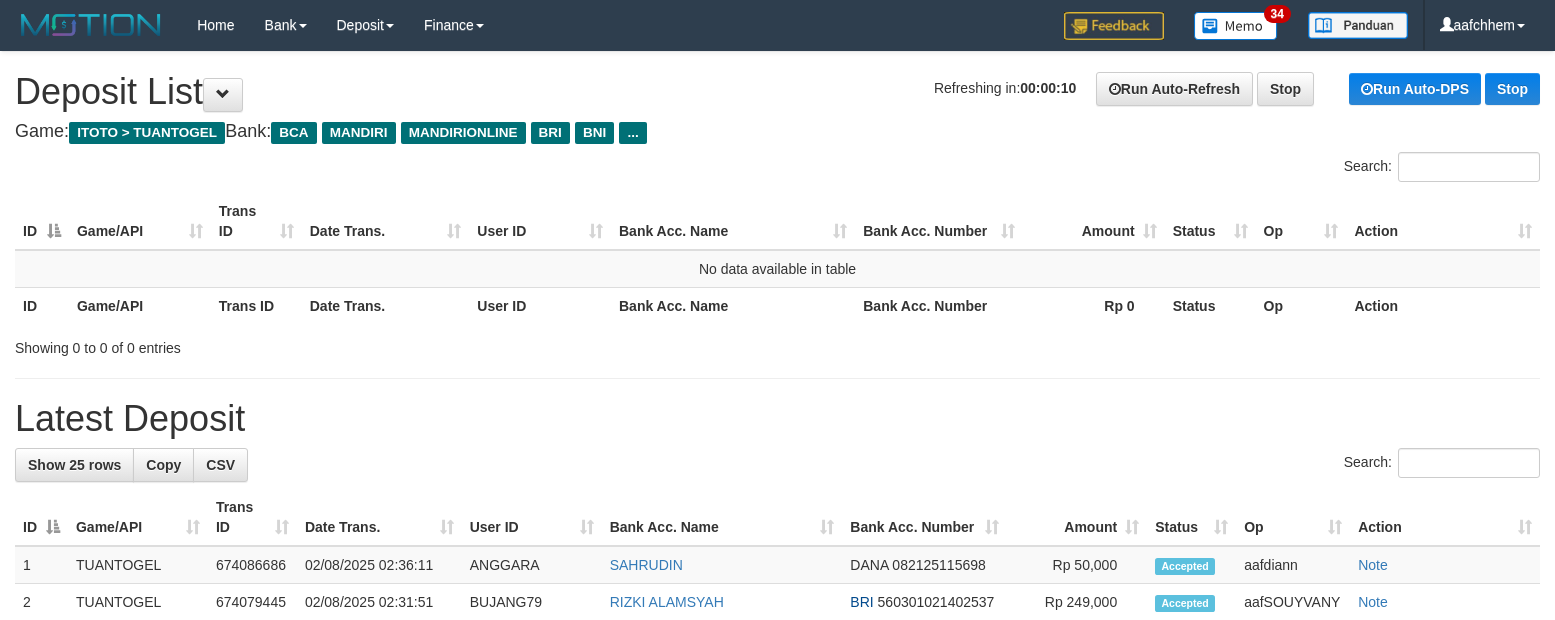 scroll, scrollTop: 0, scrollLeft: 0, axis: both 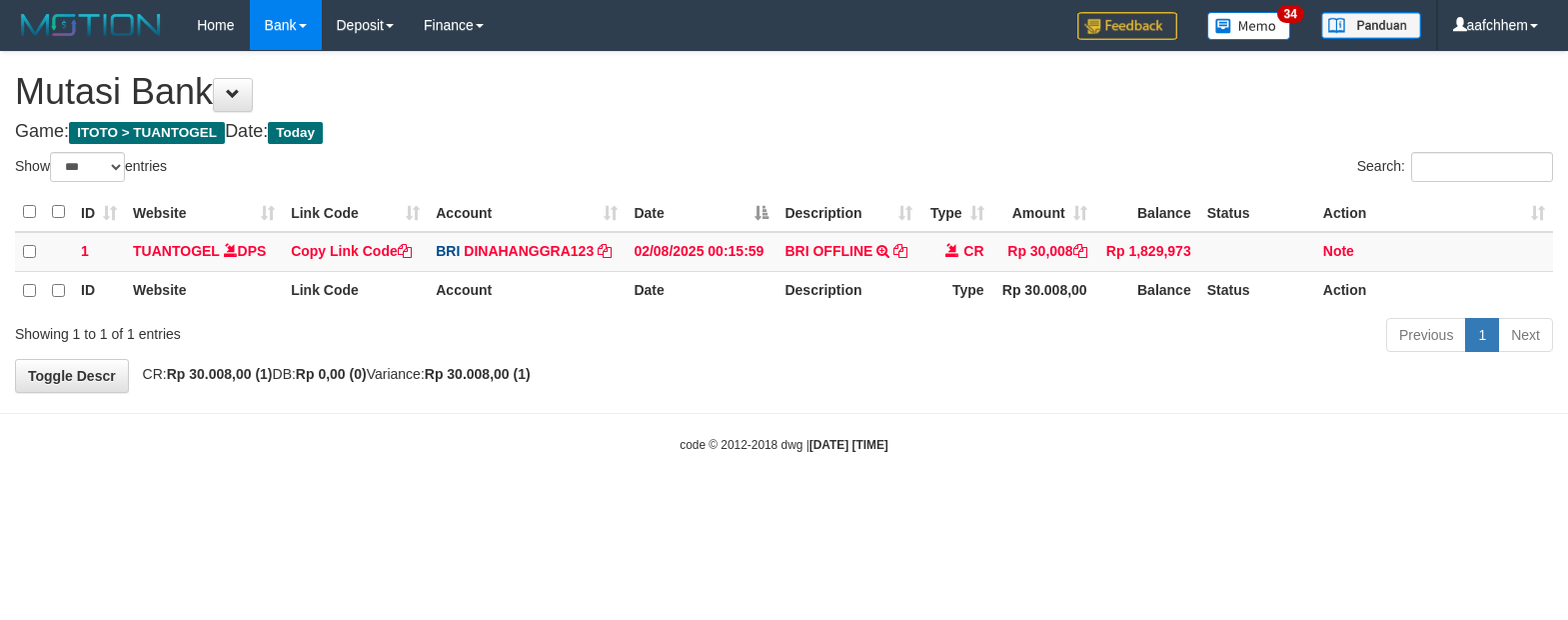select on "***" 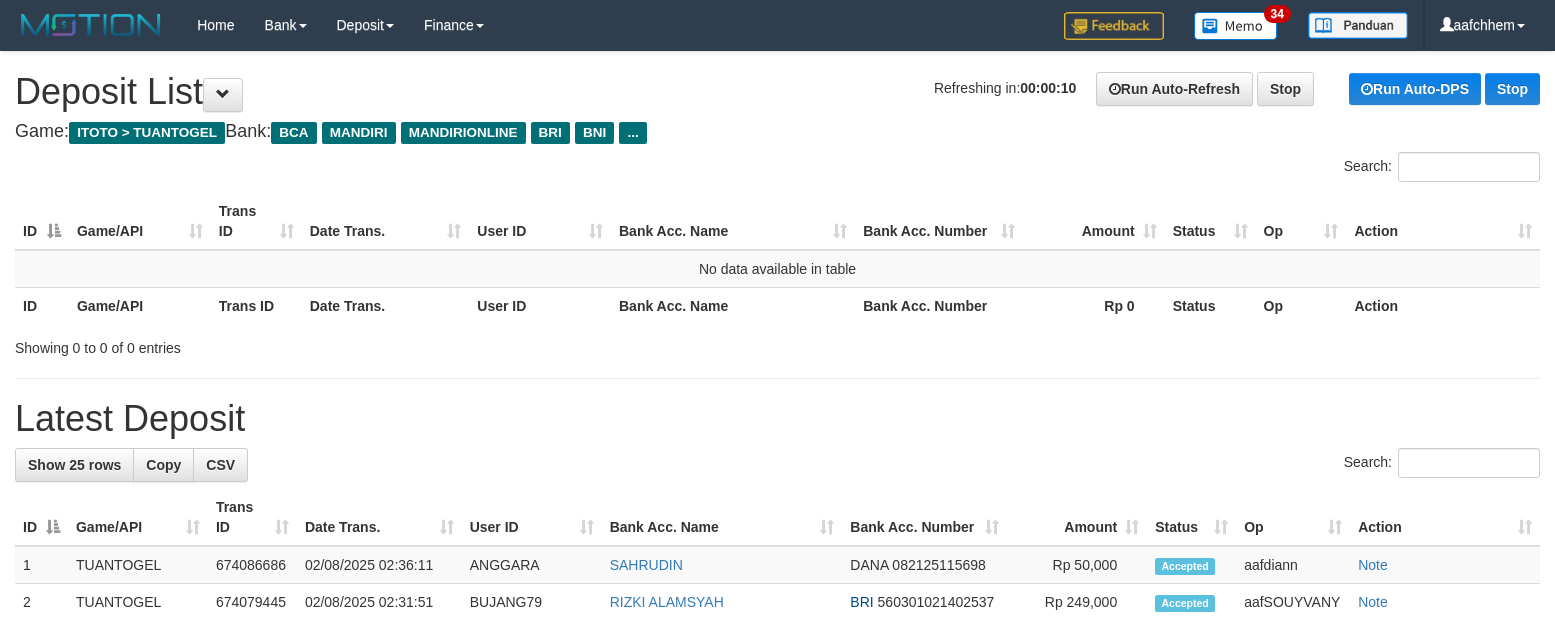 scroll, scrollTop: 0, scrollLeft: 0, axis: both 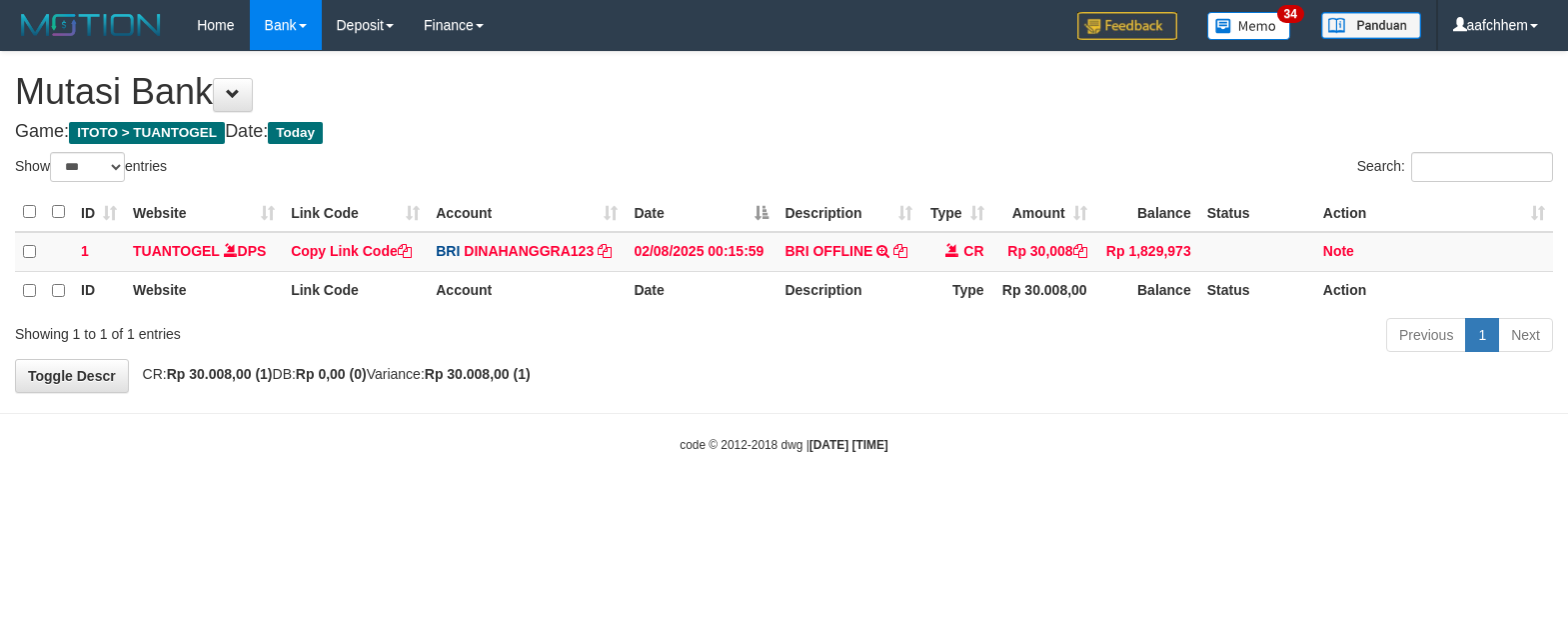 select on "***" 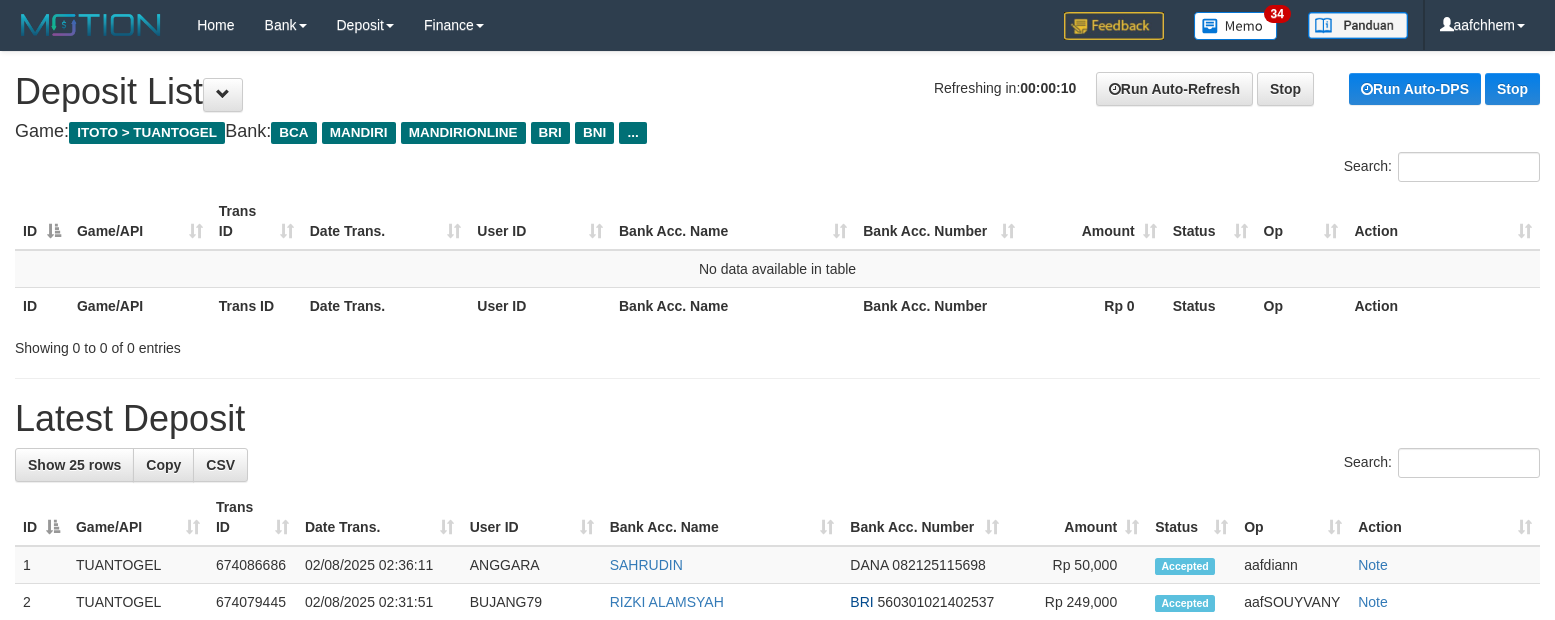 scroll, scrollTop: 0, scrollLeft: 0, axis: both 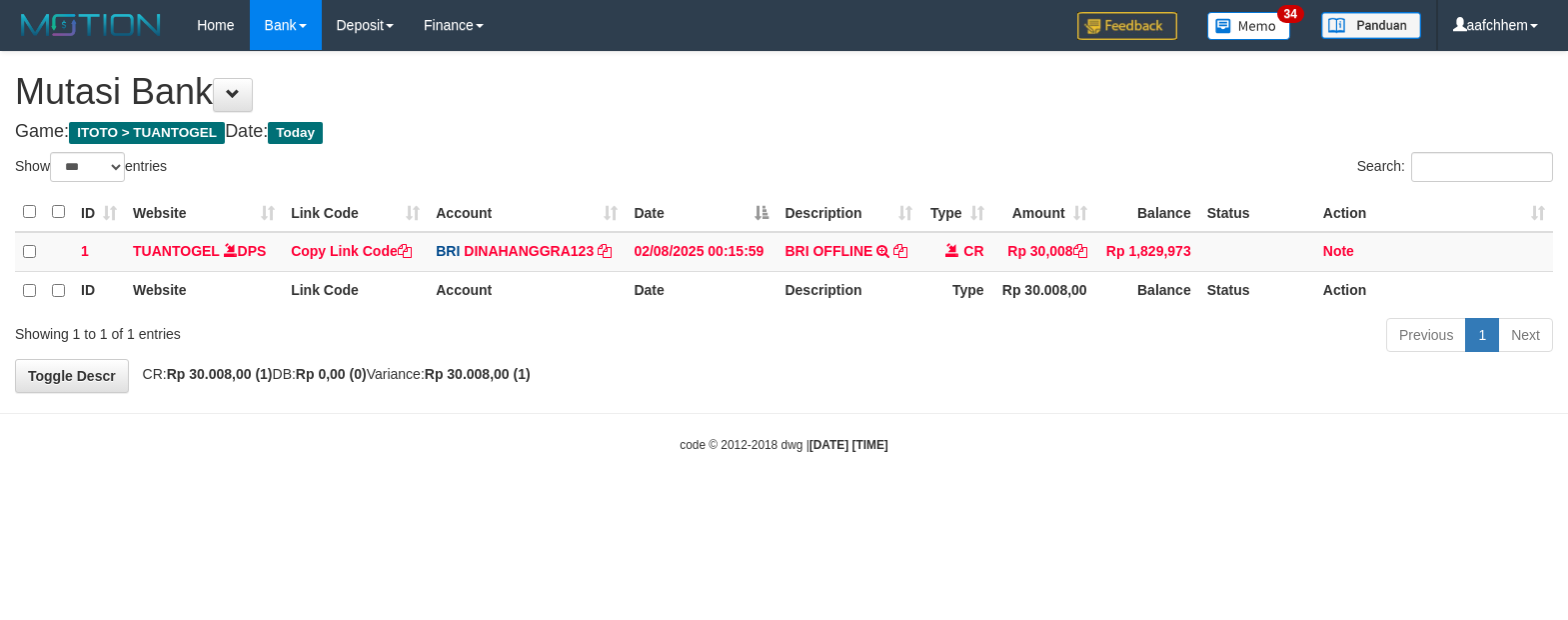 select on "***" 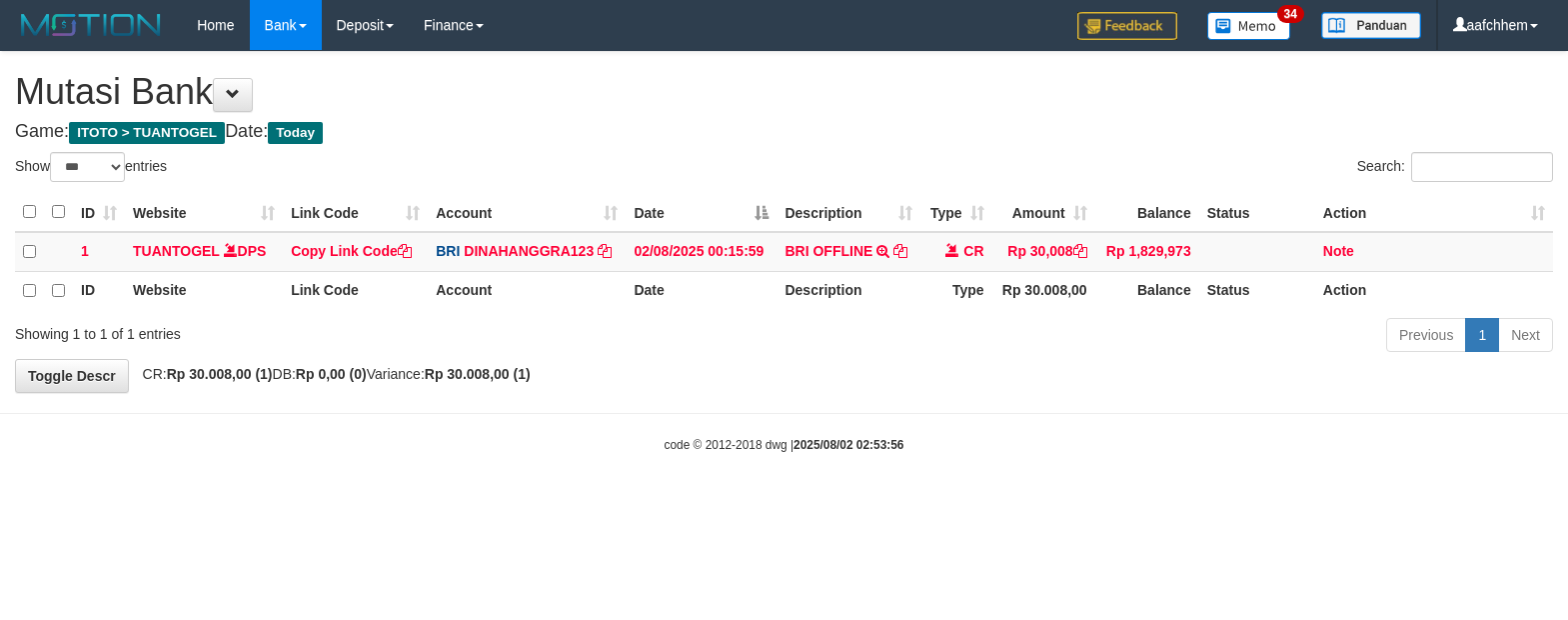 select on "***" 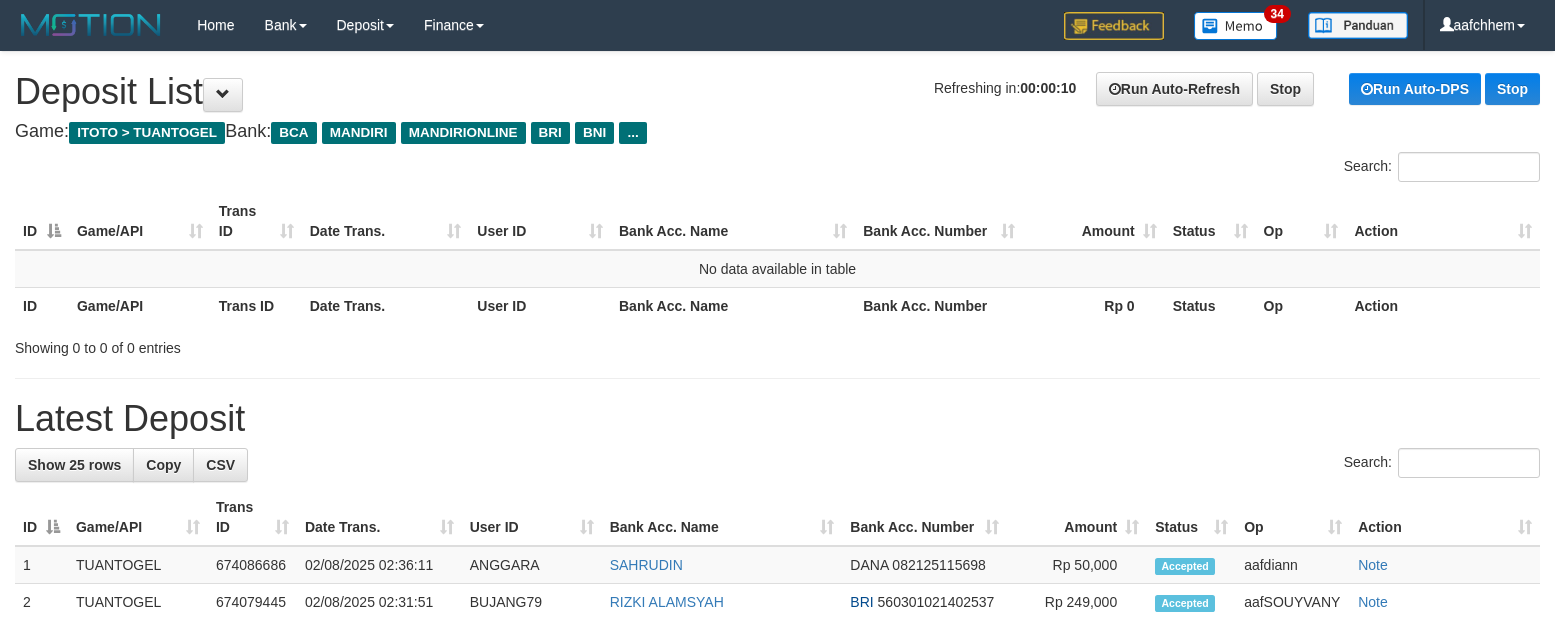 scroll, scrollTop: 0, scrollLeft: 0, axis: both 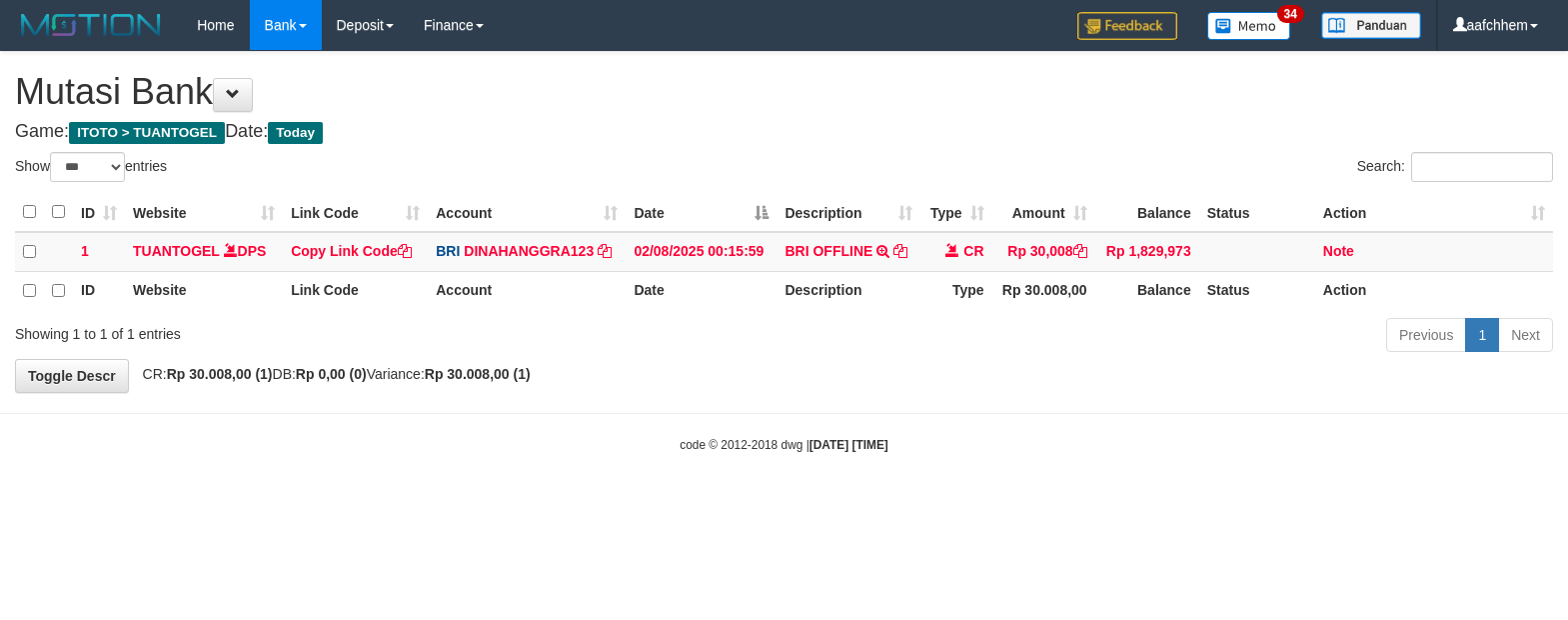 select on "***" 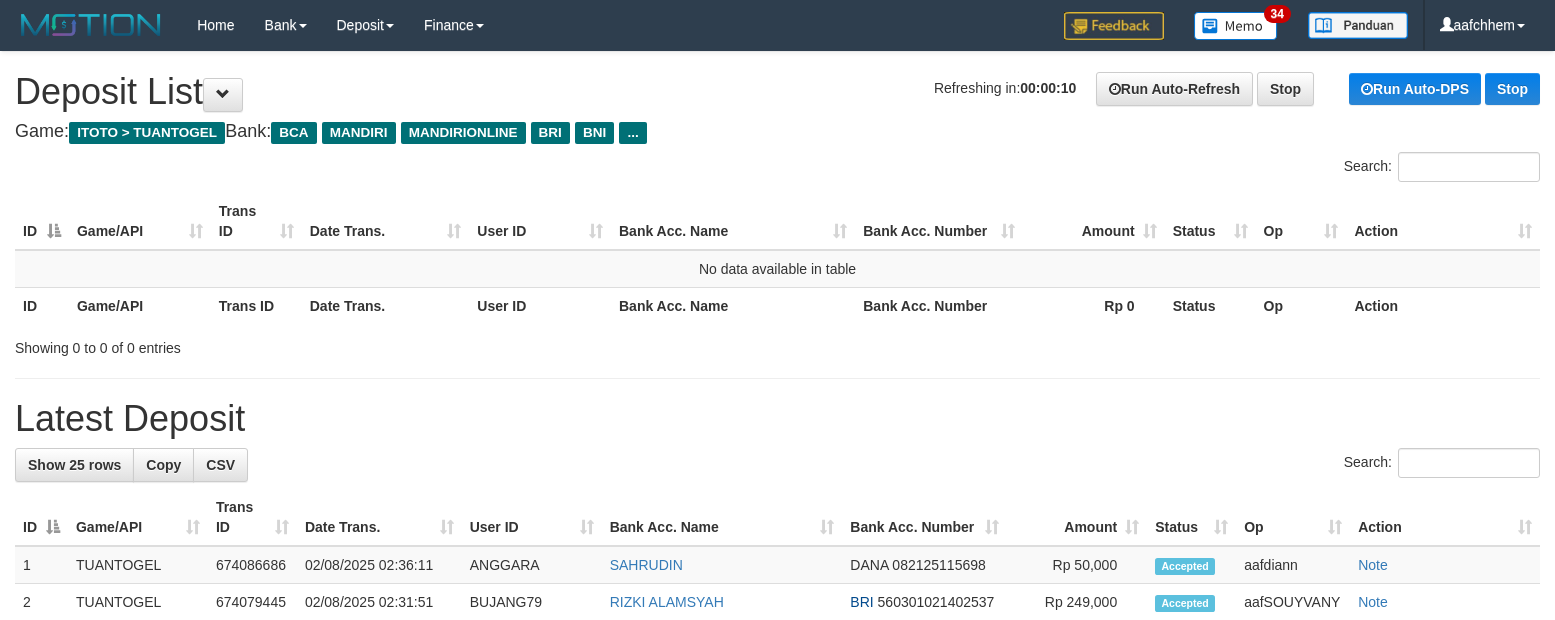 scroll, scrollTop: 0, scrollLeft: 0, axis: both 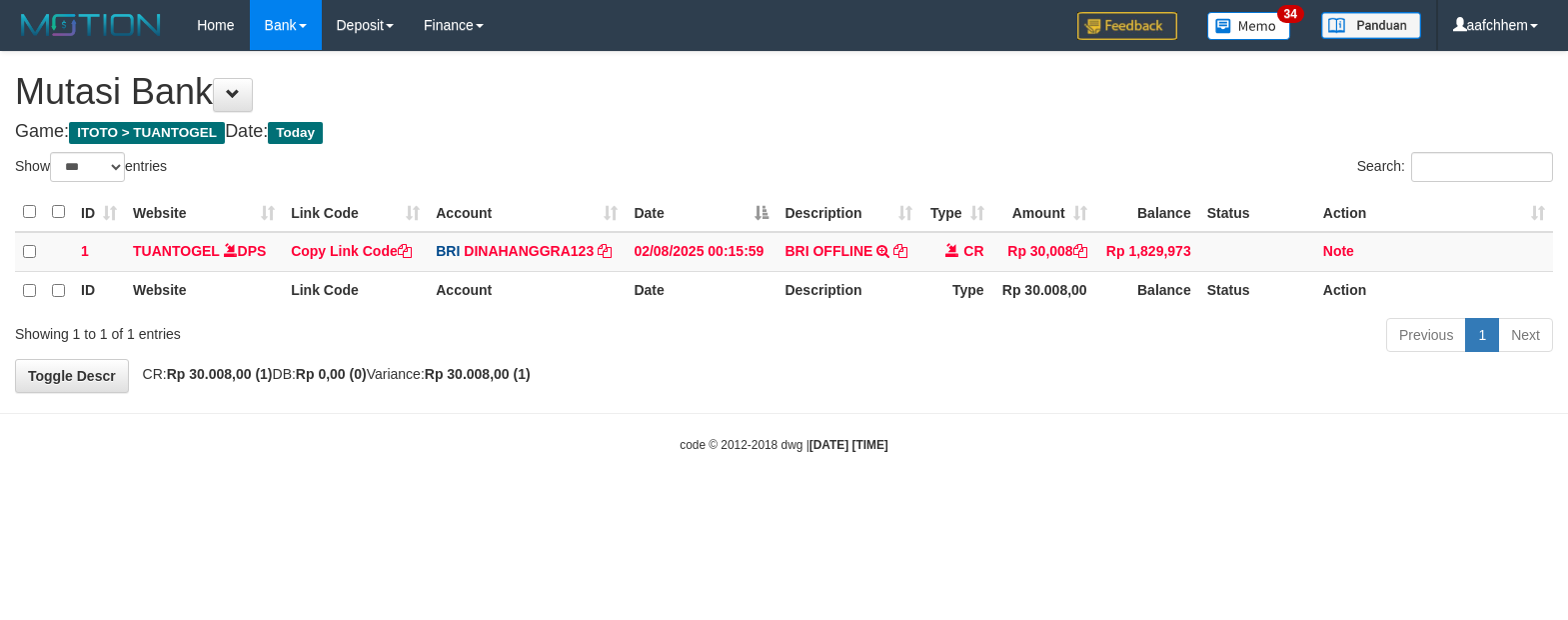 select on "***" 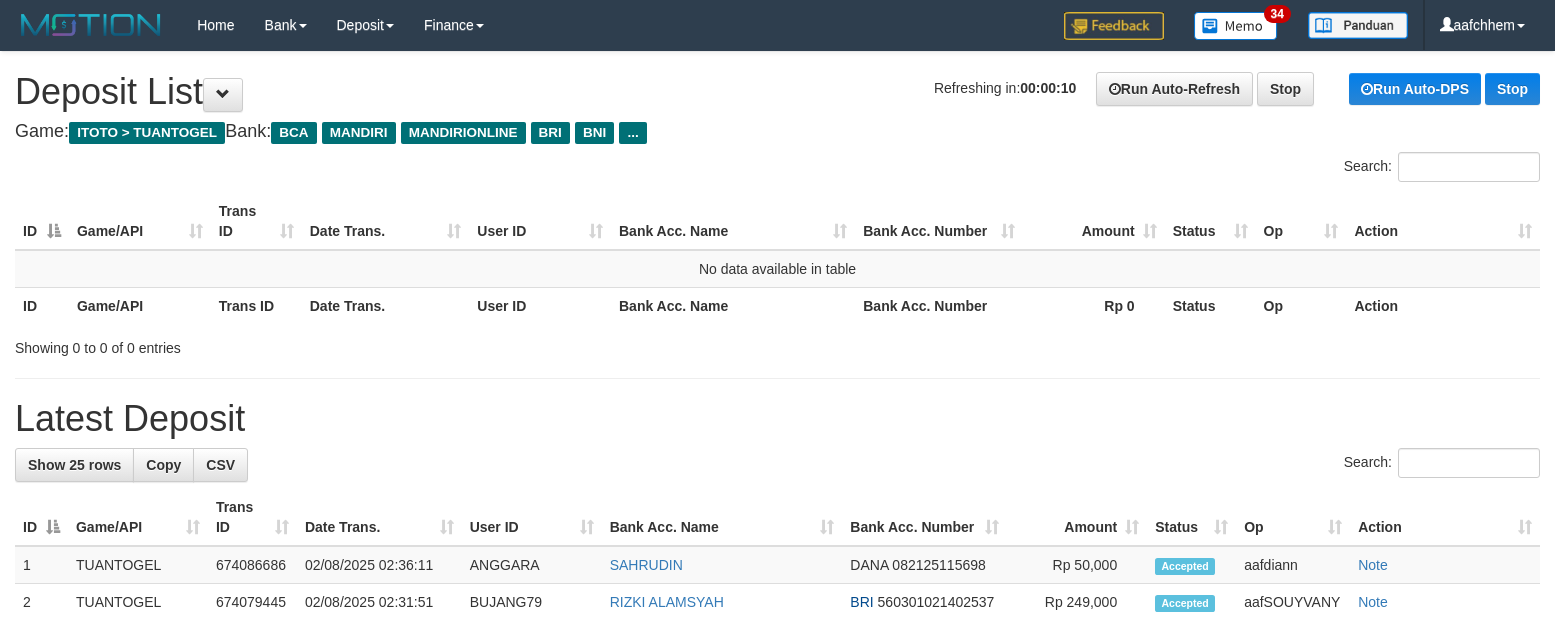 scroll, scrollTop: 0, scrollLeft: 0, axis: both 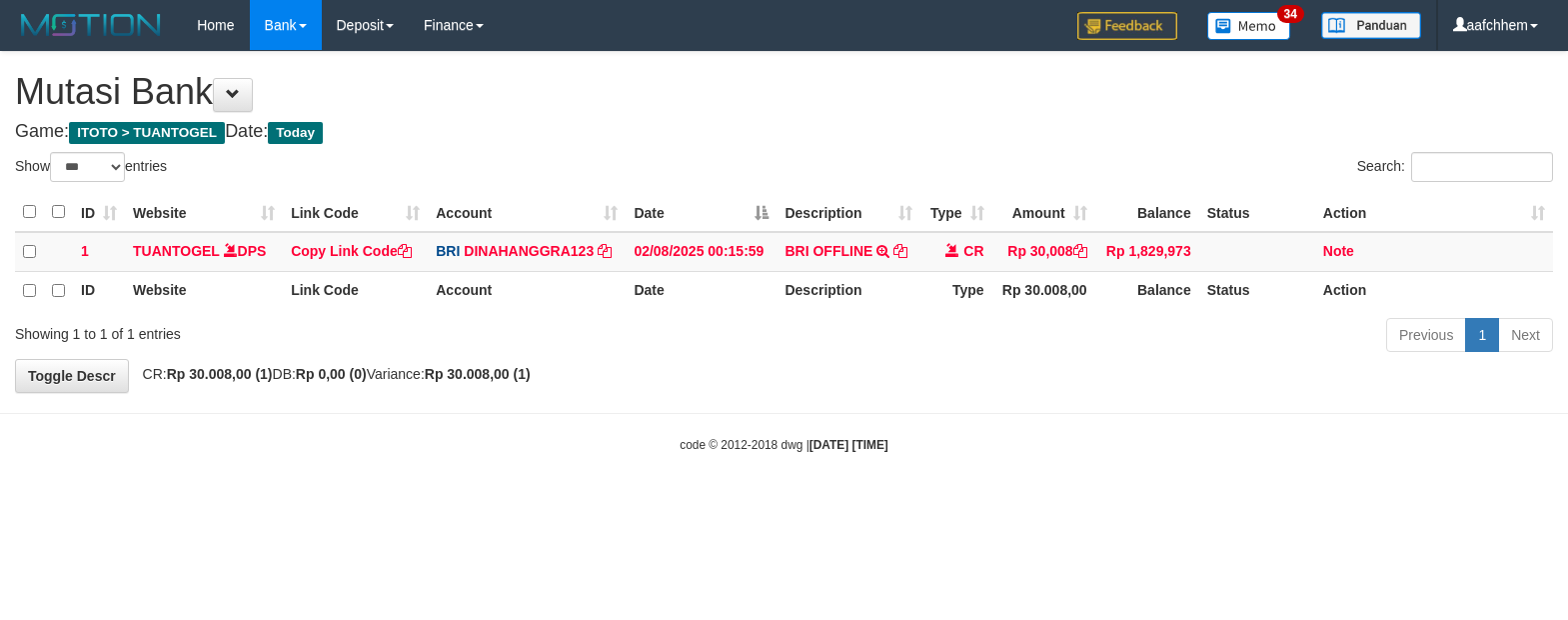 select on "***" 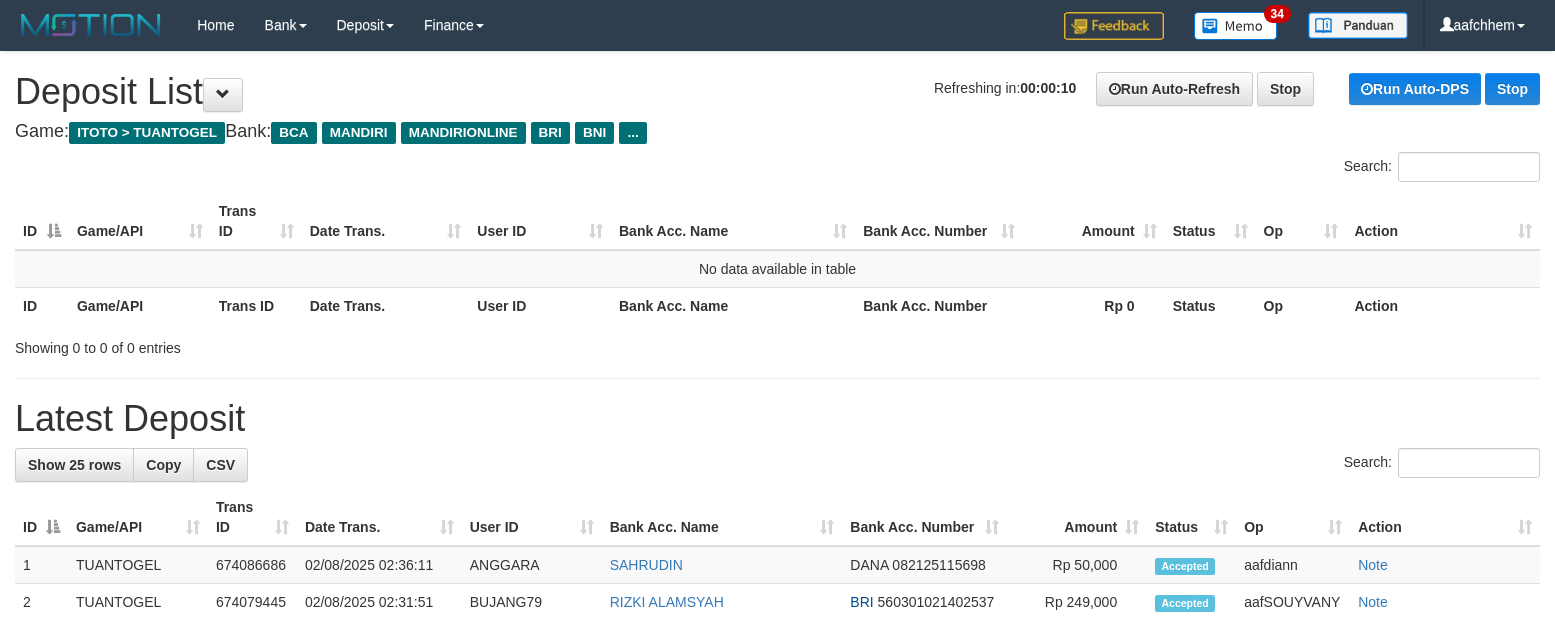 scroll, scrollTop: 0, scrollLeft: 0, axis: both 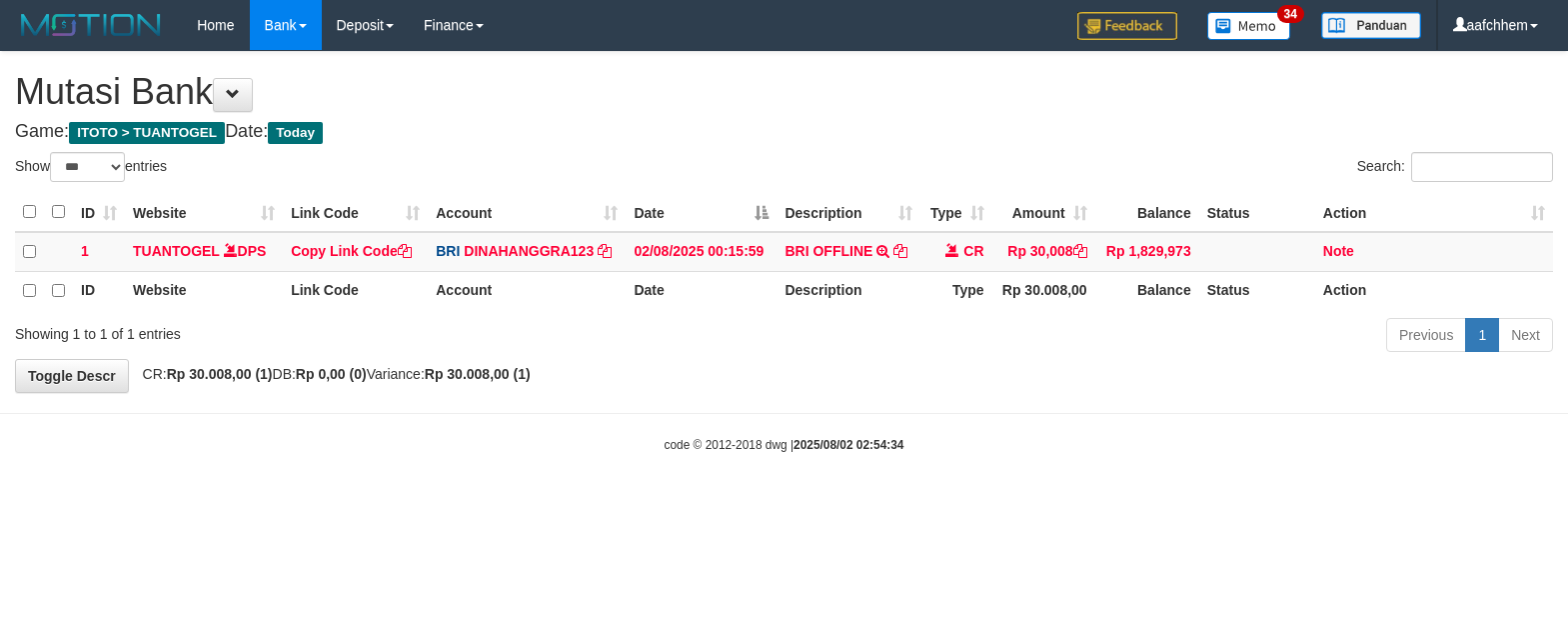 select on "***" 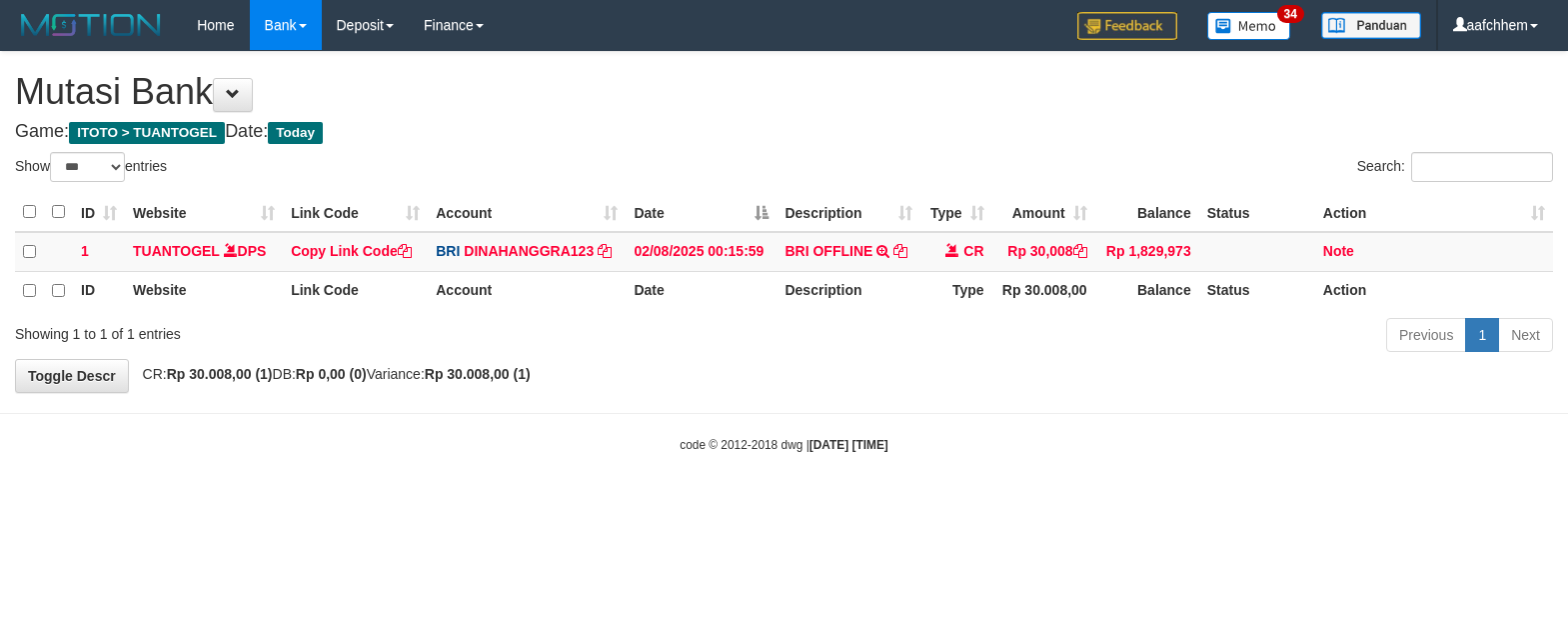 select on "***" 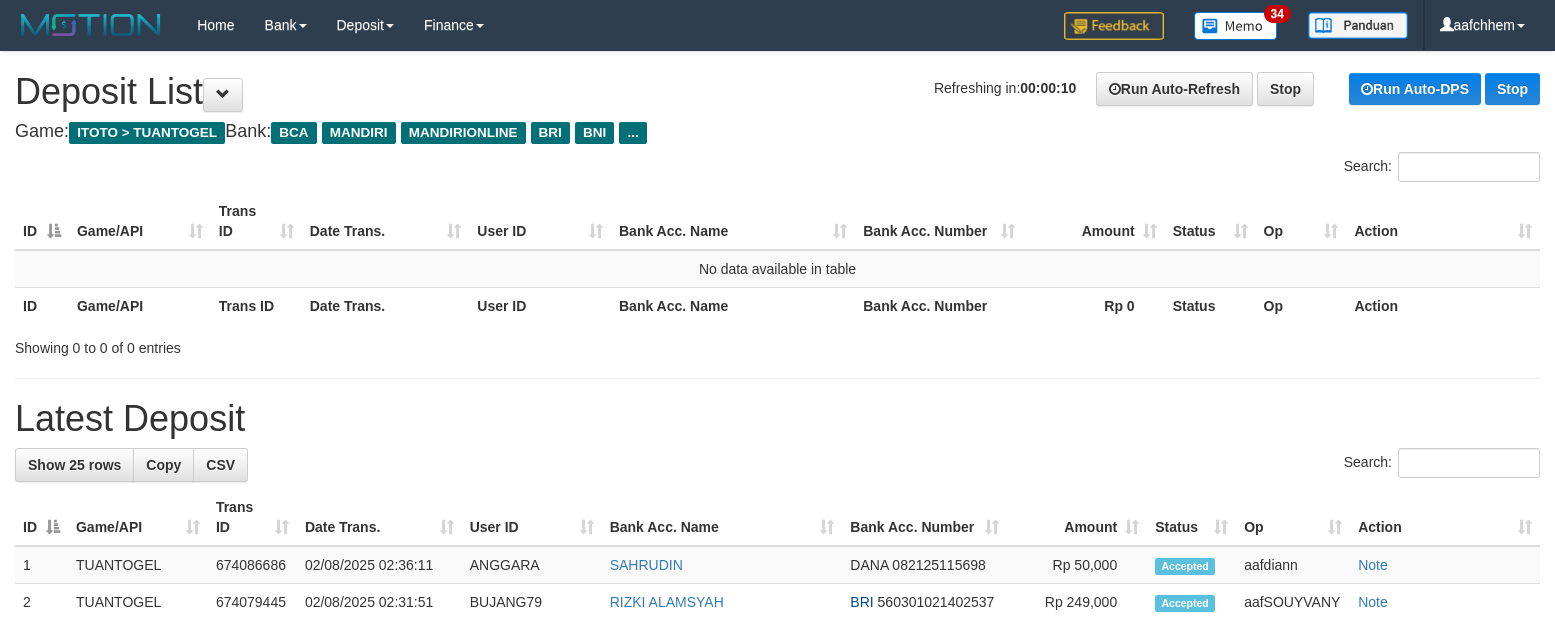 scroll, scrollTop: 0, scrollLeft: 0, axis: both 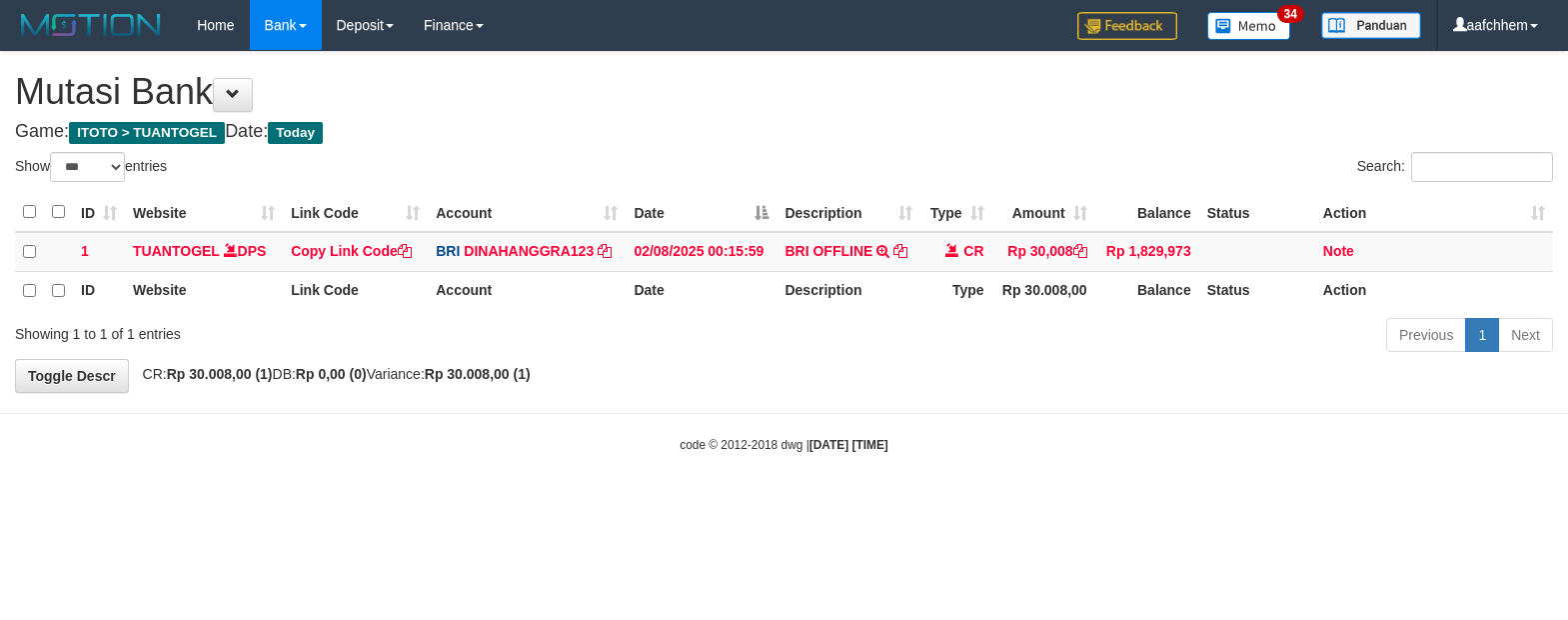 select on "***" 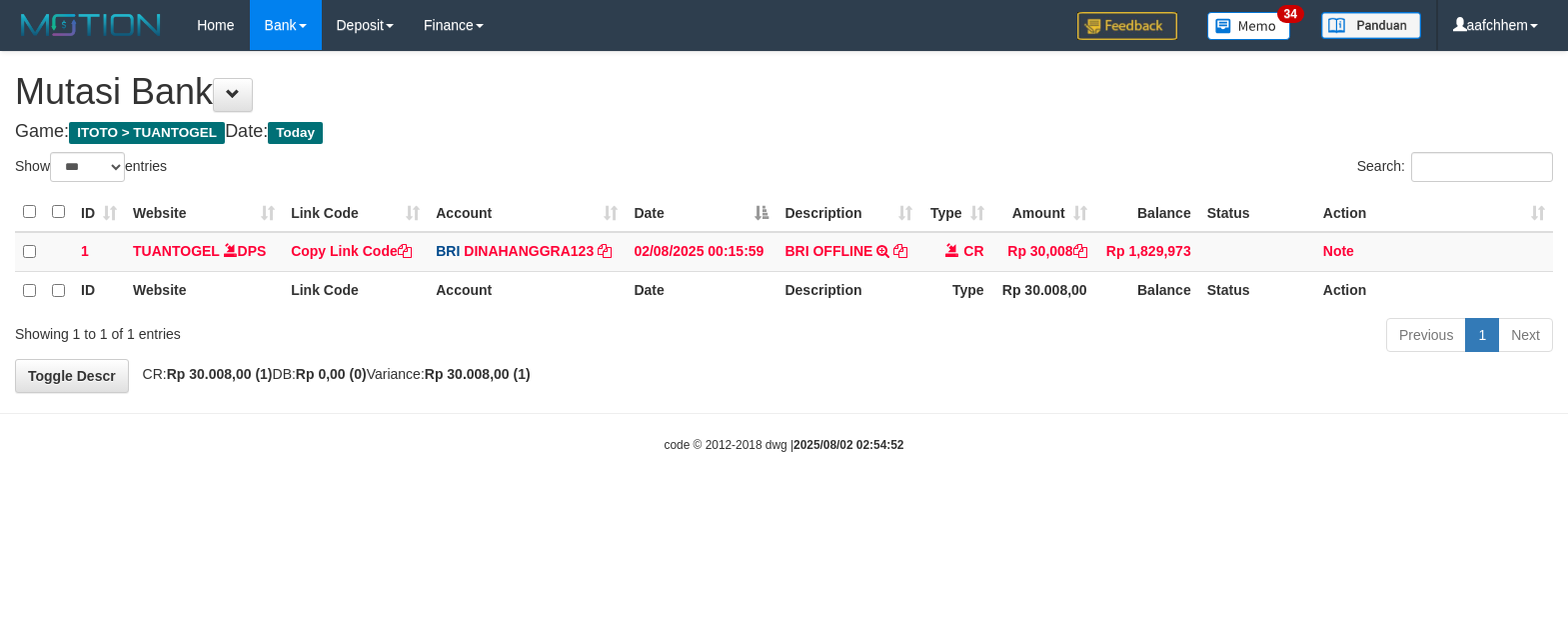 select on "***" 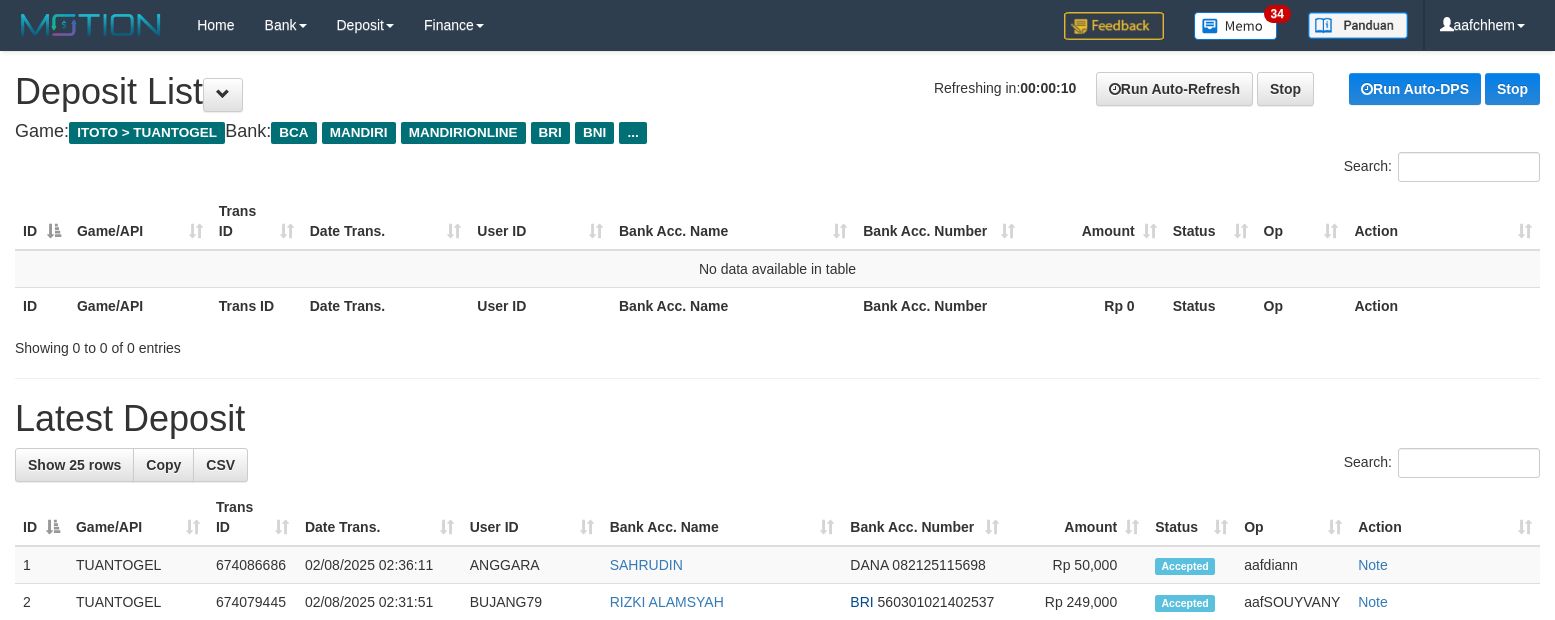 scroll, scrollTop: 0, scrollLeft: 0, axis: both 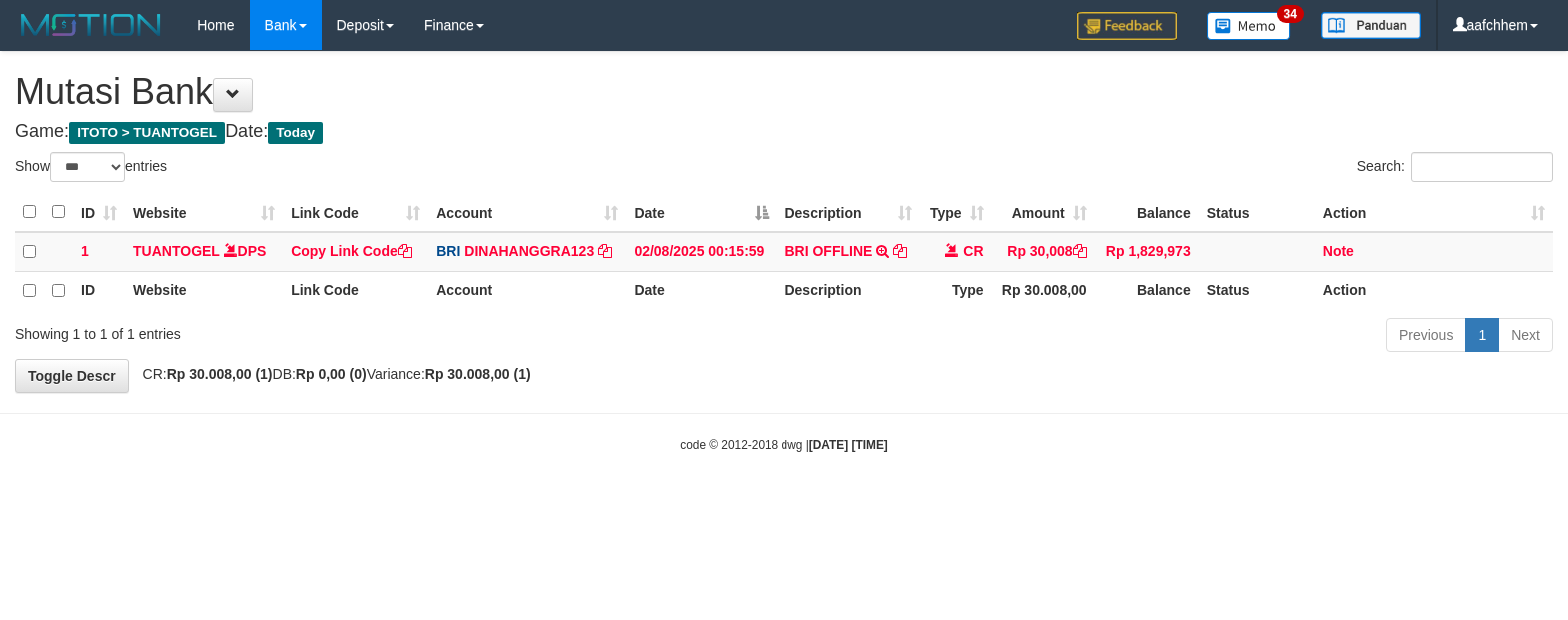 select on "***" 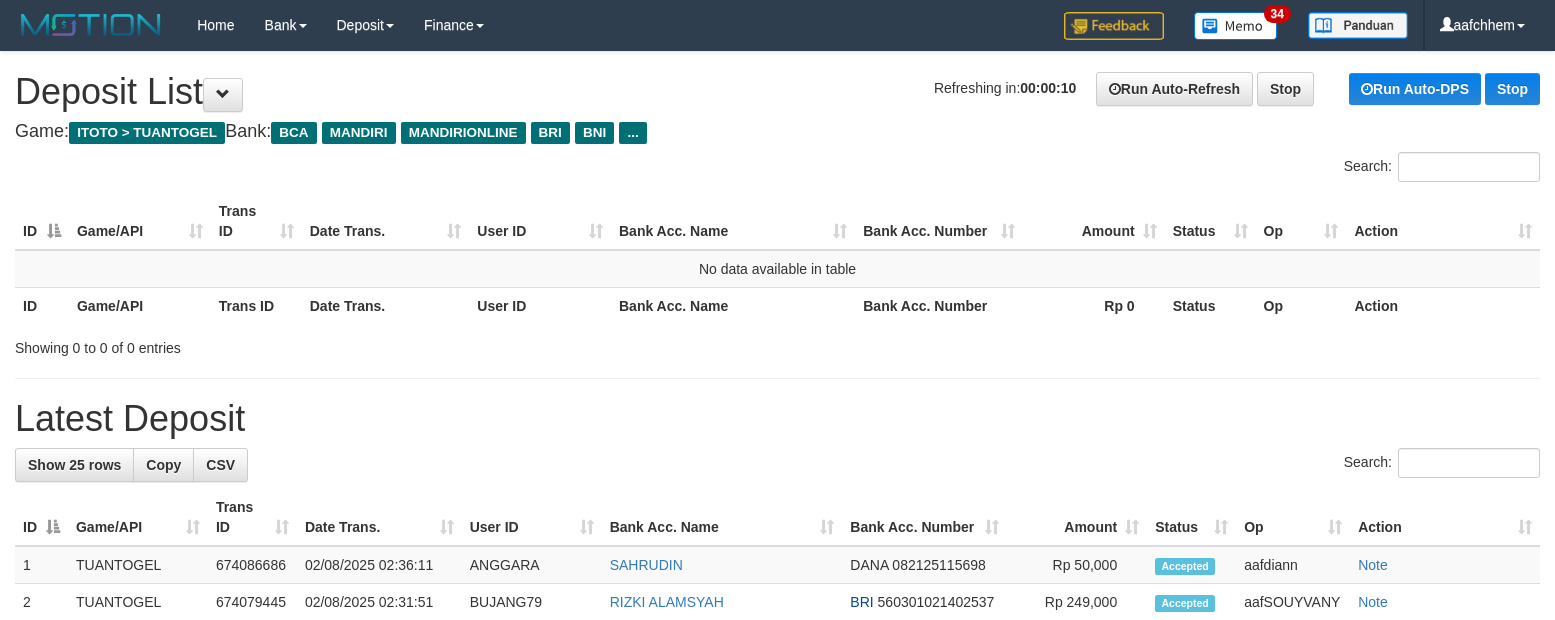 scroll, scrollTop: 0, scrollLeft: 0, axis: both 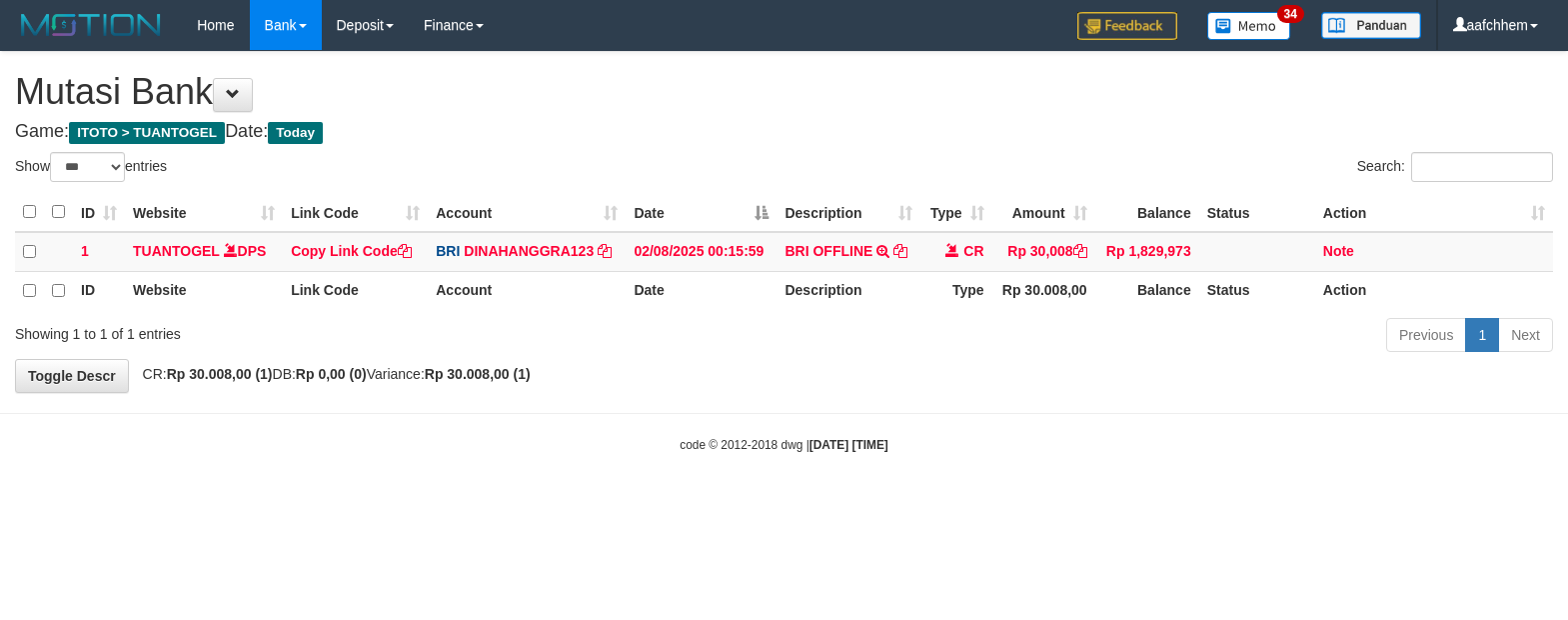 select on "***" 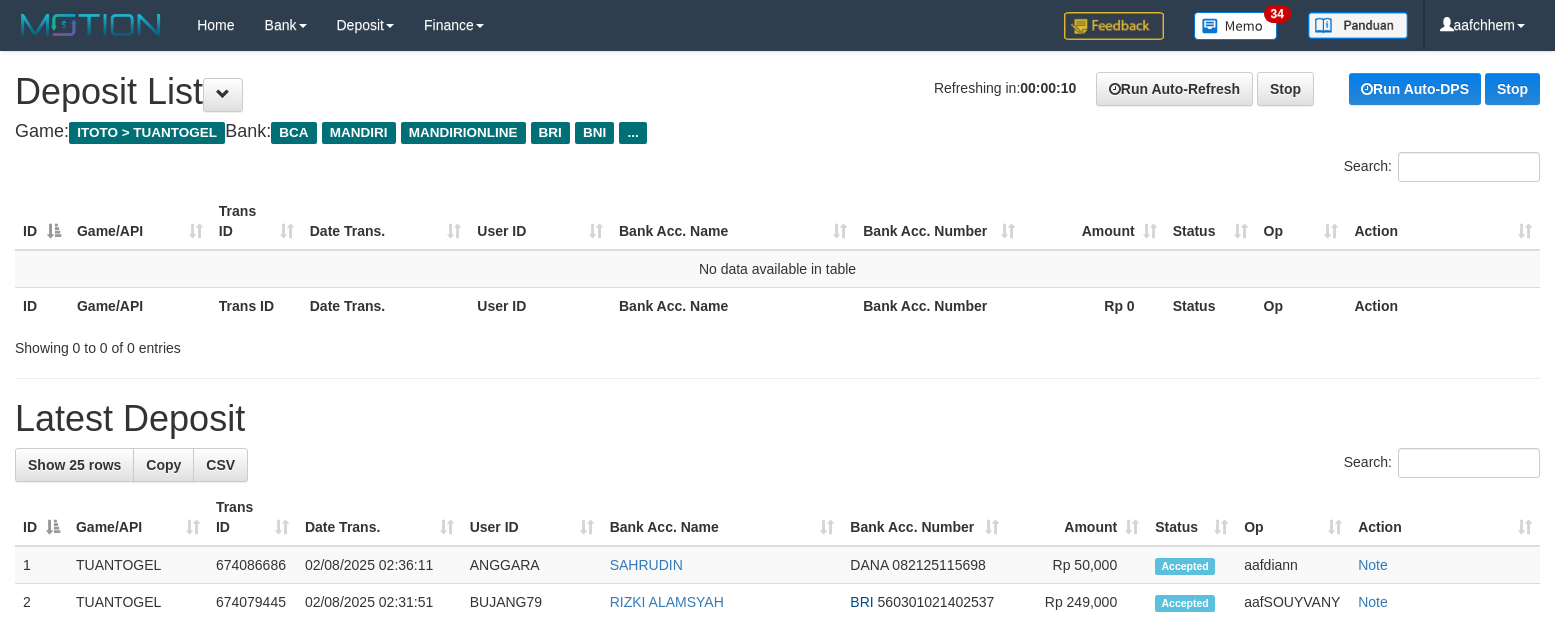 scroll, scrollTop: 0, scrollLeft: 0, axis: both 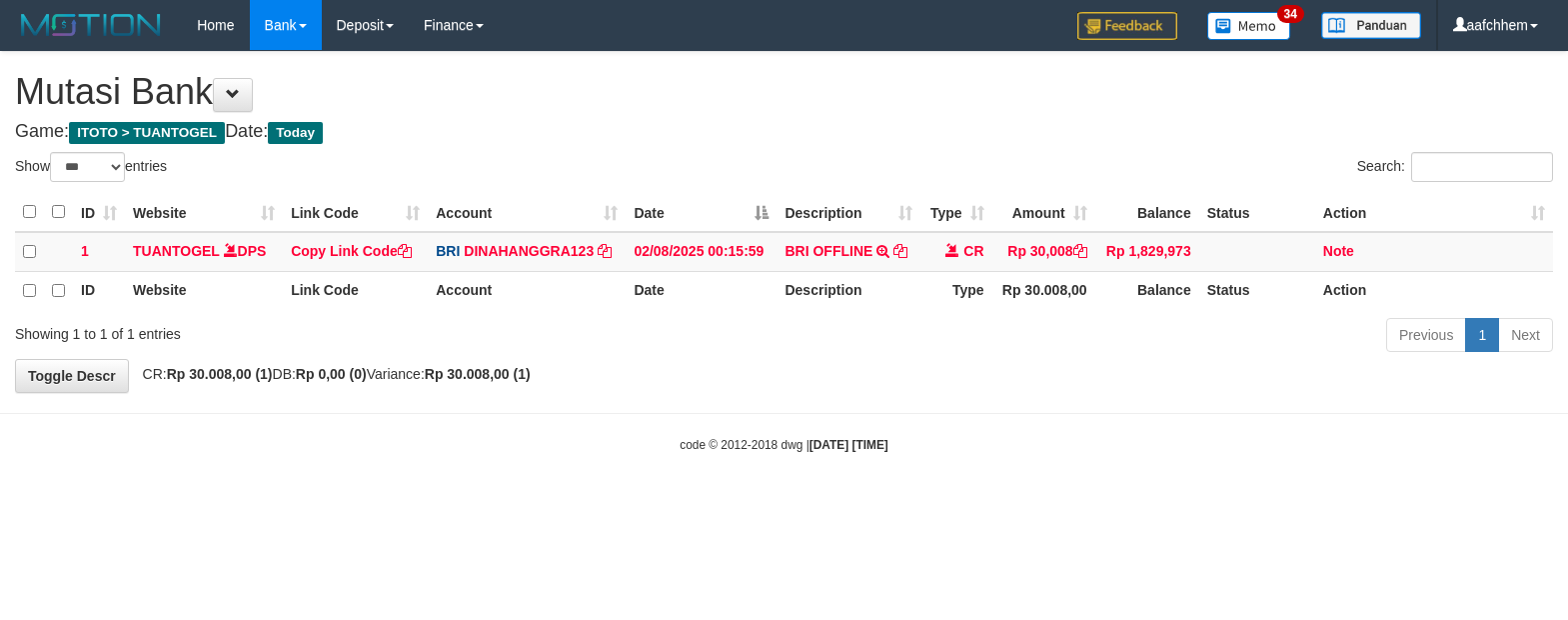 select on "***" 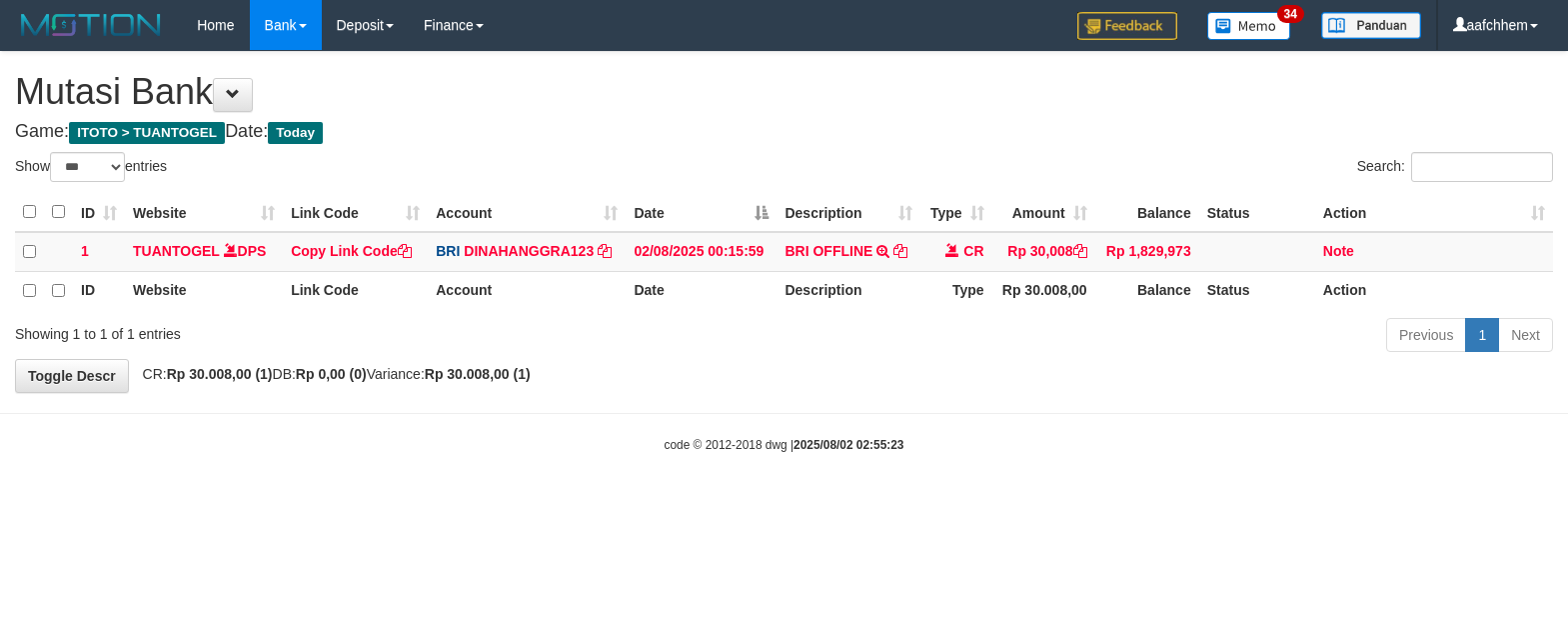 select on "***" 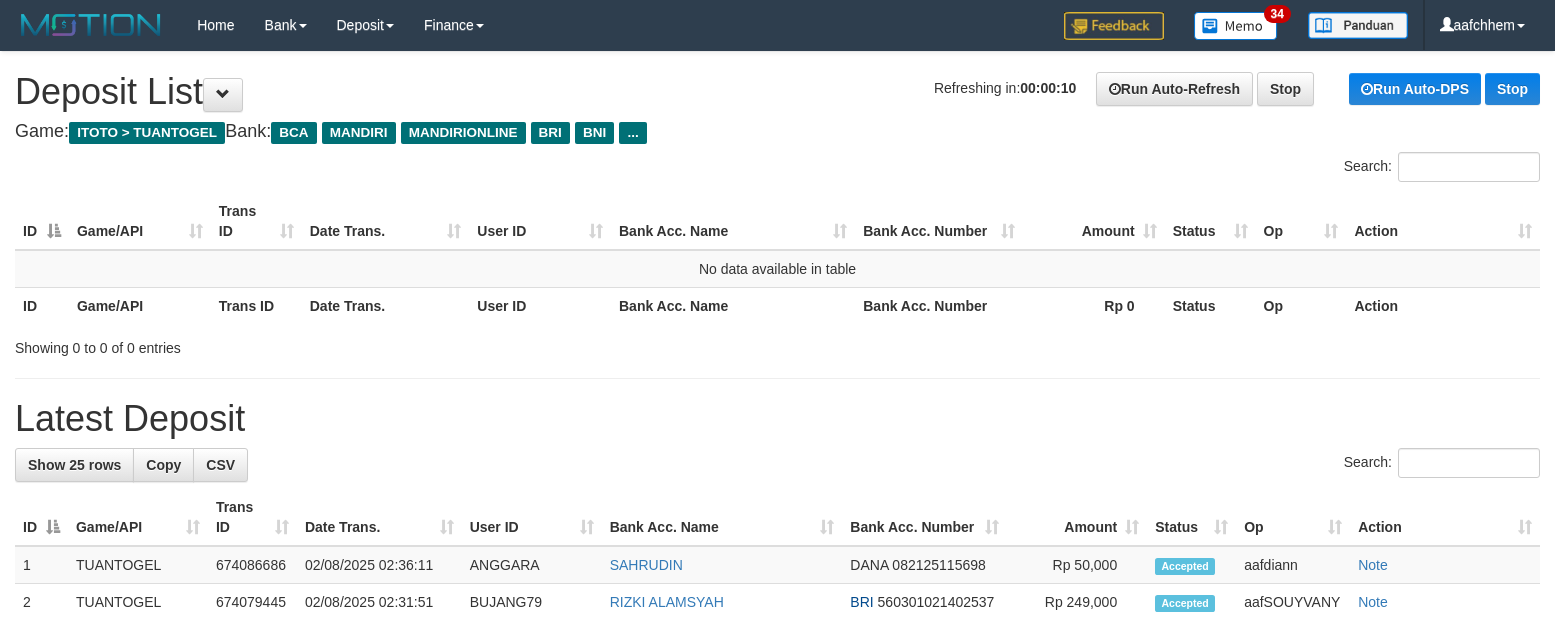 scroll, scrollTop: 0, scrollLeft: 0, axis: both 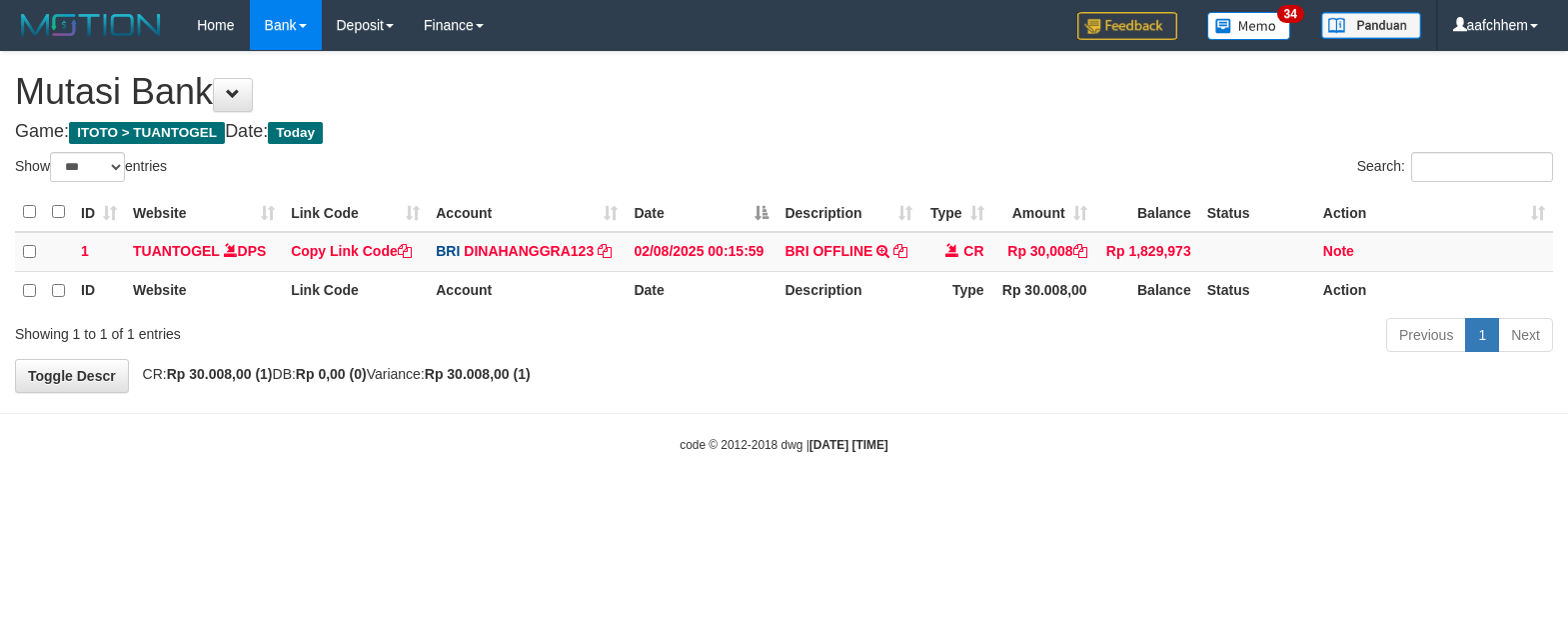 select on "***" 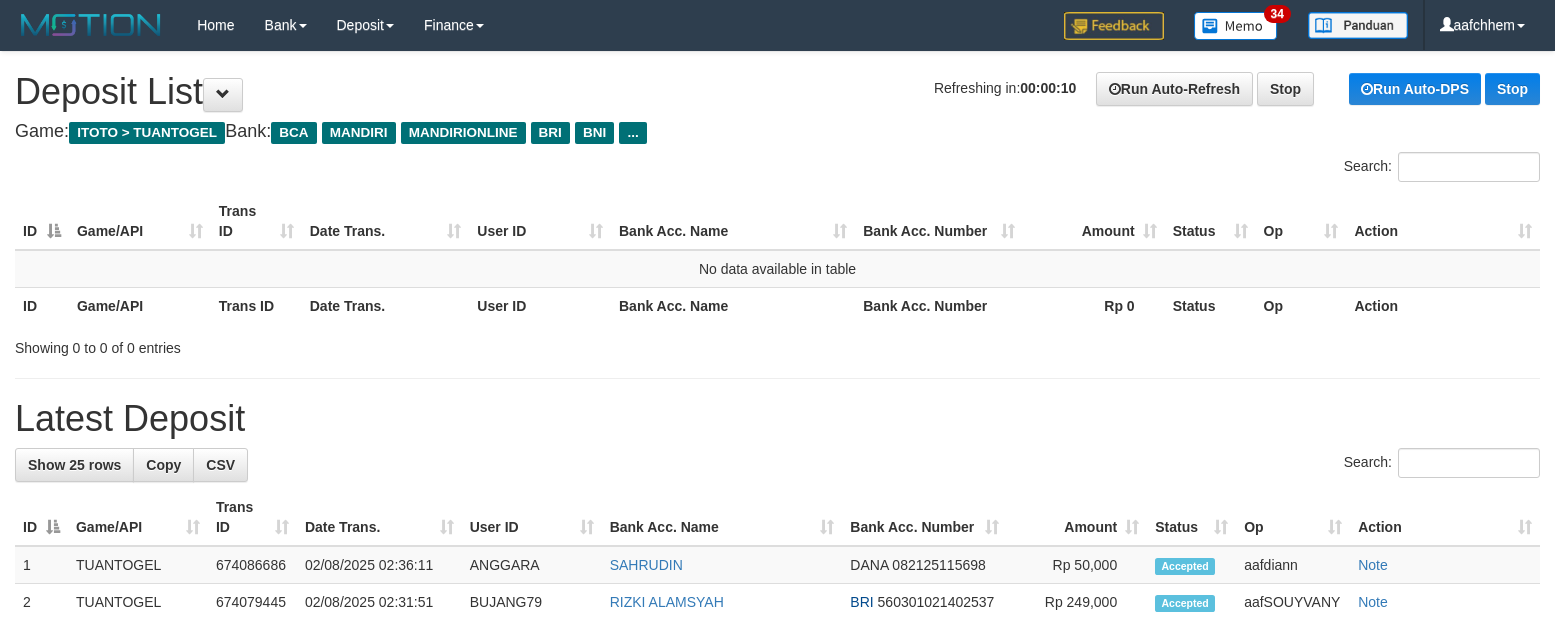 scroll, scrollTop: 0, scrollLeft: 0, axis: both 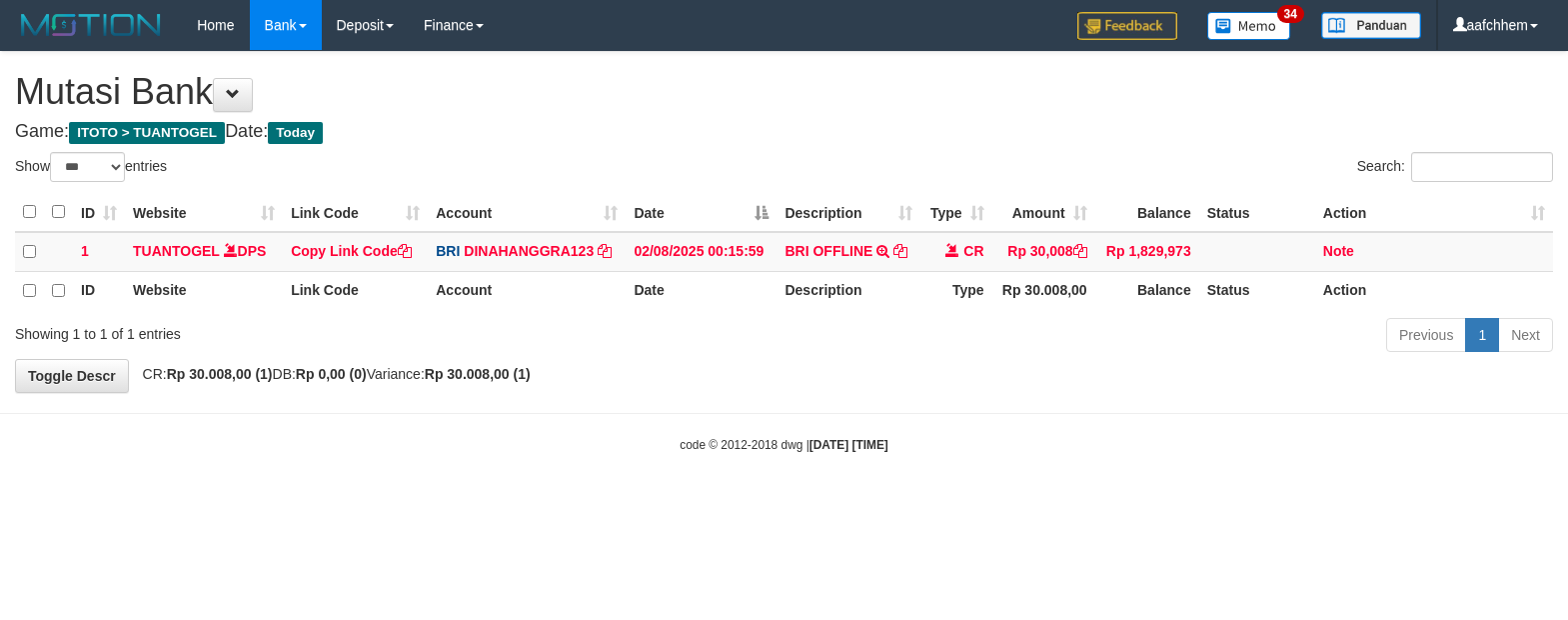 select on "***" 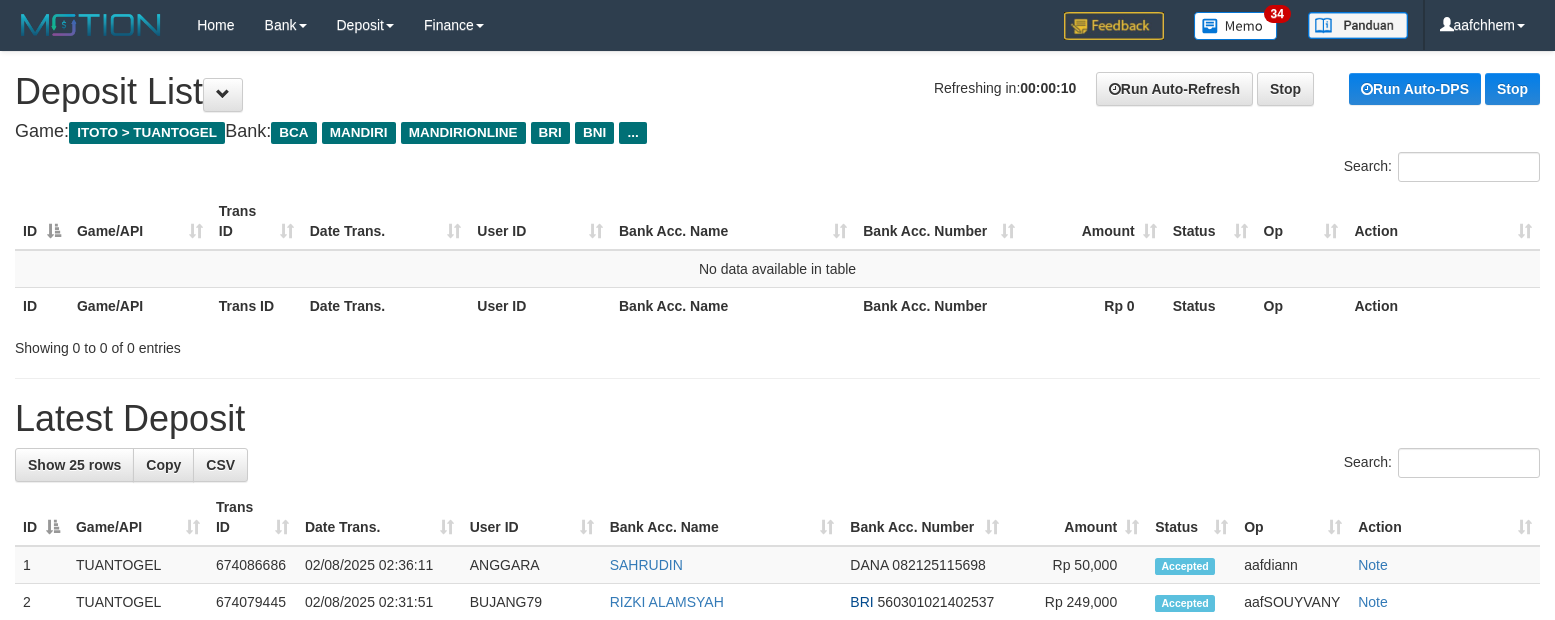 scroll, scrollTop: 0, scrollLeft: 0, axis: both 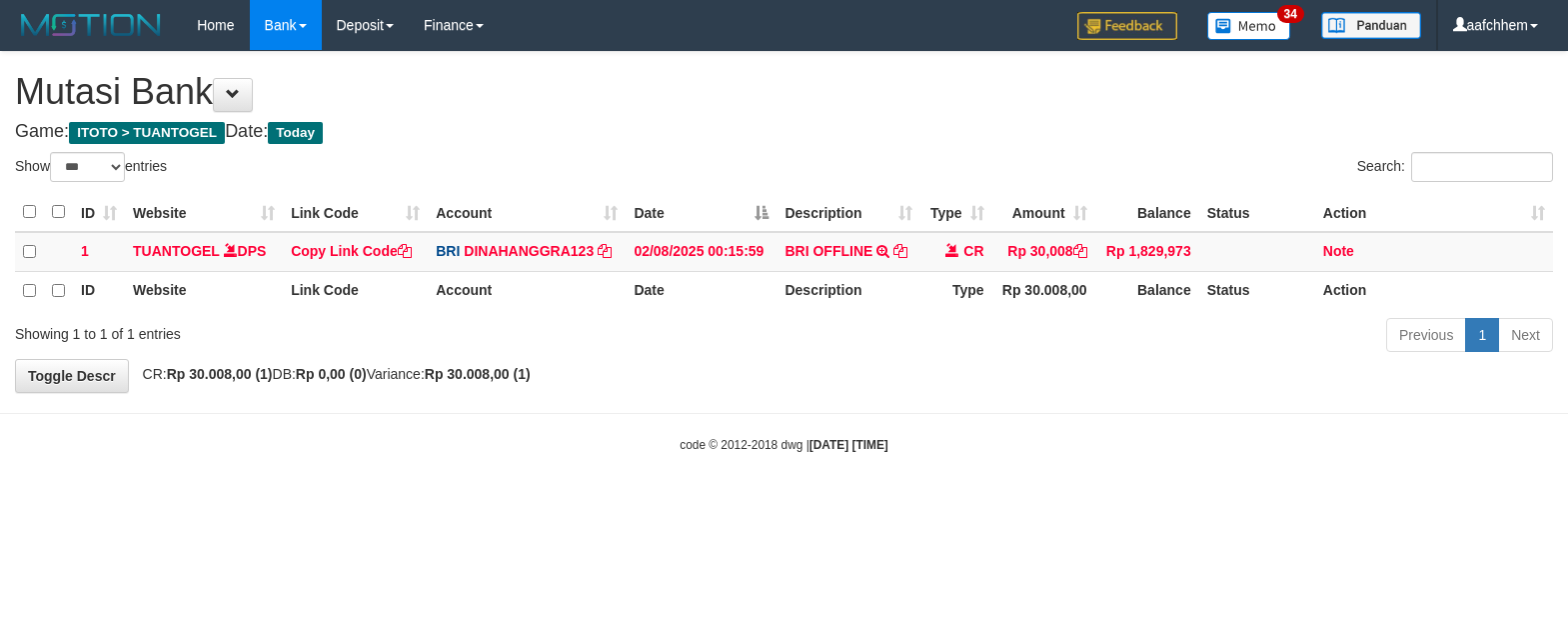 select on "***" 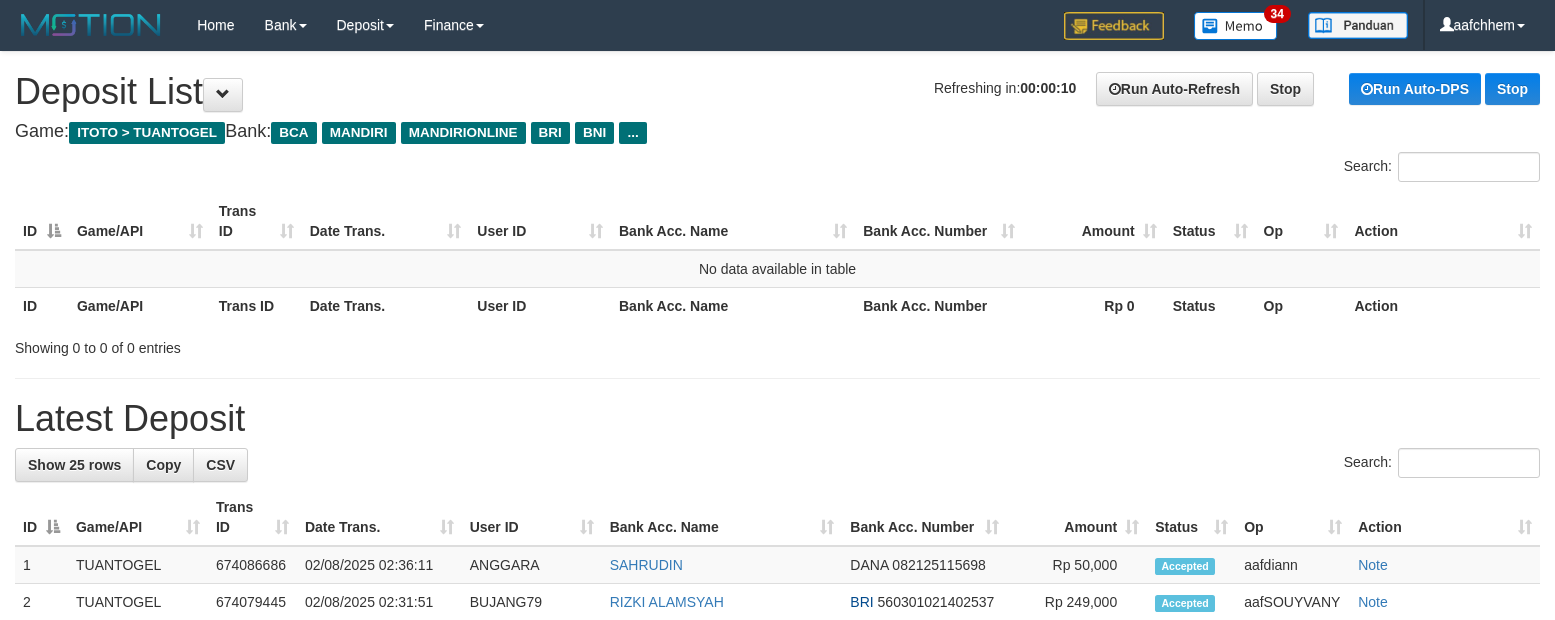 scroll, scrollTop: 0, scrollLeft: 0, axis: both 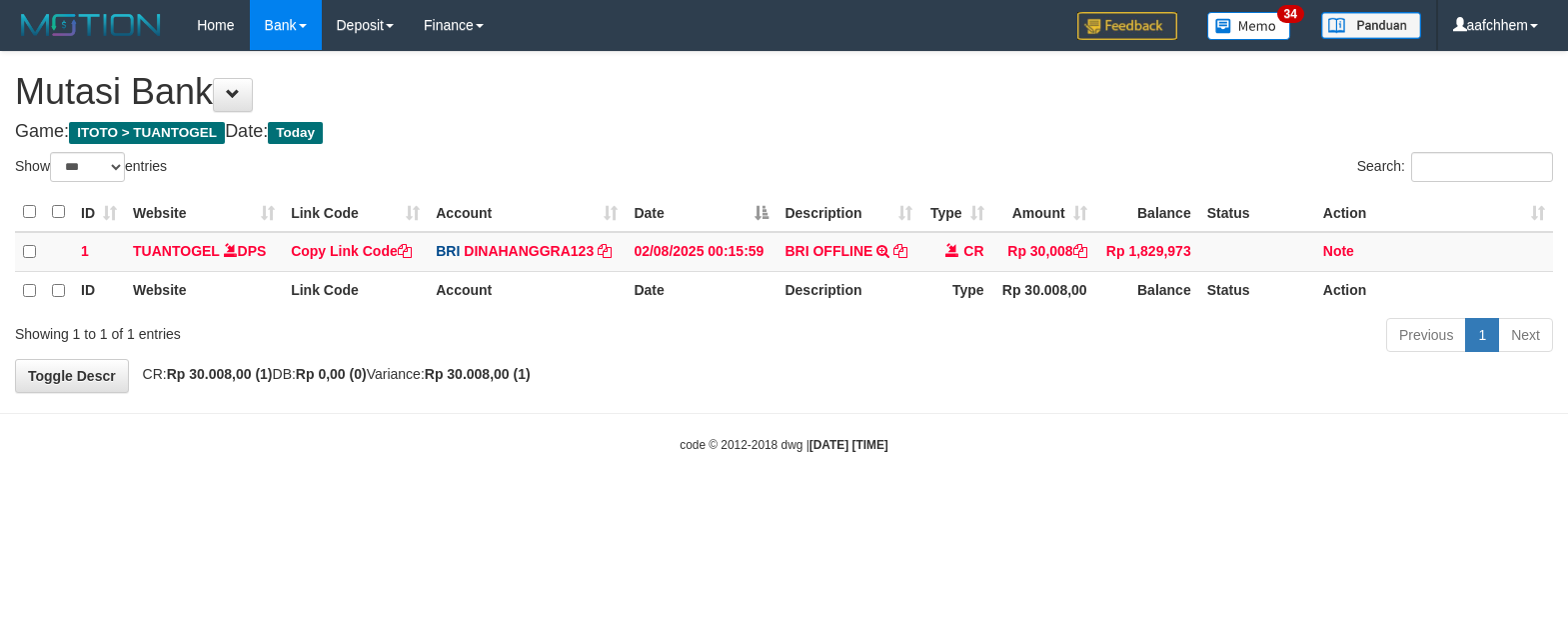 select on "***" 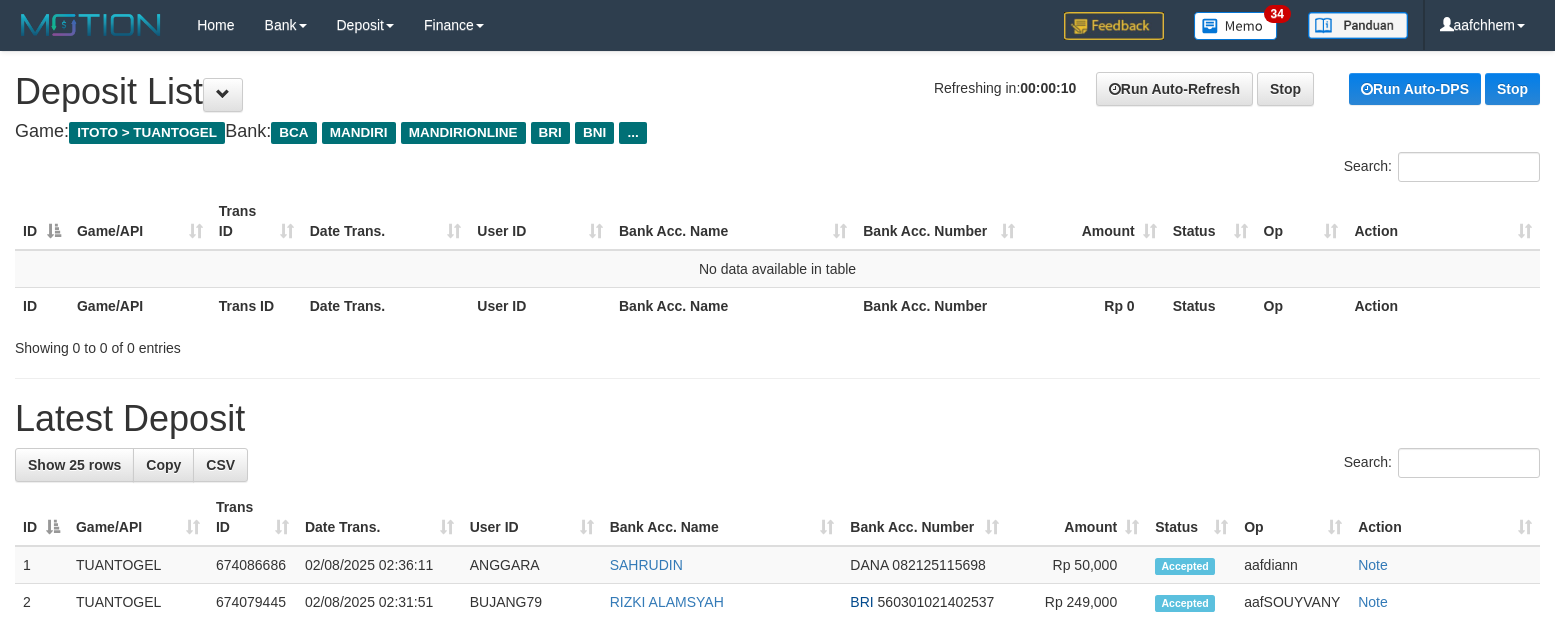 scroll, scrollTop: 0, scrollLeft: 0, axis: both 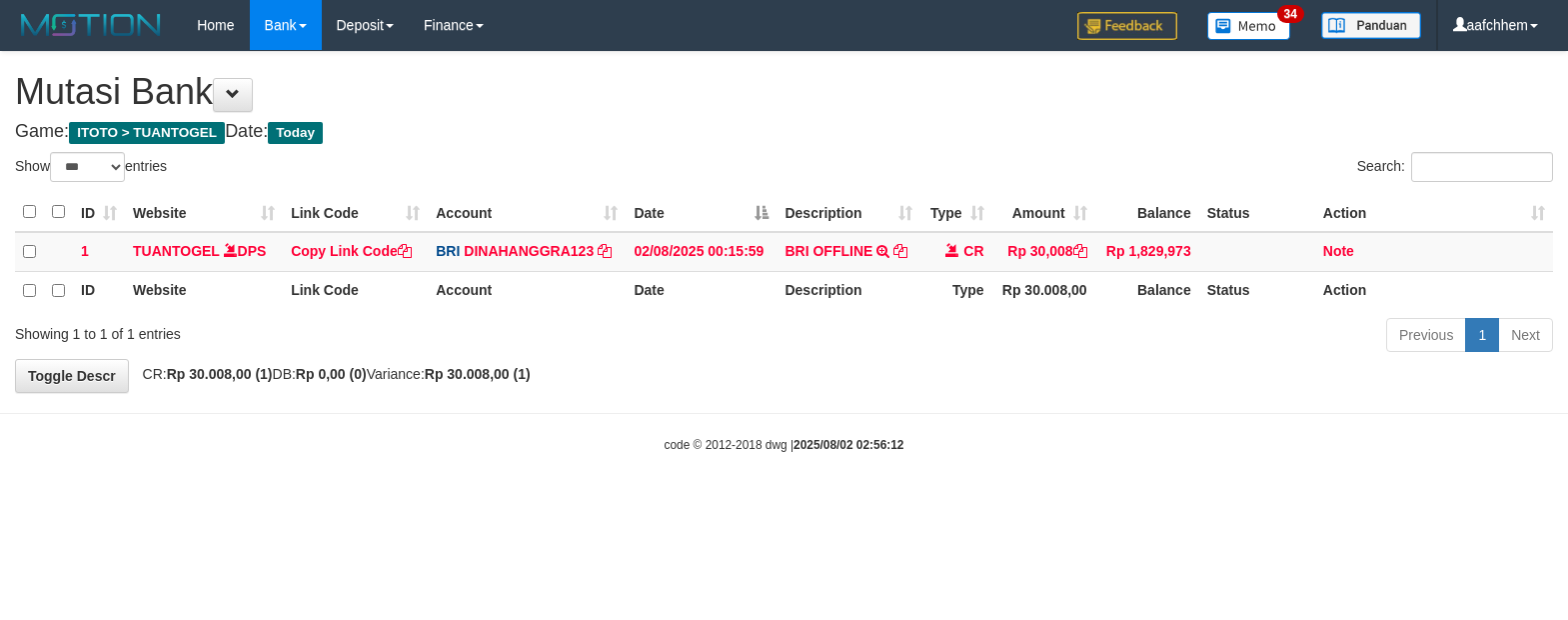 select on "***" 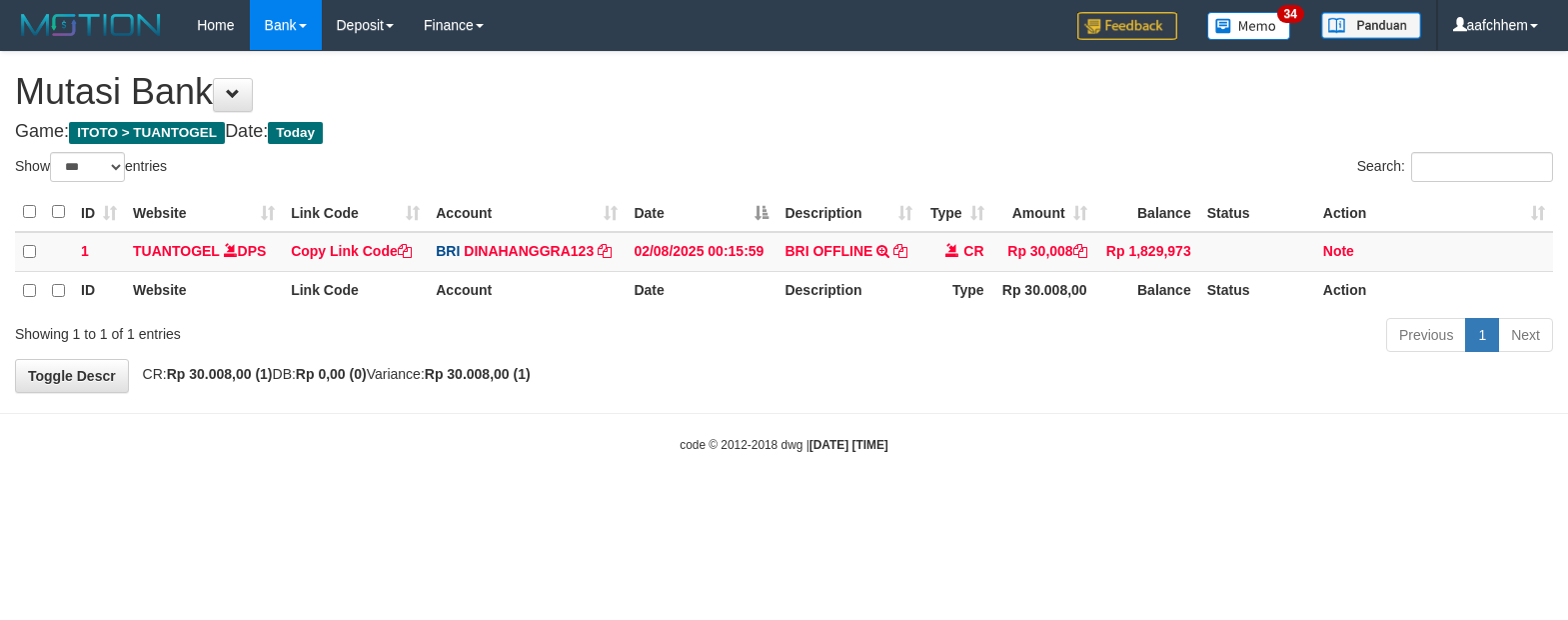 select on "***" 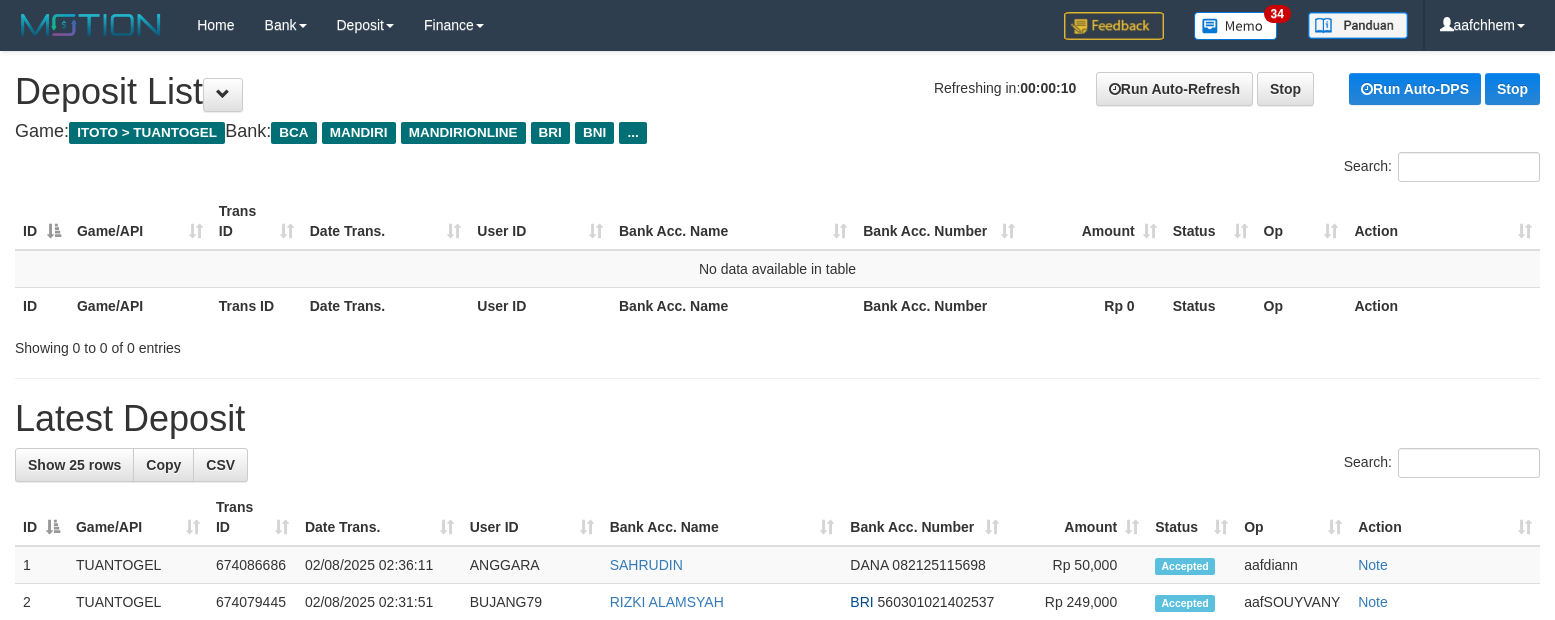 scroll, scrollTop: 0, scrollLeft: 0, axis: both 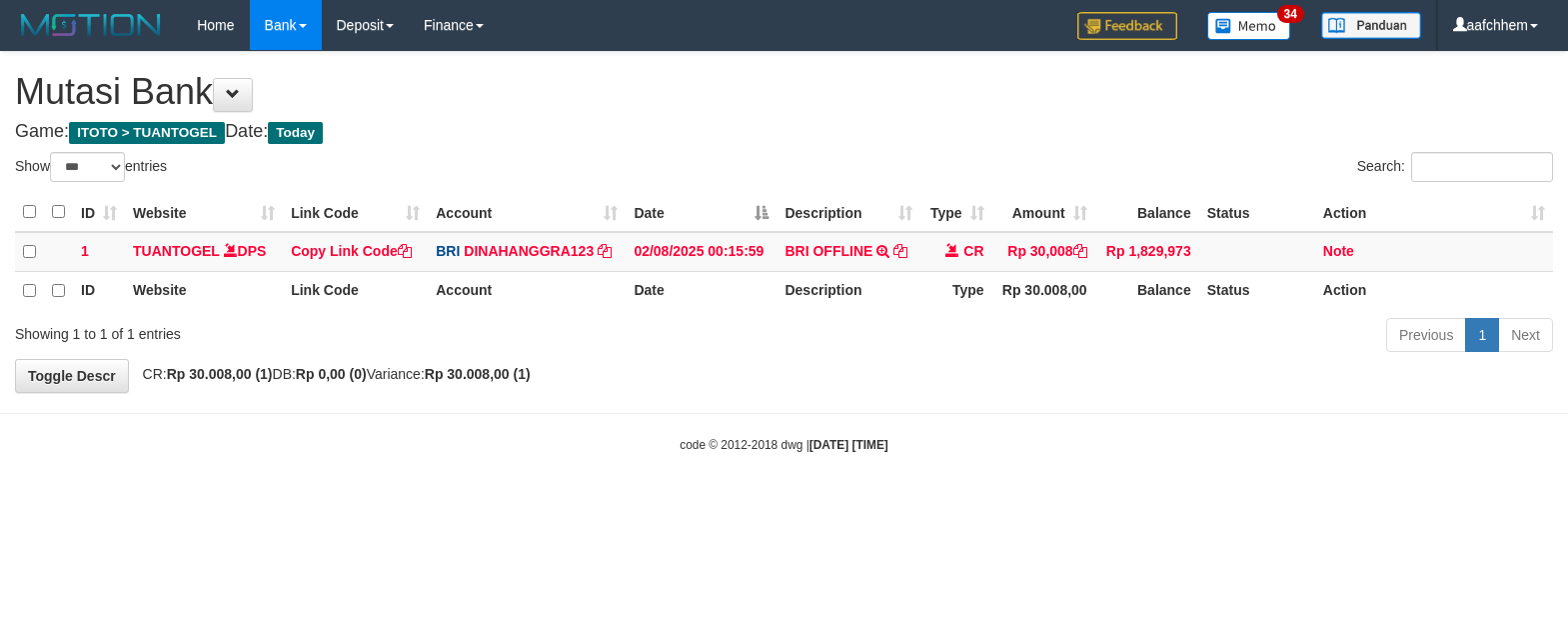select on "***" 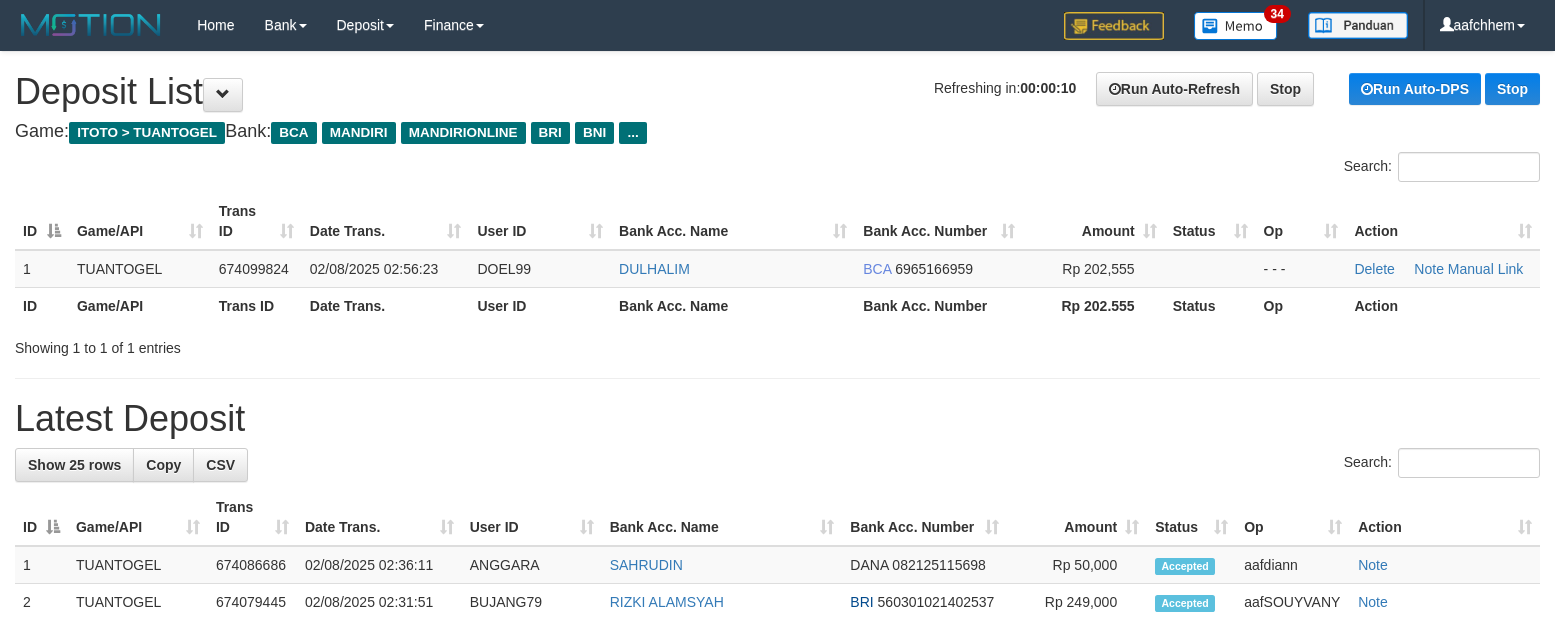 scroll, scrollTop: 0, scrollLeft: 0, axis: both 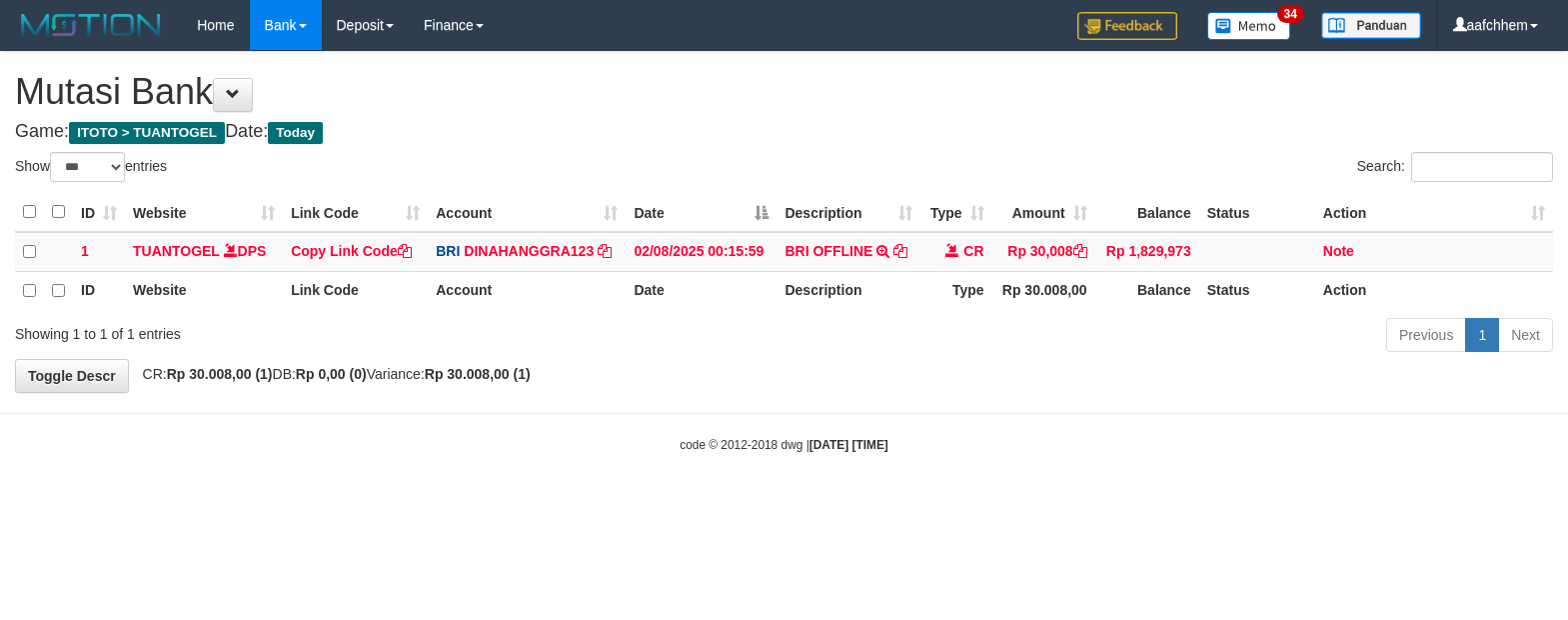 select on "***" 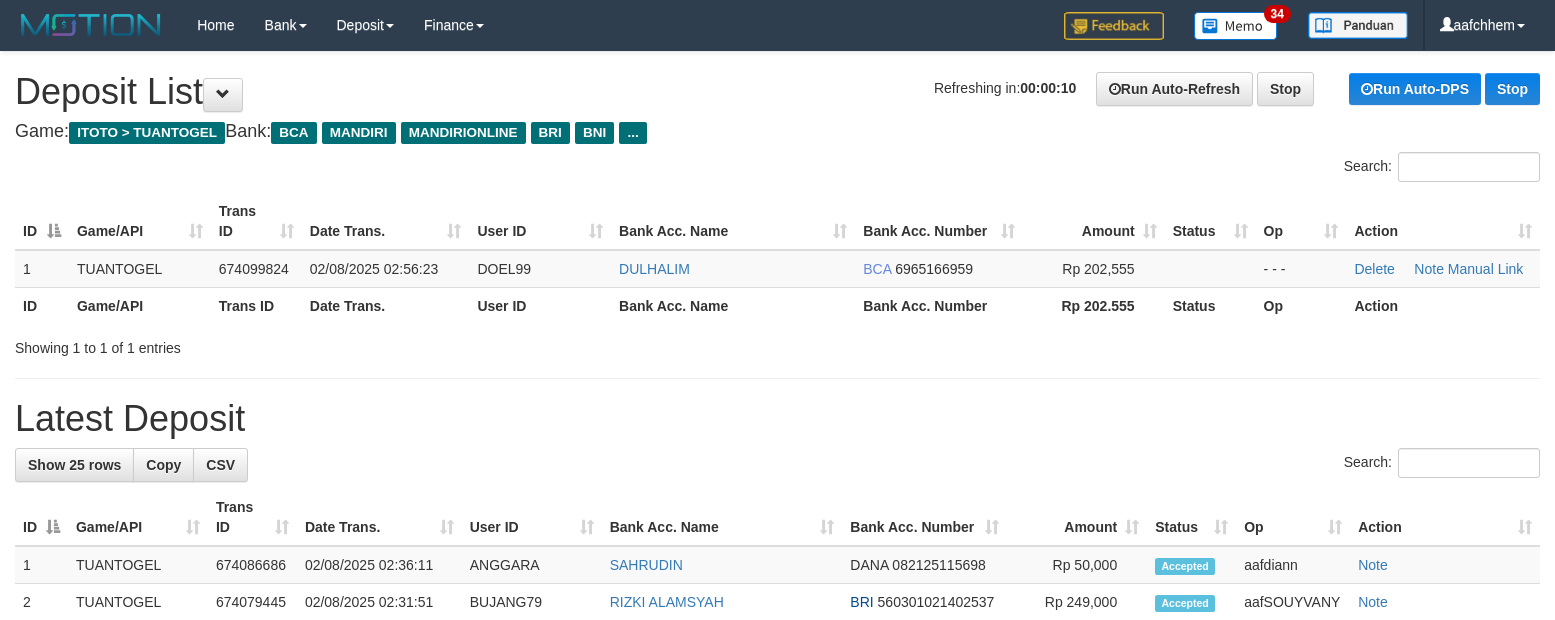 scroll, scrollTop: 0, scrollLeft: 0, axis: both 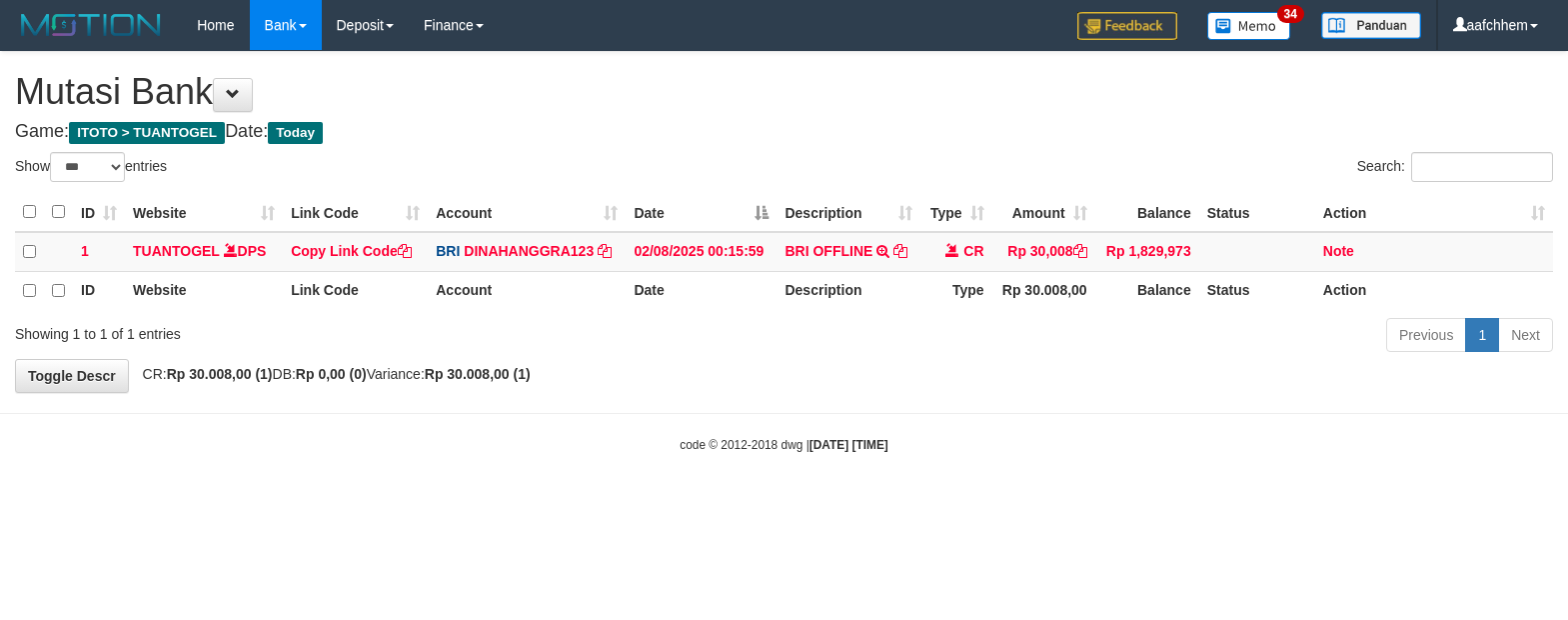 select on "***" 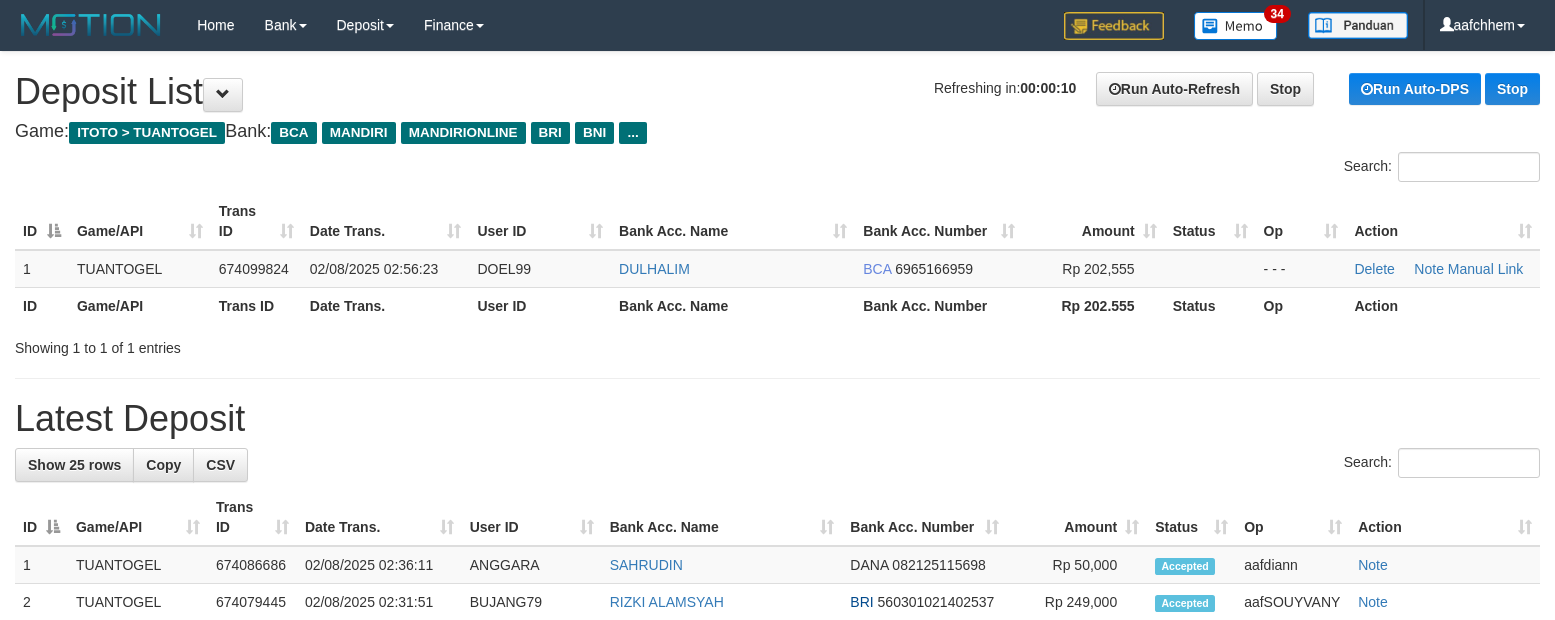 scroll, scrollTop: 0, scrollLeft: 0, axis: both 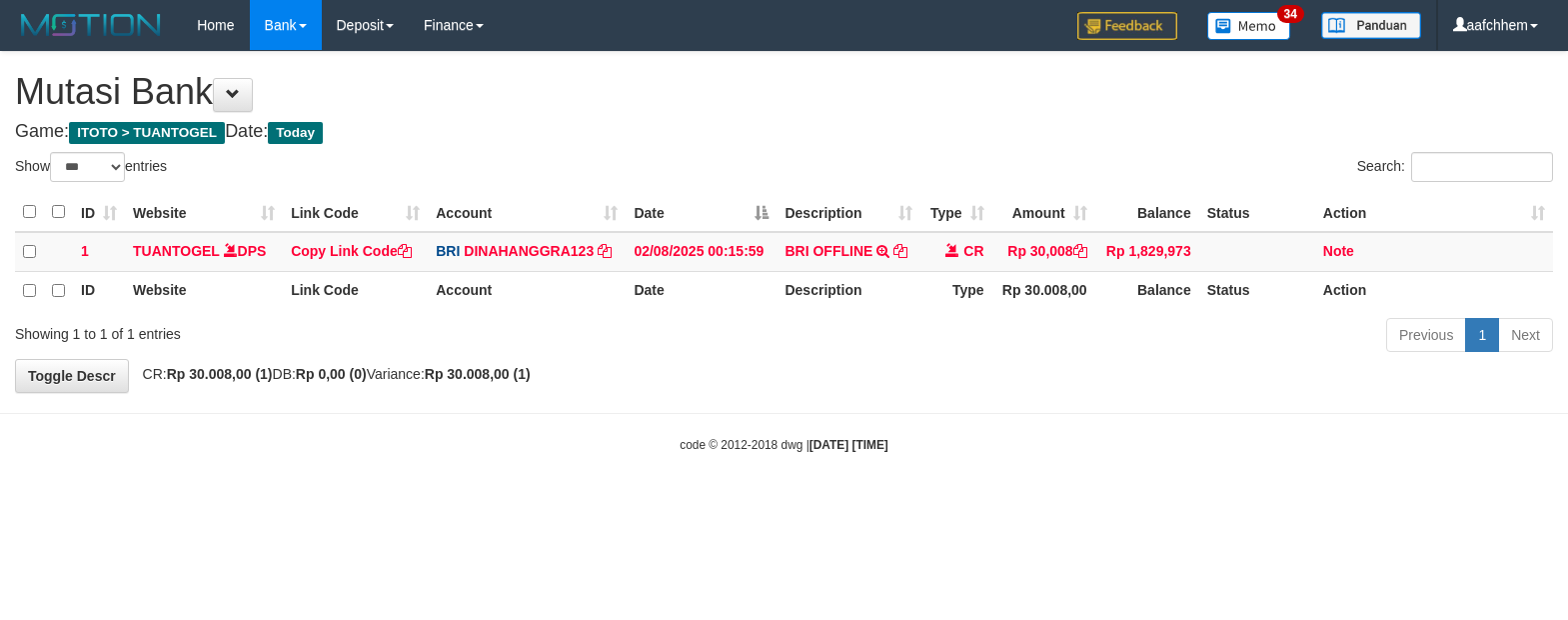 select on "***" 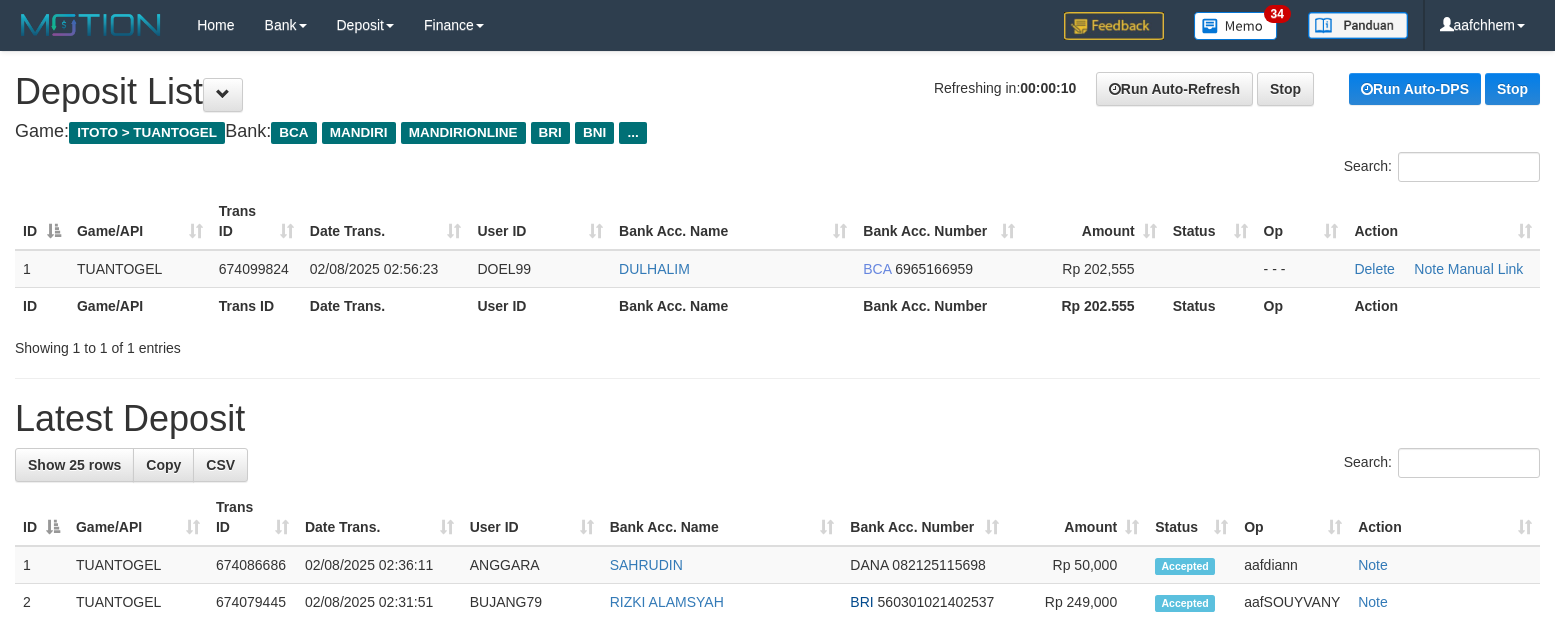 scroll, scrollTop: 0, scrollLeft: 0, axis: both 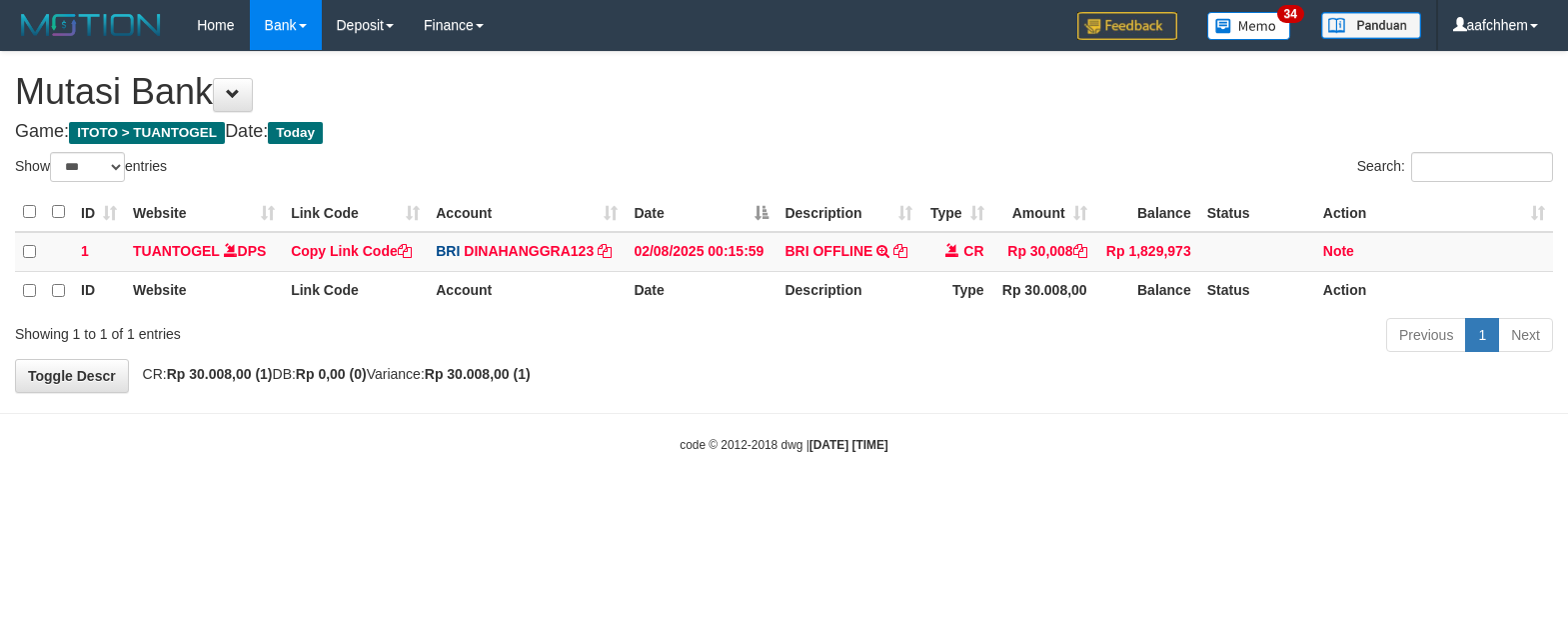 select on "***" 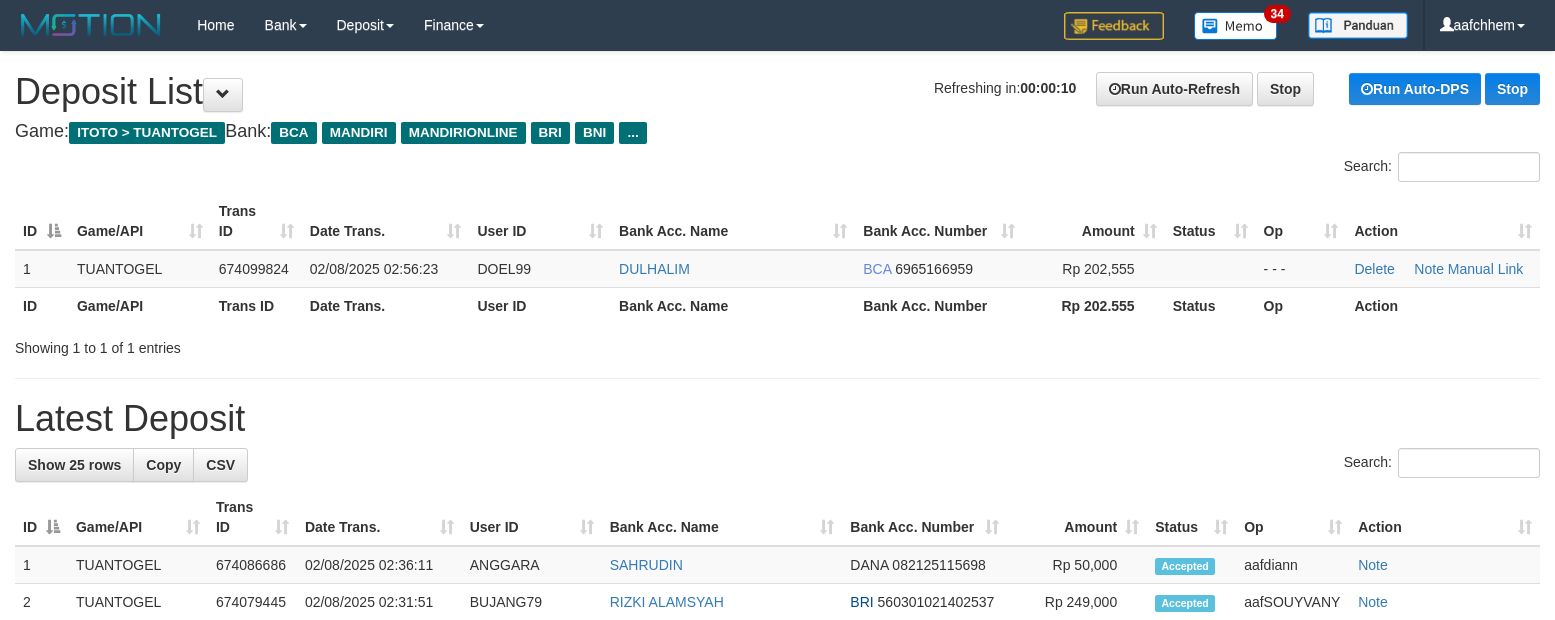 scroll, scrollTop: 0, scrollLeft: 0, axis: both 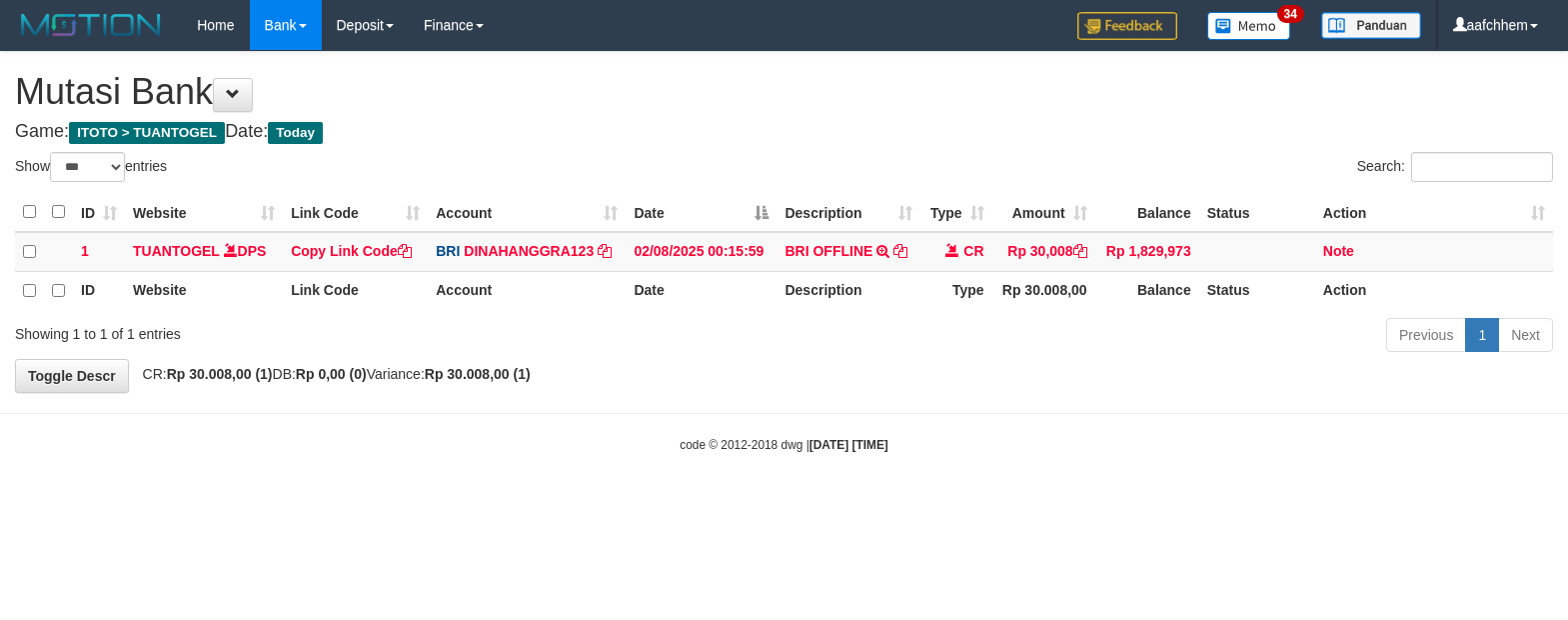 select on "***" 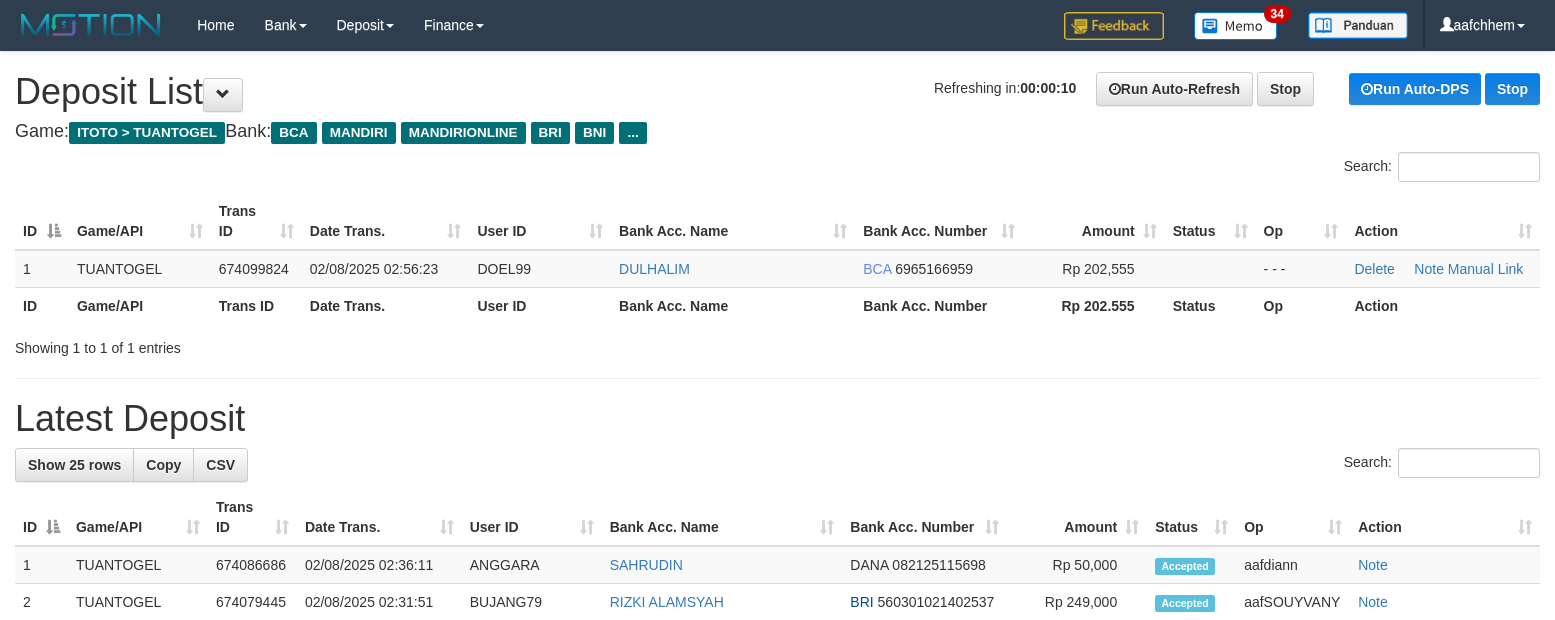 scroll, scrollTop: 0, scrollLeft: 0, axis: both 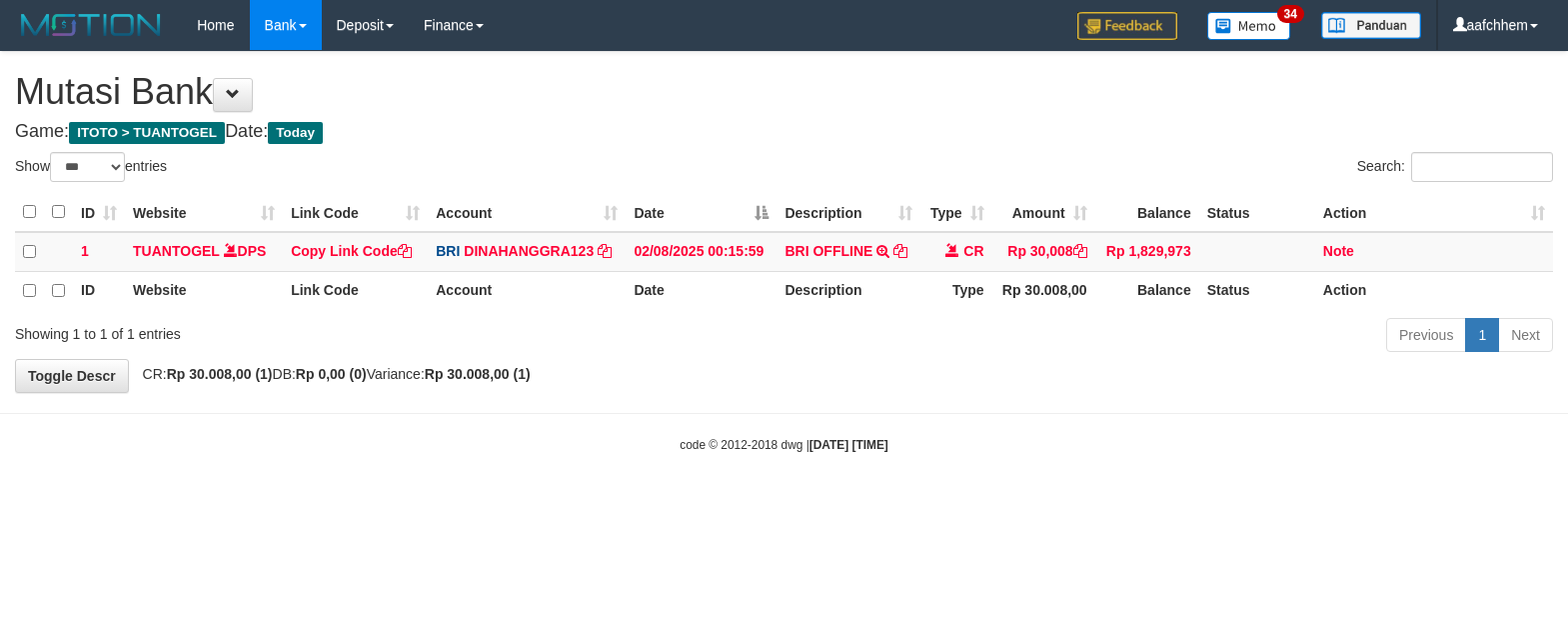 select on "***" 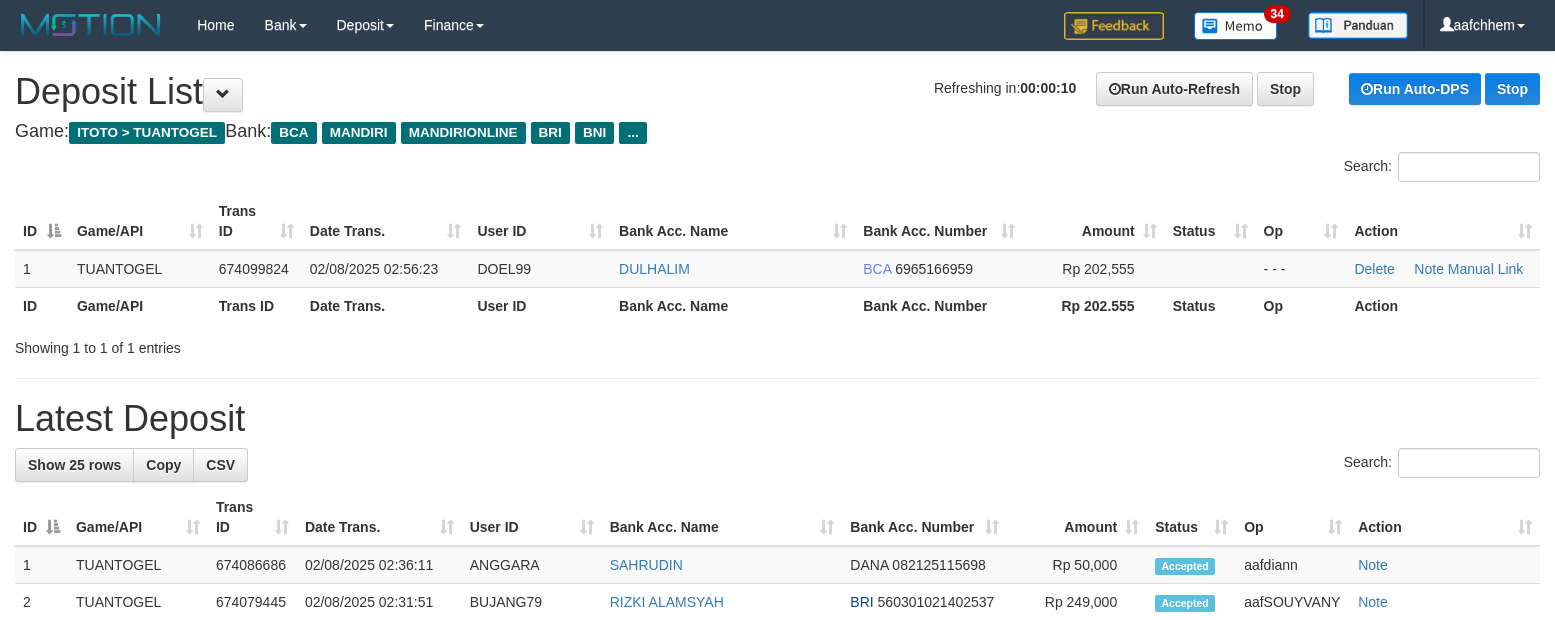 scroll, scrollTop: 0, scrollLeft: 0, axis: both 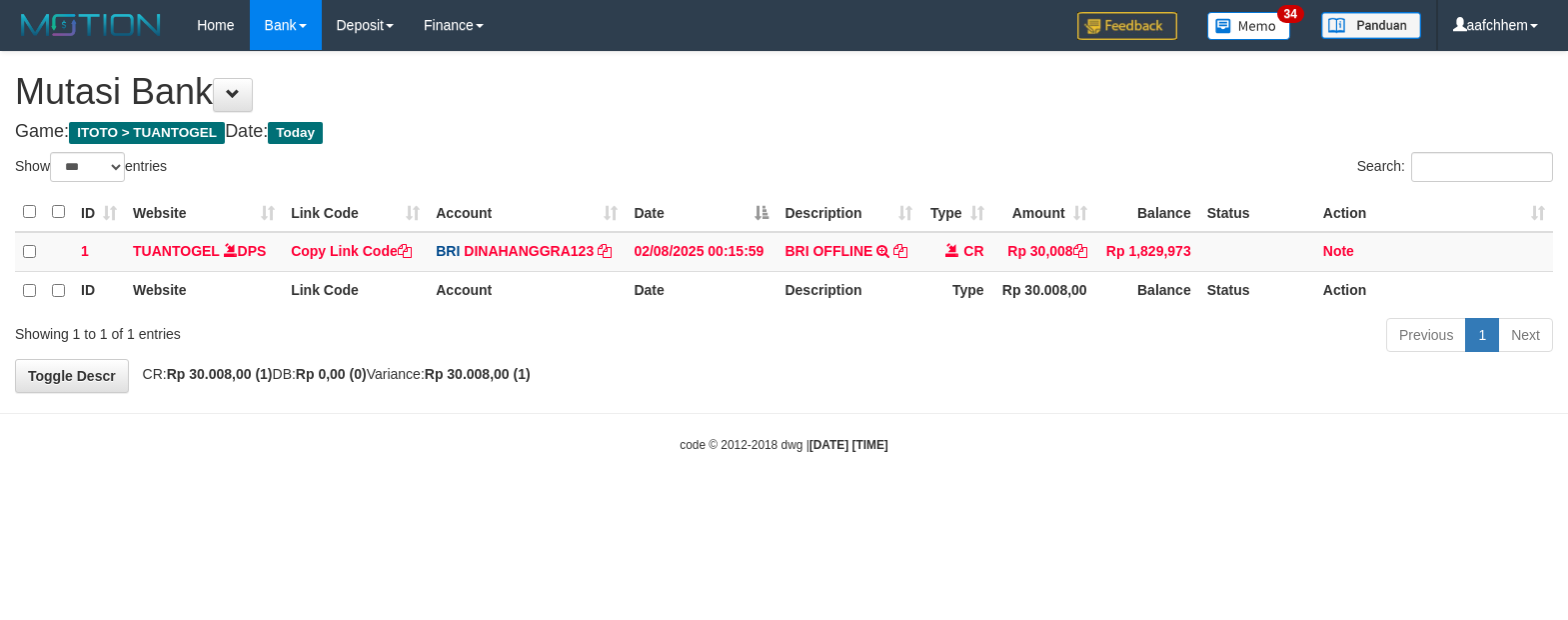 select on "***" 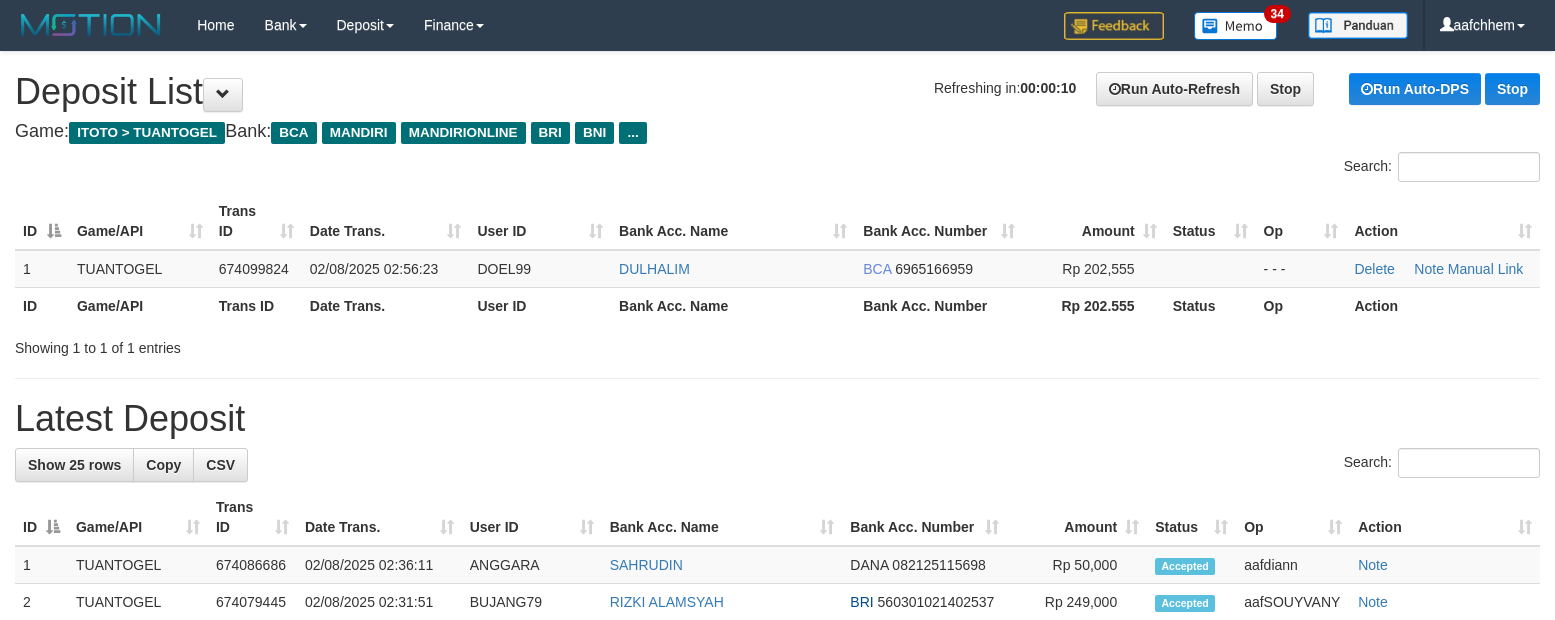 scroll, scrollTop: 0, scrollLeft: 0, axis: both 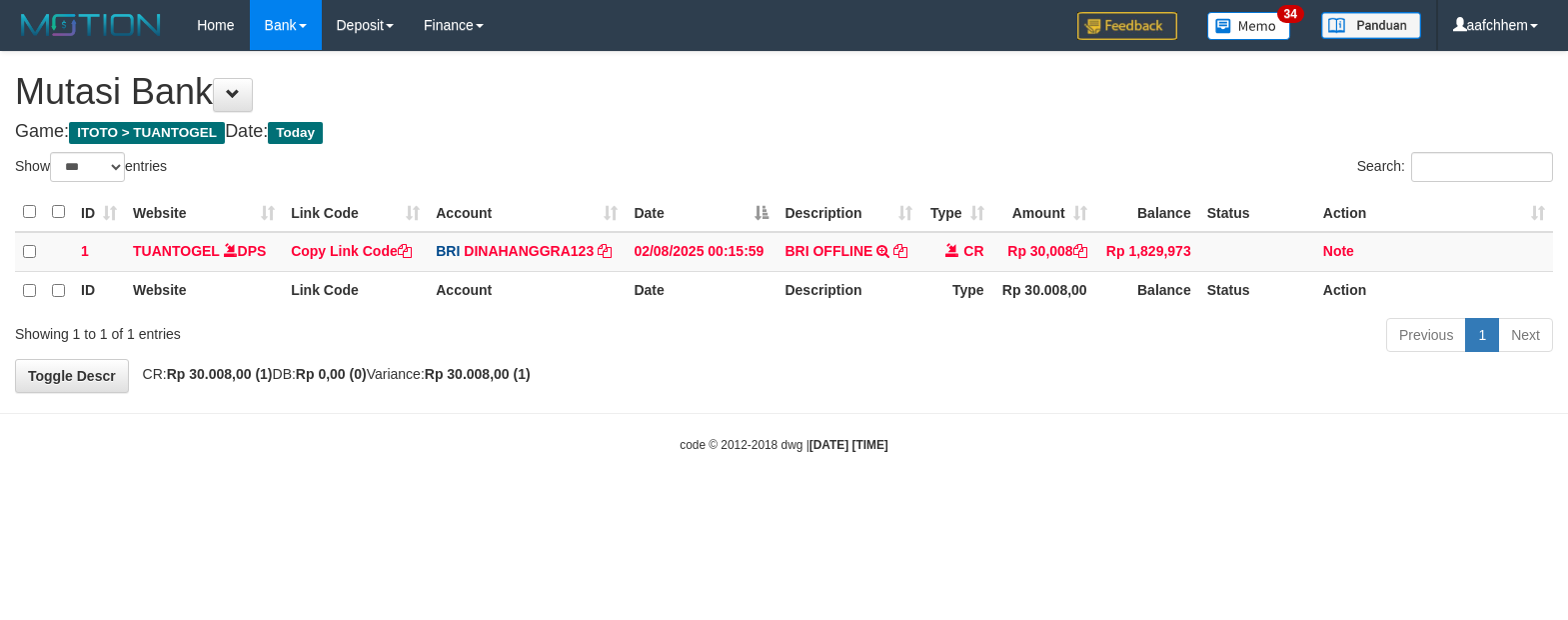 select on "***" 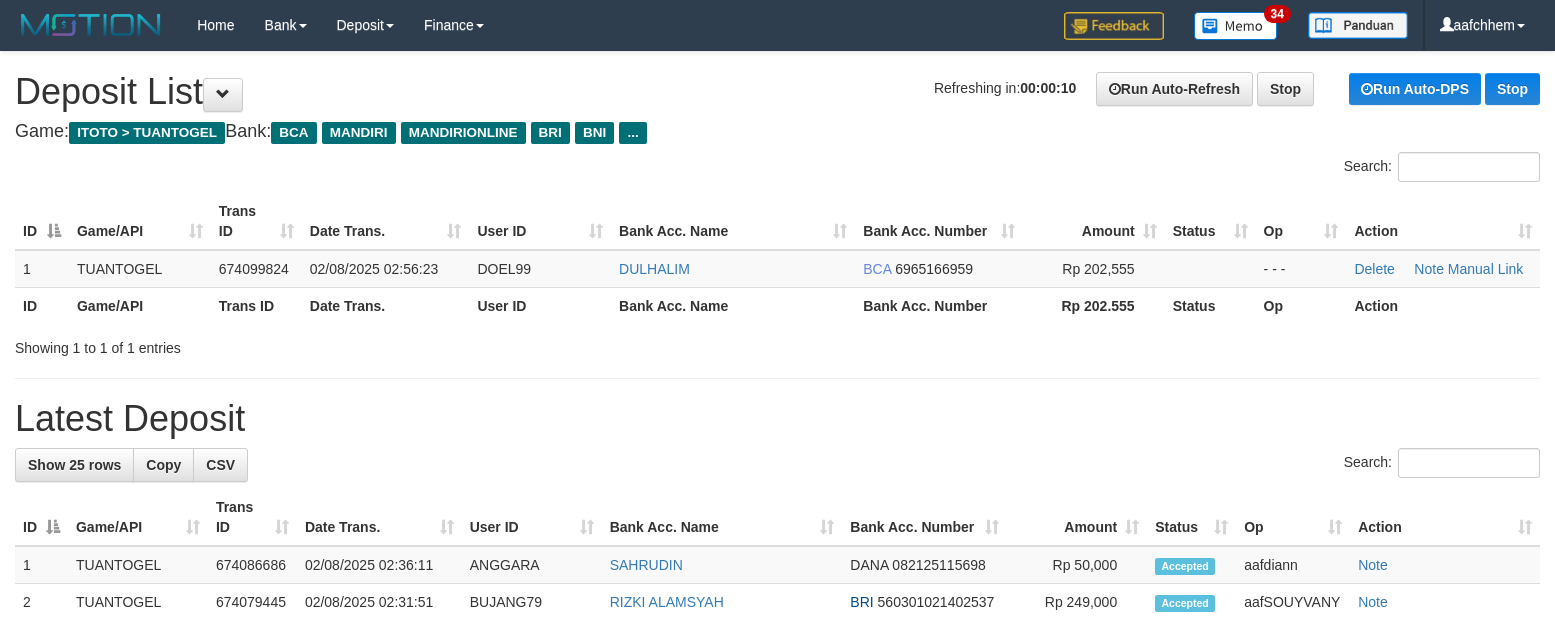 scroll, scrollTop: 0, scrollLeft: 0, axis: both 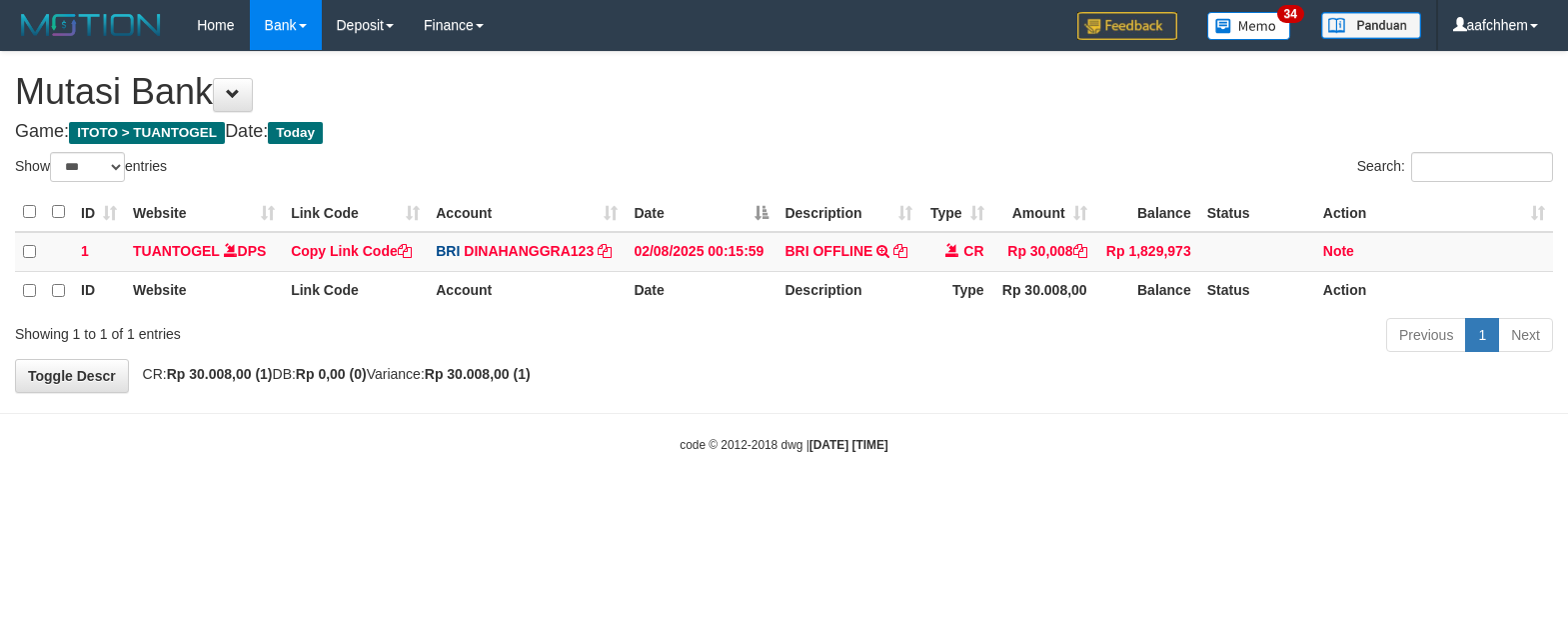 select on "***" 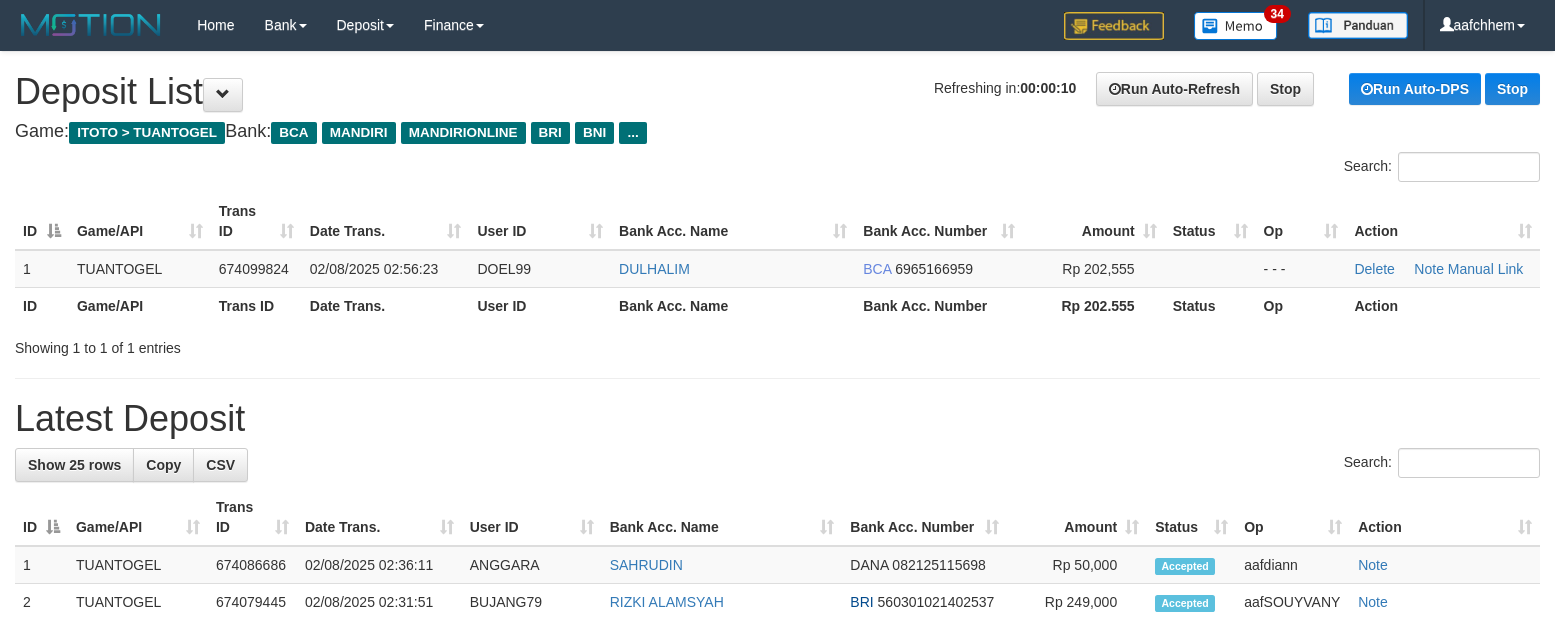 scroll, scrollTop: 0, scrollLeft: 0, axis: both 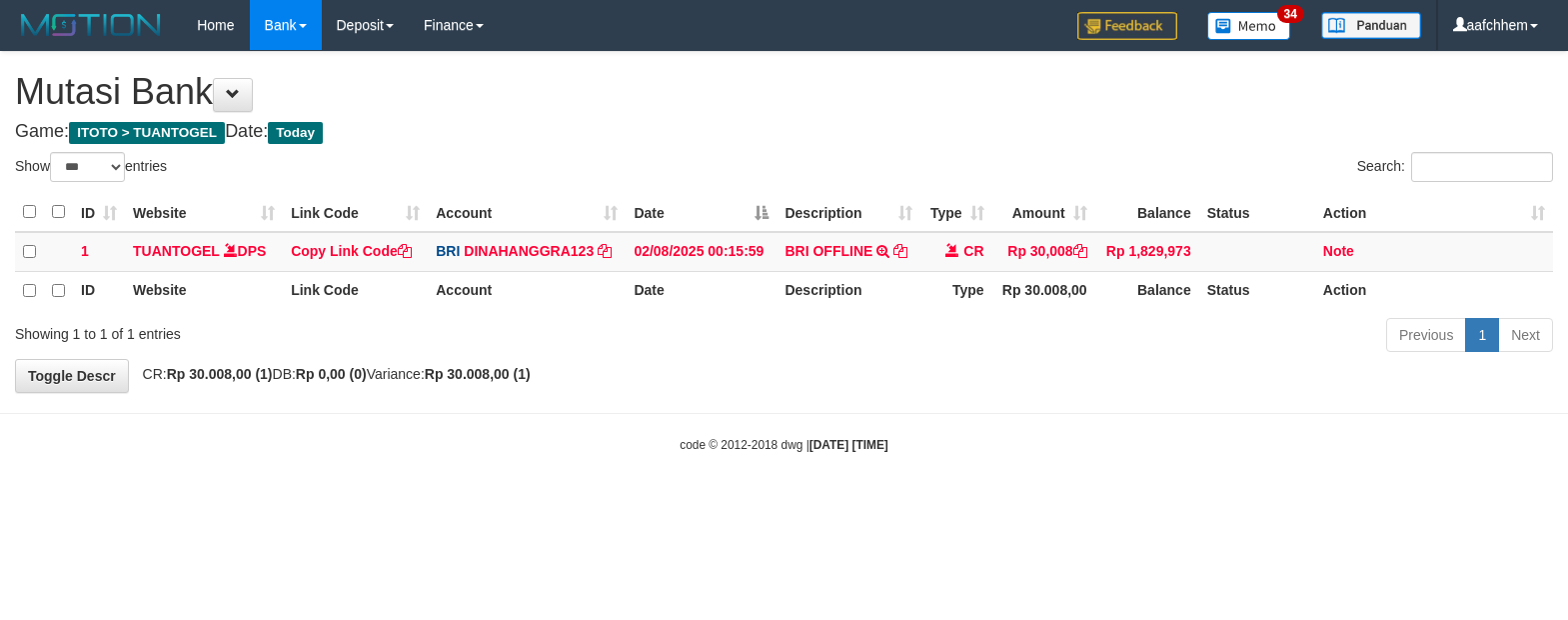 select on "***" 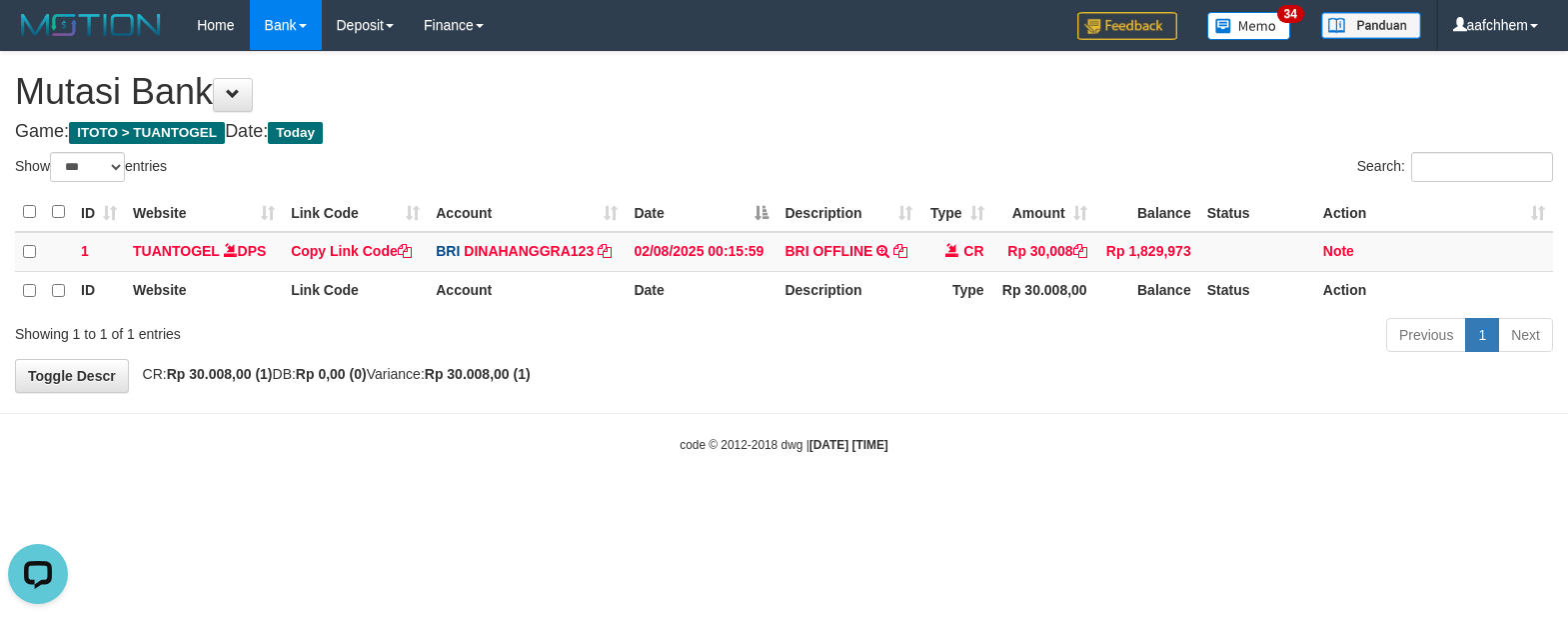 scroll, scrollTop: 0, scrollLeft: 0, axis: both 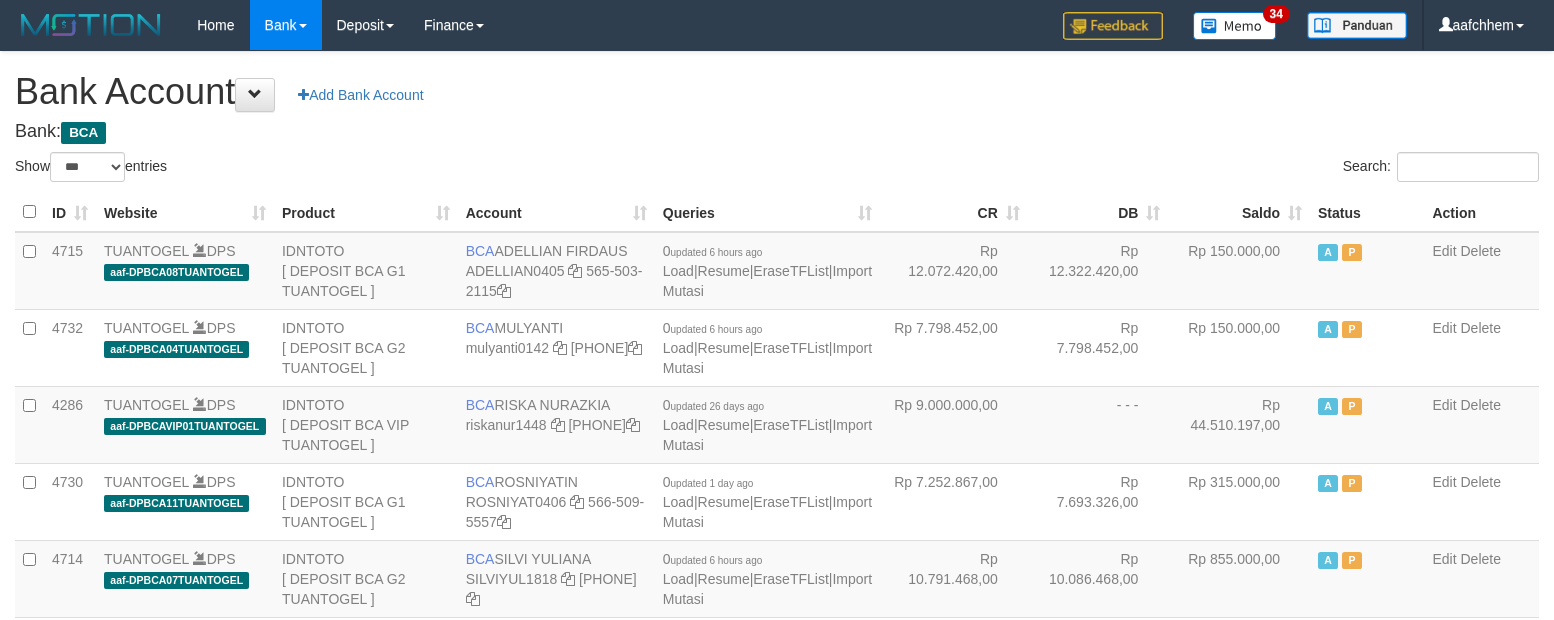 select on "***" 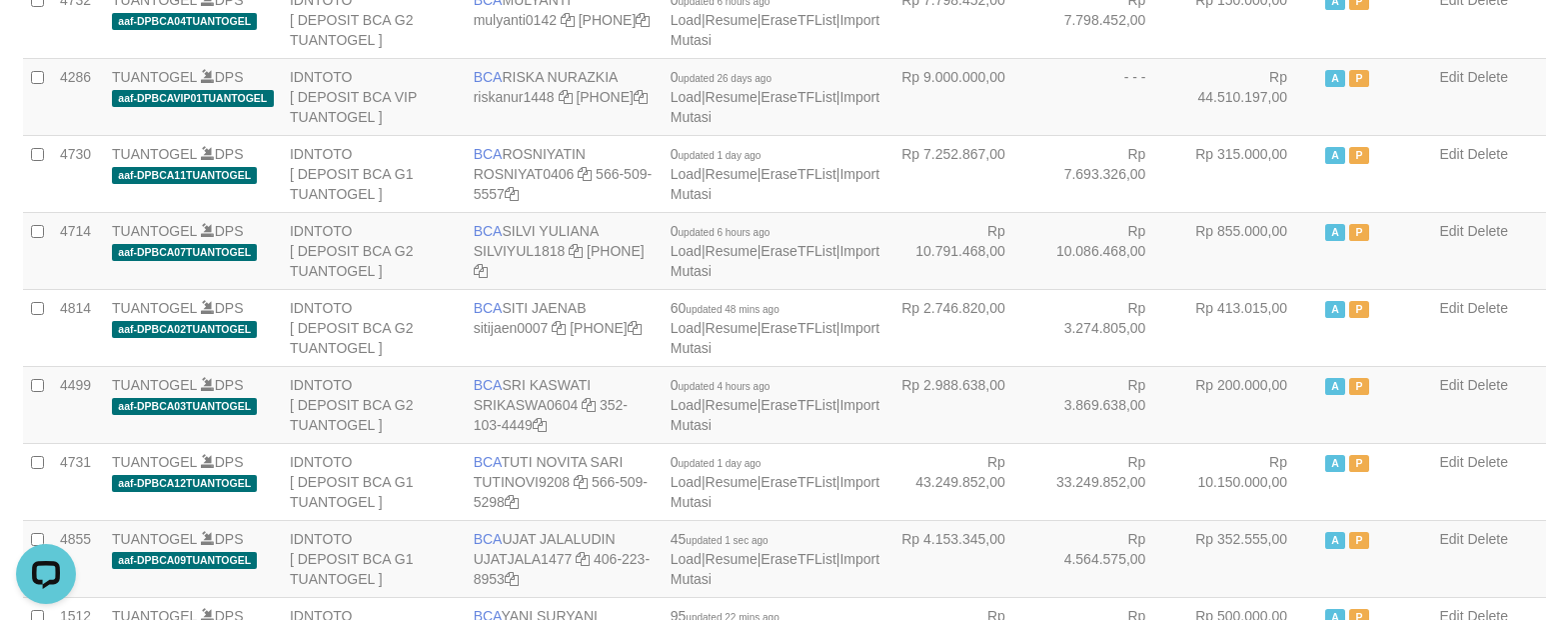 scroll, scrollTop: 0, scrollLeft: 0, axis: both 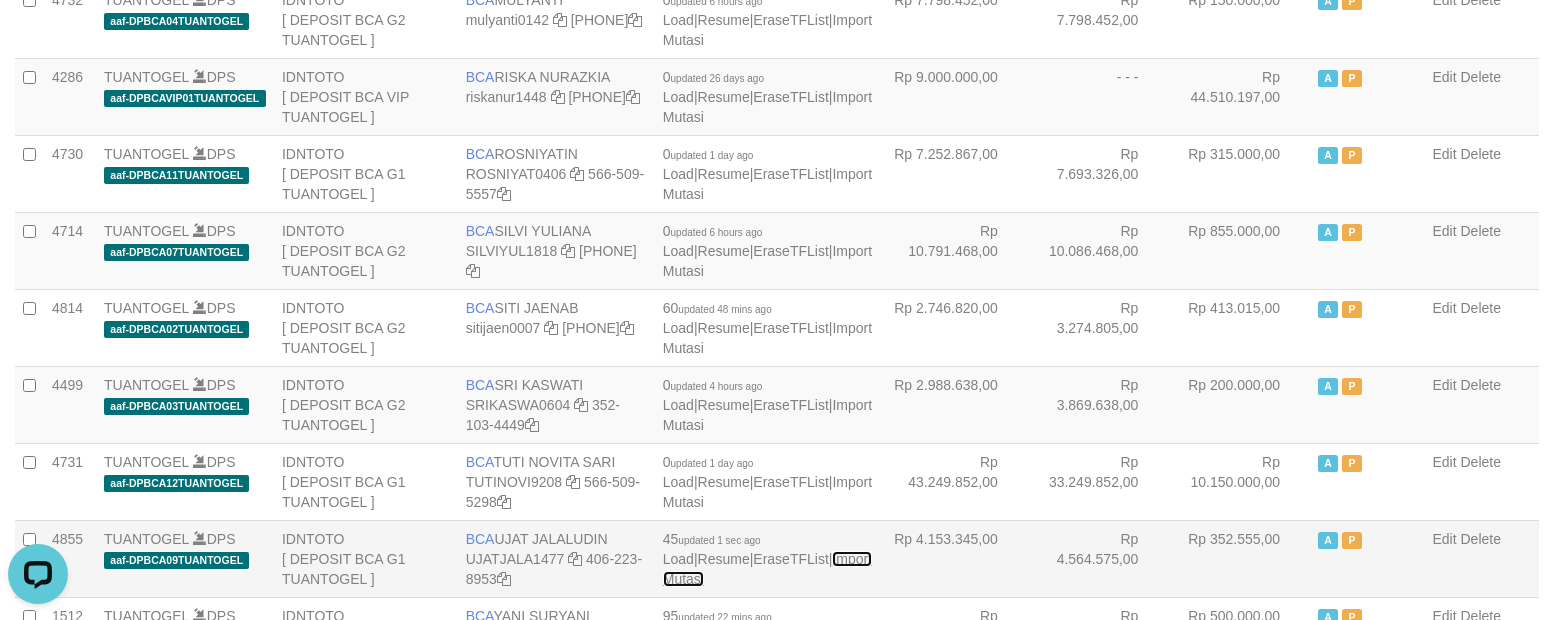 click on "Import Mutasi" at bounding box center (767, 569) 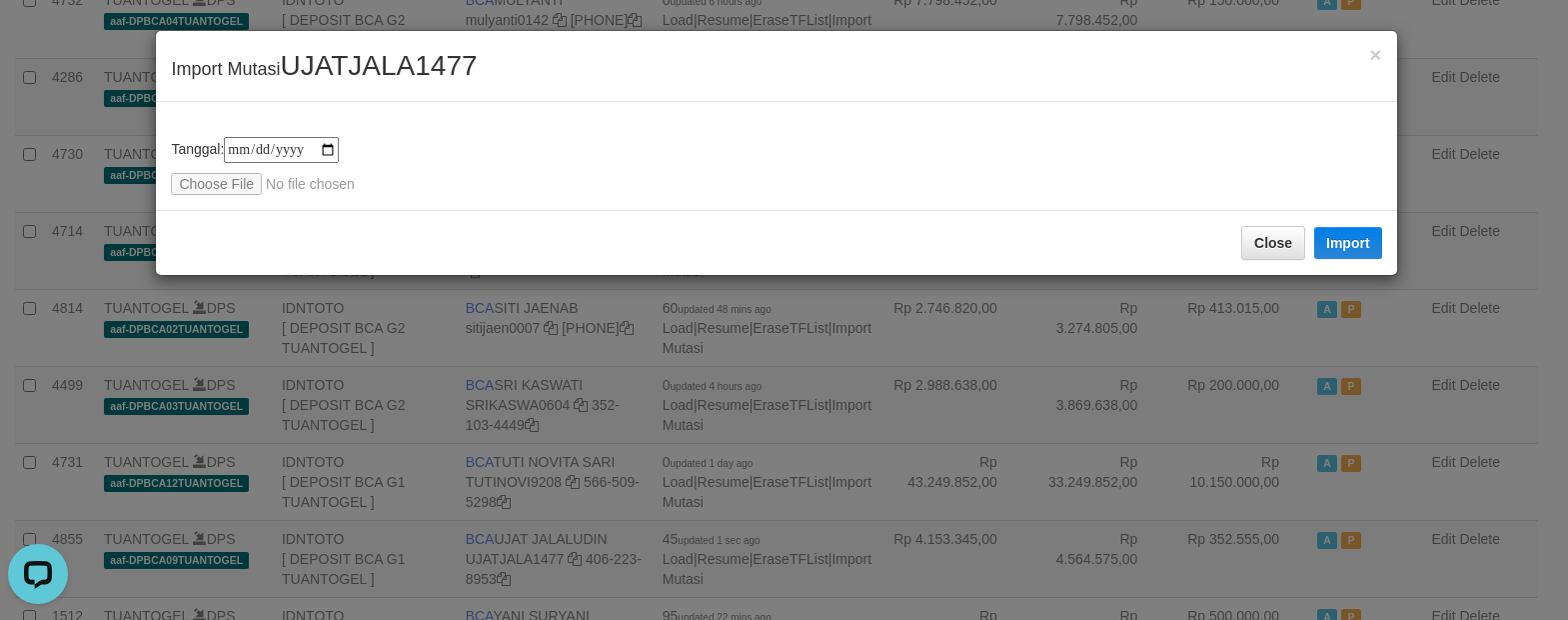 type on "**********" 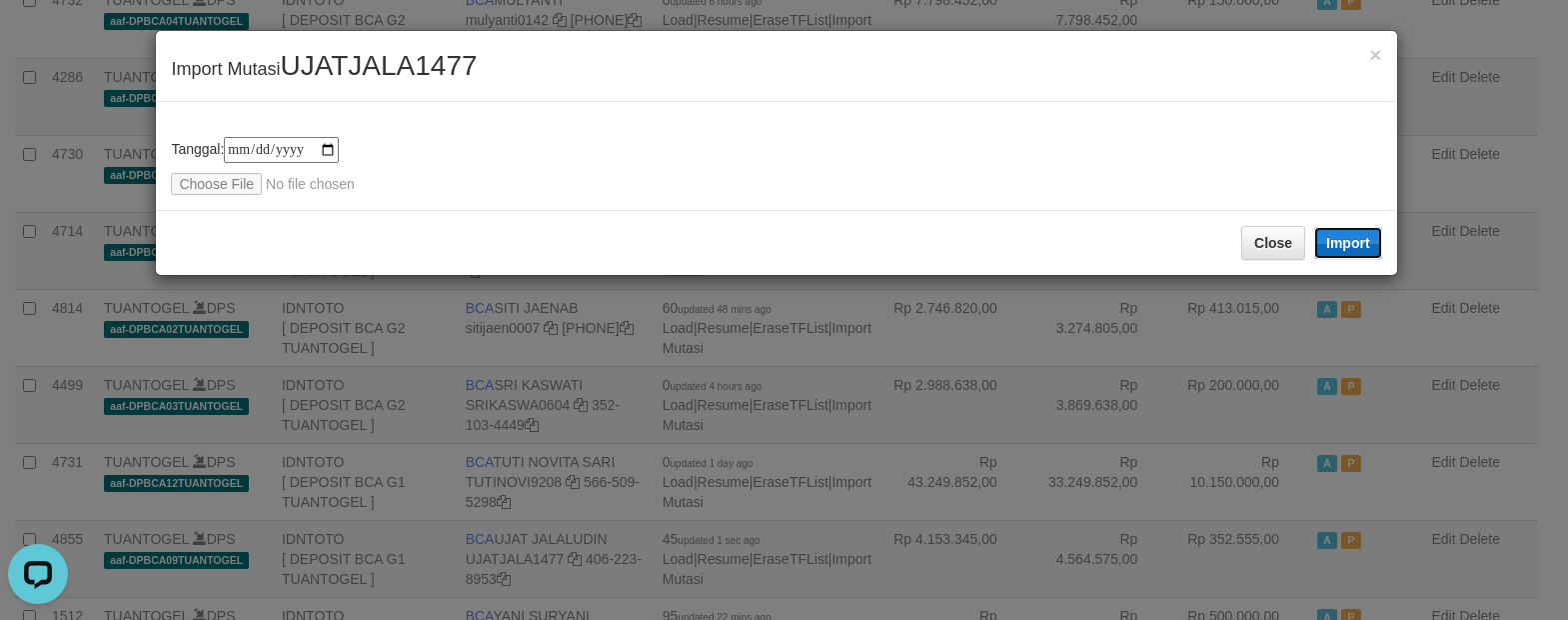 click on "Import" at bounding box center [1348, 243] 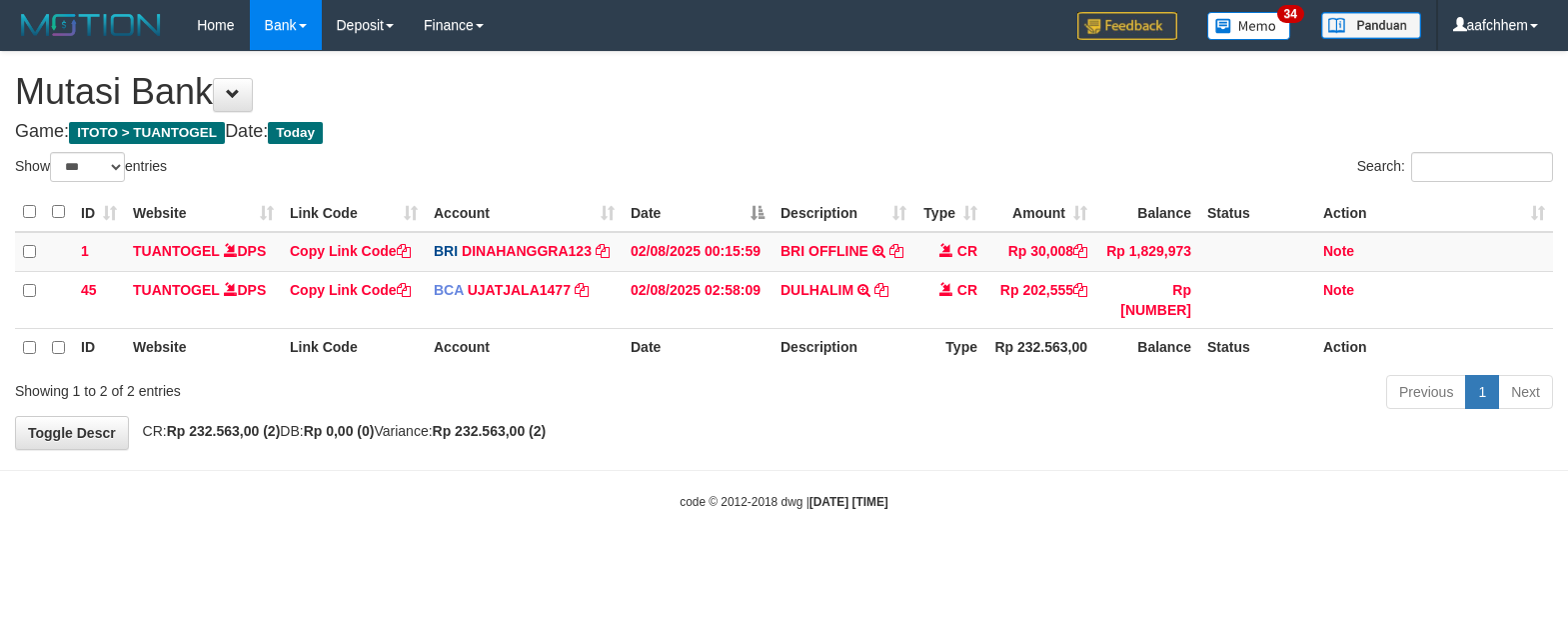 select on "***" 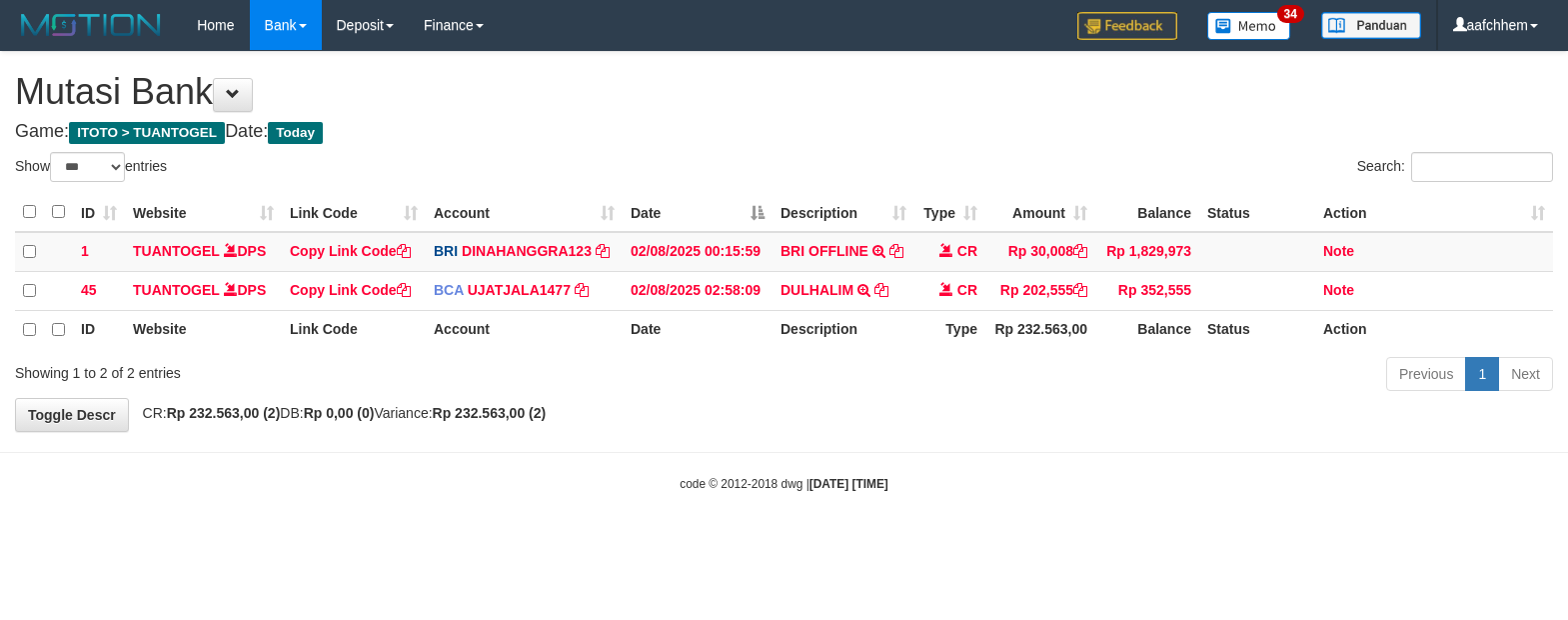 select on "***" 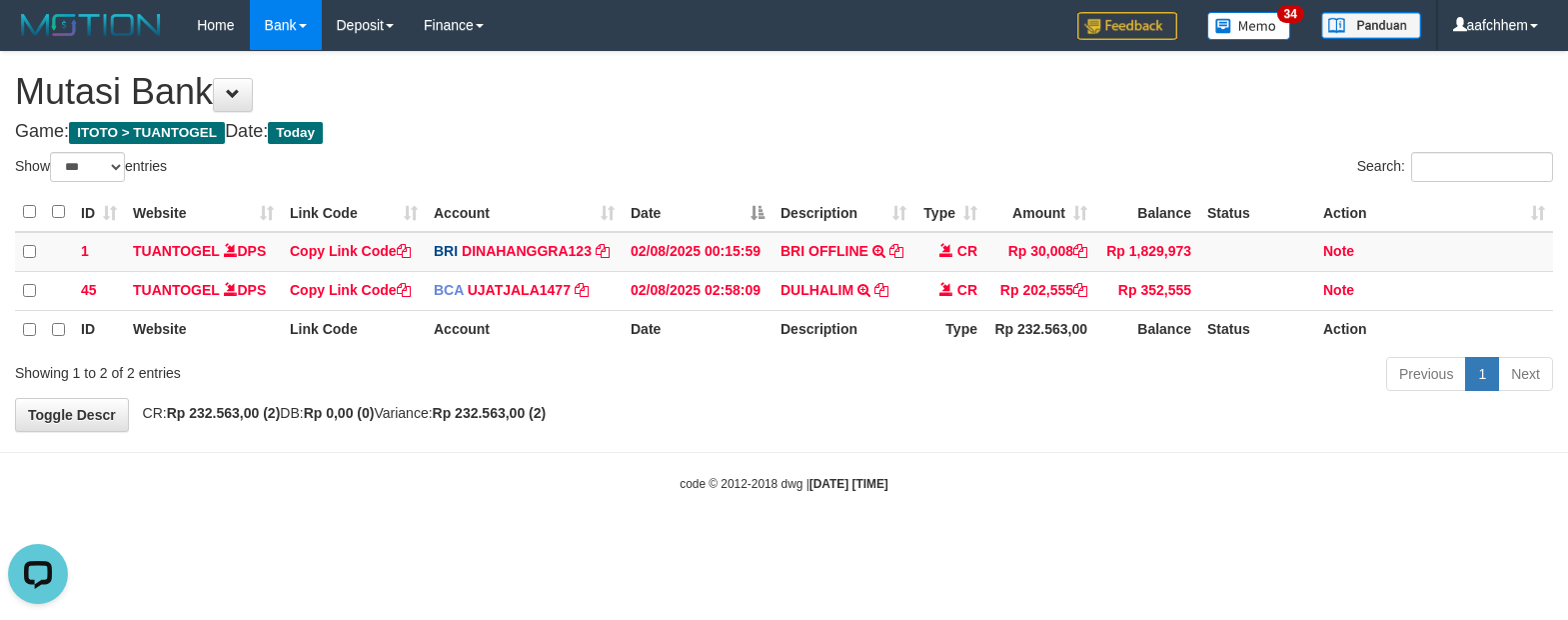 scroll, scrollTop: 0, scrollLeft: 0, axis: both 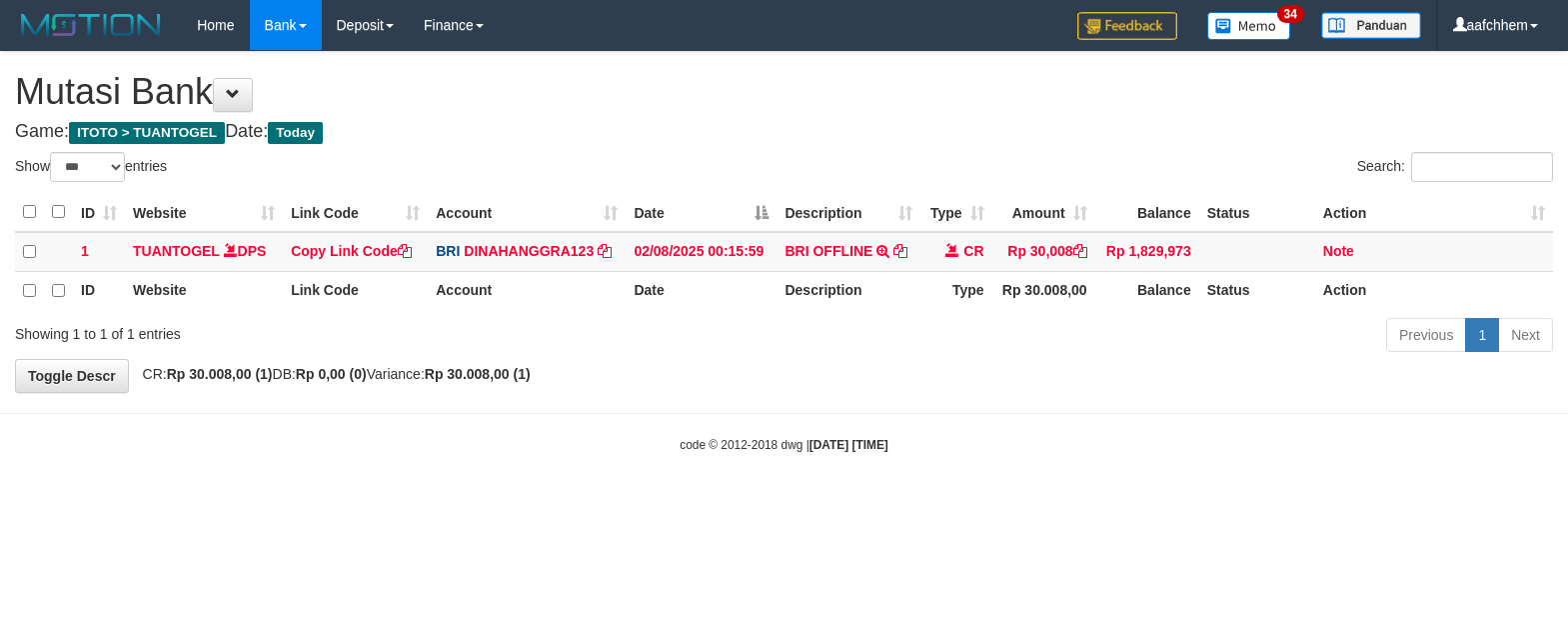 select on "***" 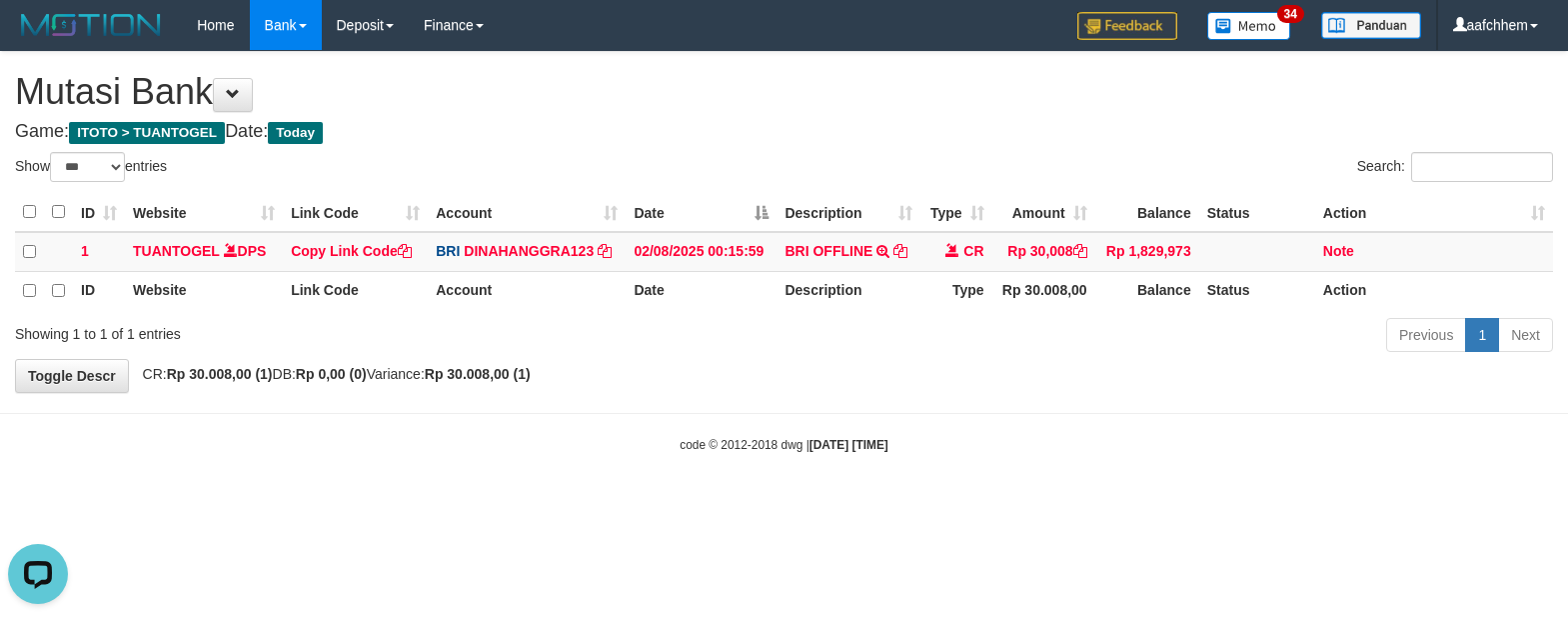 scroll, scrollTop: 0, scrollLeft: 0, axis: both 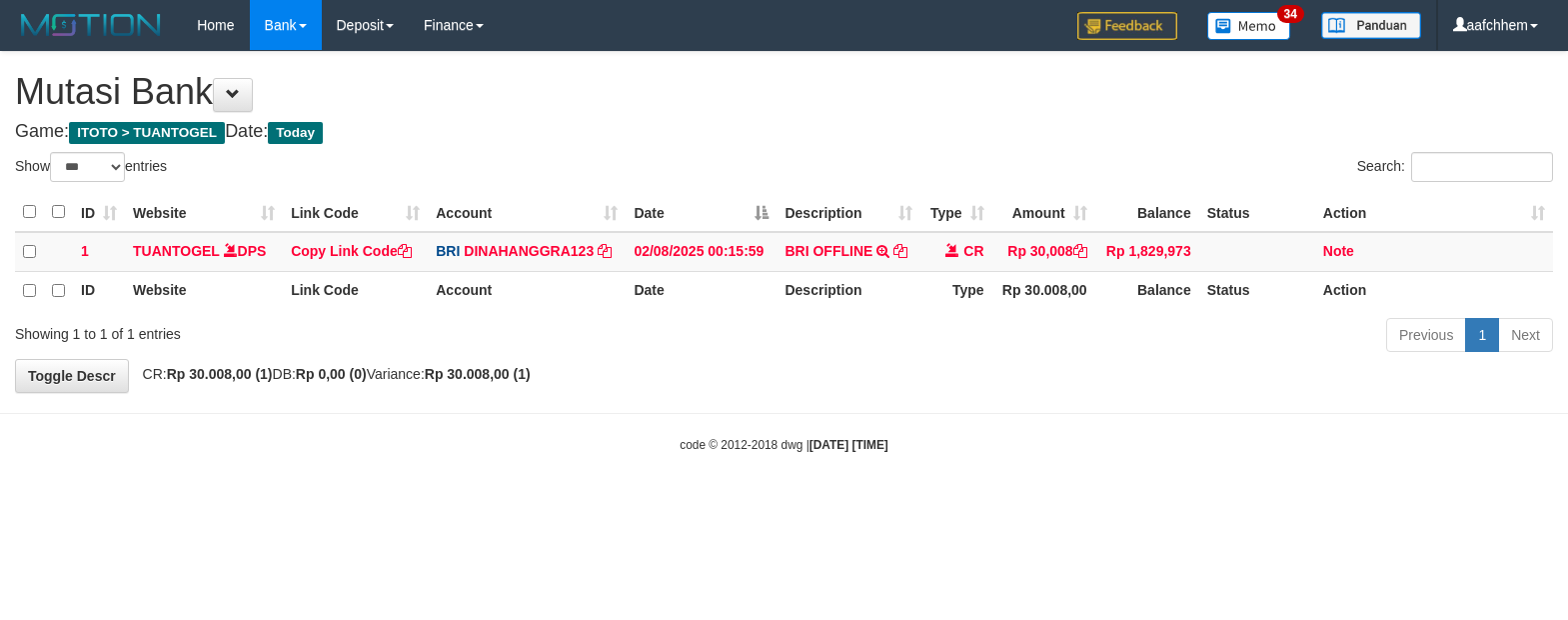 select on "***" 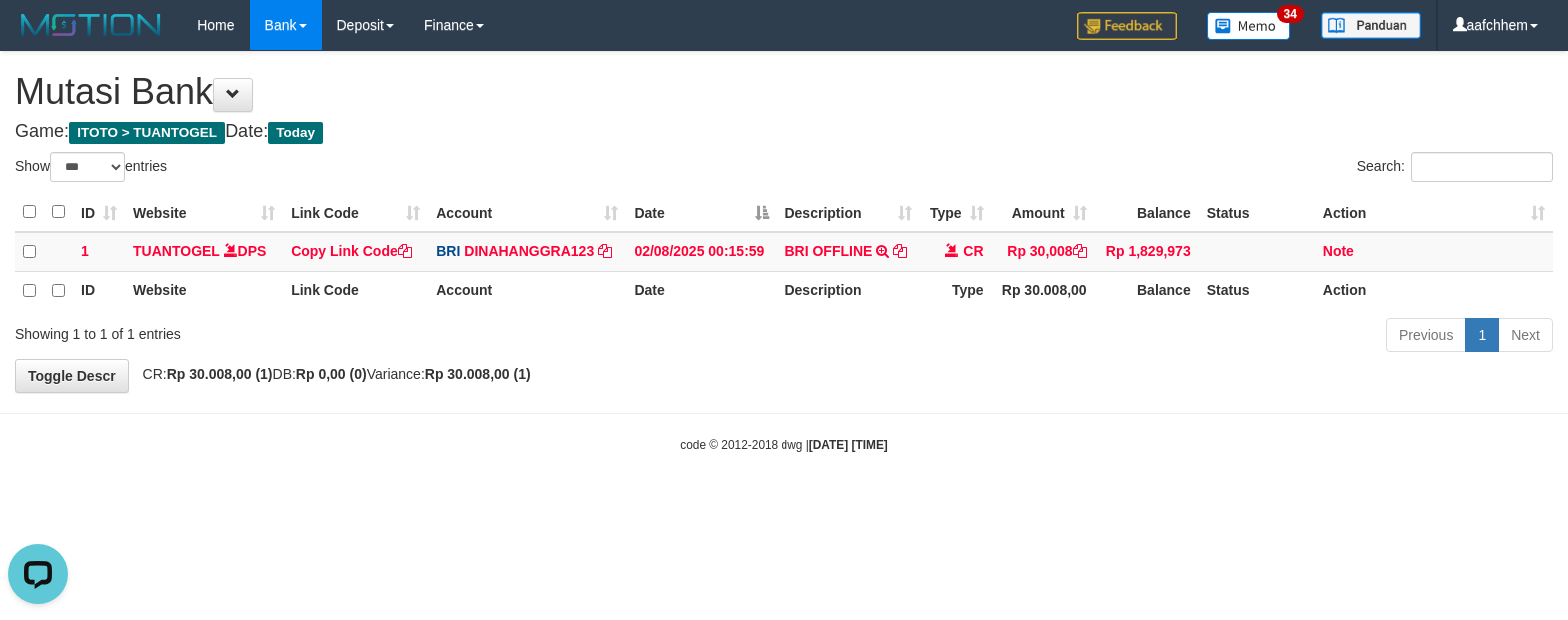 scroll, scrollTop: 0, scrollLeft: 0, axis: both 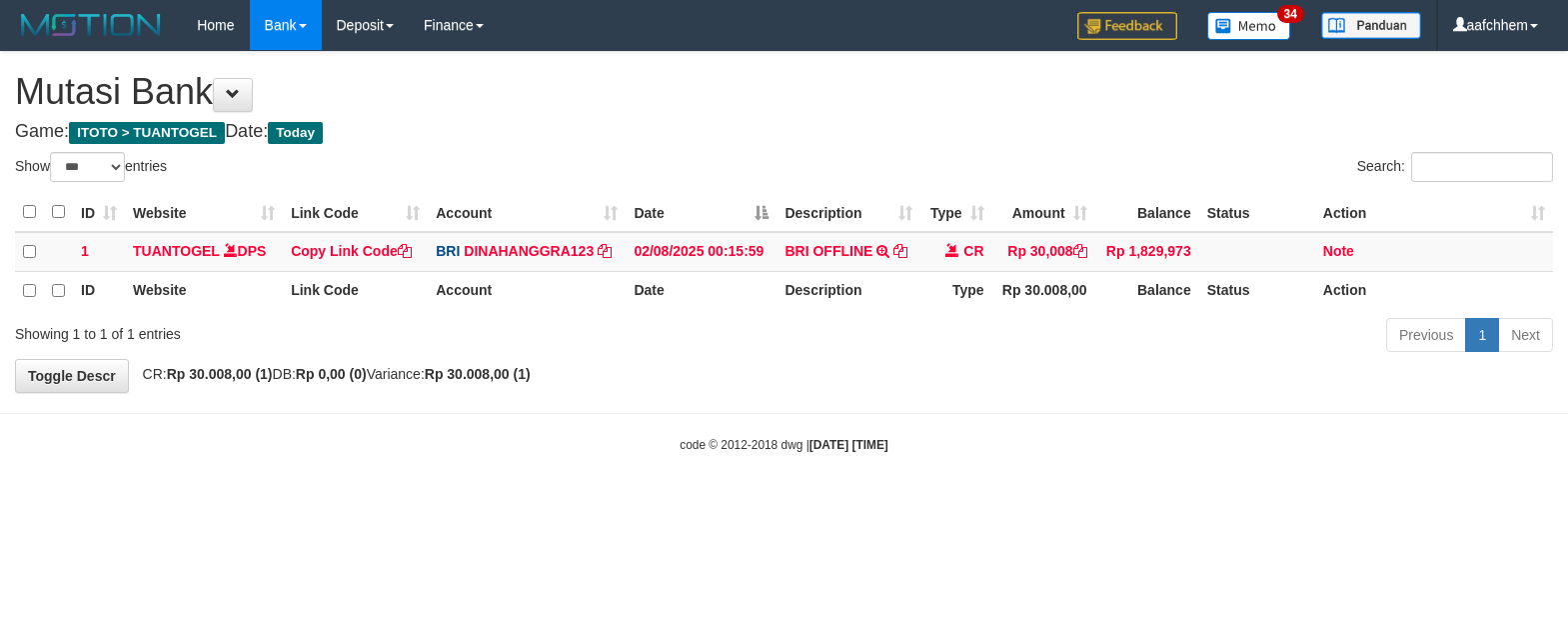 select on "***" 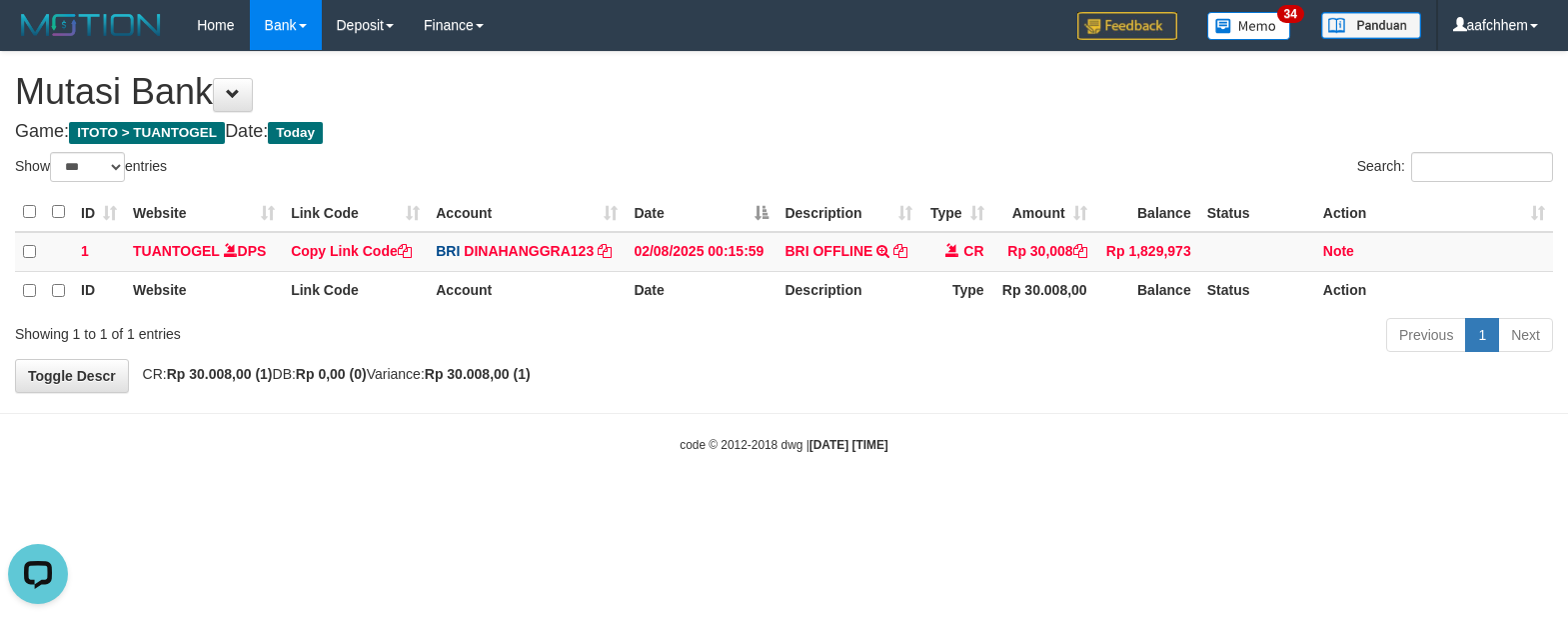 scroll, scrollTop: 0, scrollLeft: 0, axis: both 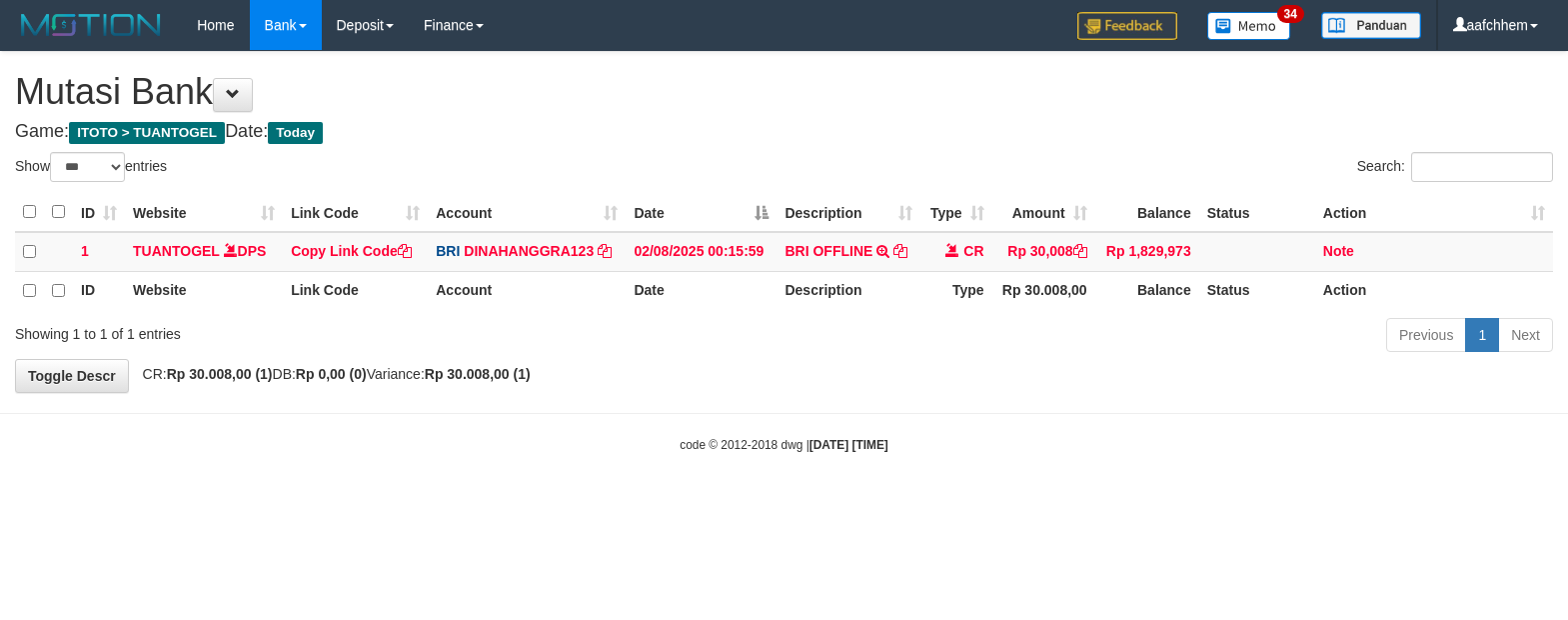 select on "***" 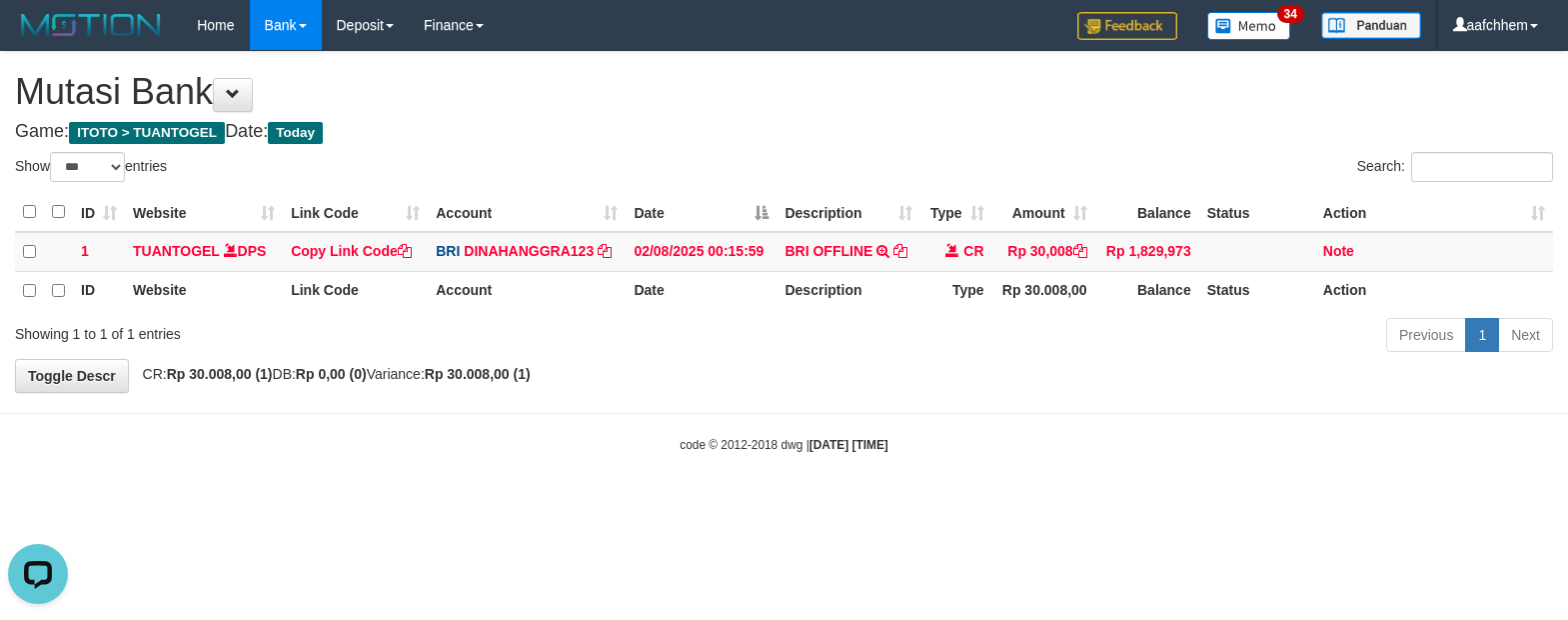 scroll, scrollTop: 0, scrollLeft: 0, axis: both 